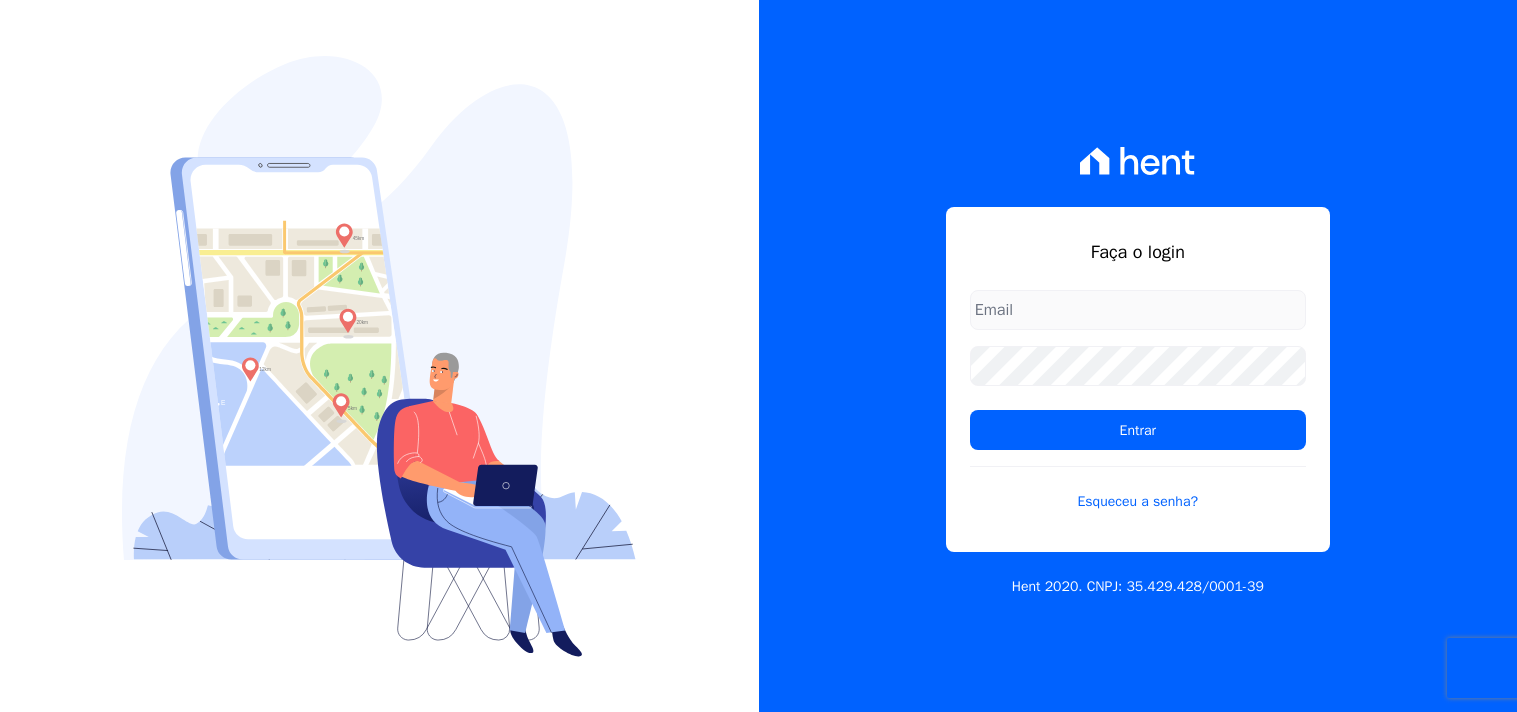 scroll, scrollTop: 0, scrollLeft: 0, axis: both 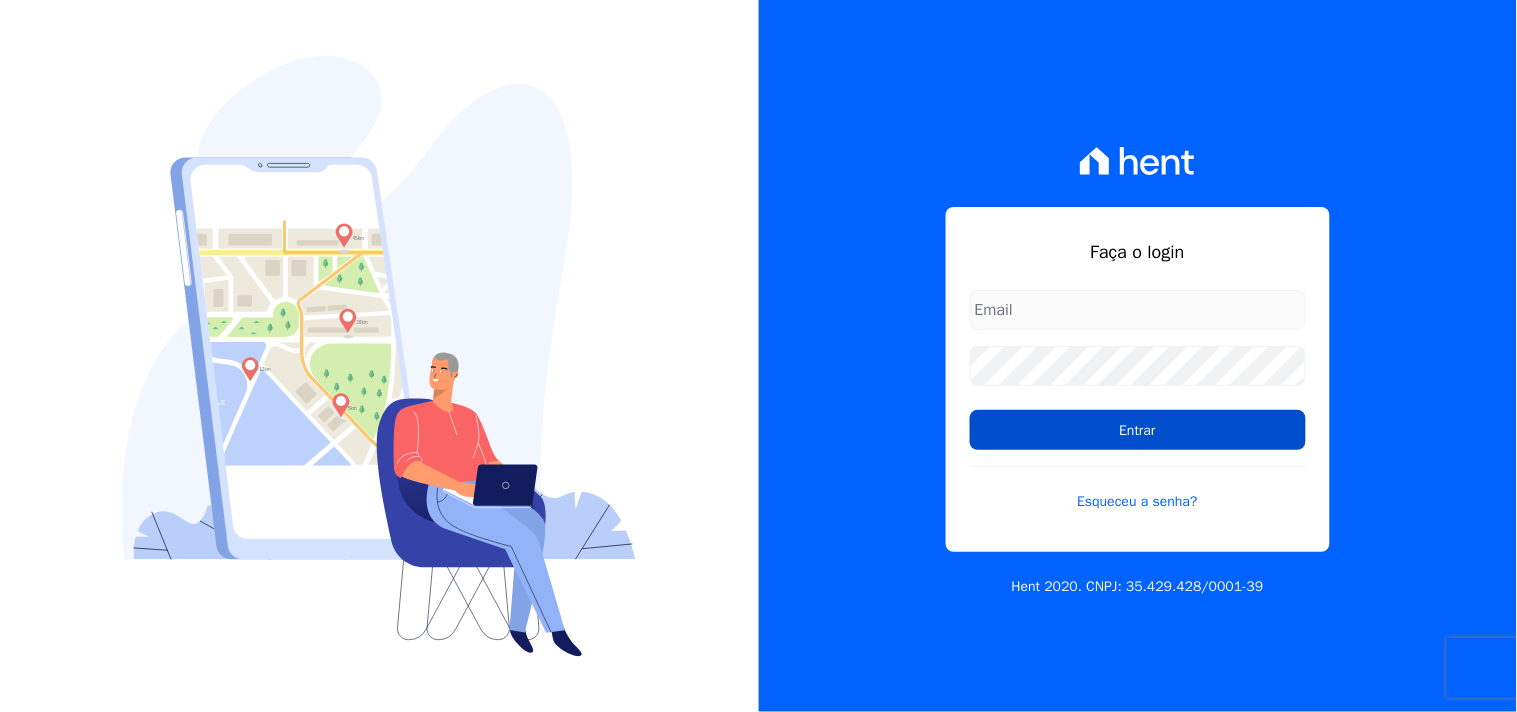 type on "mondeo@mondeoconstrutora.com.br" 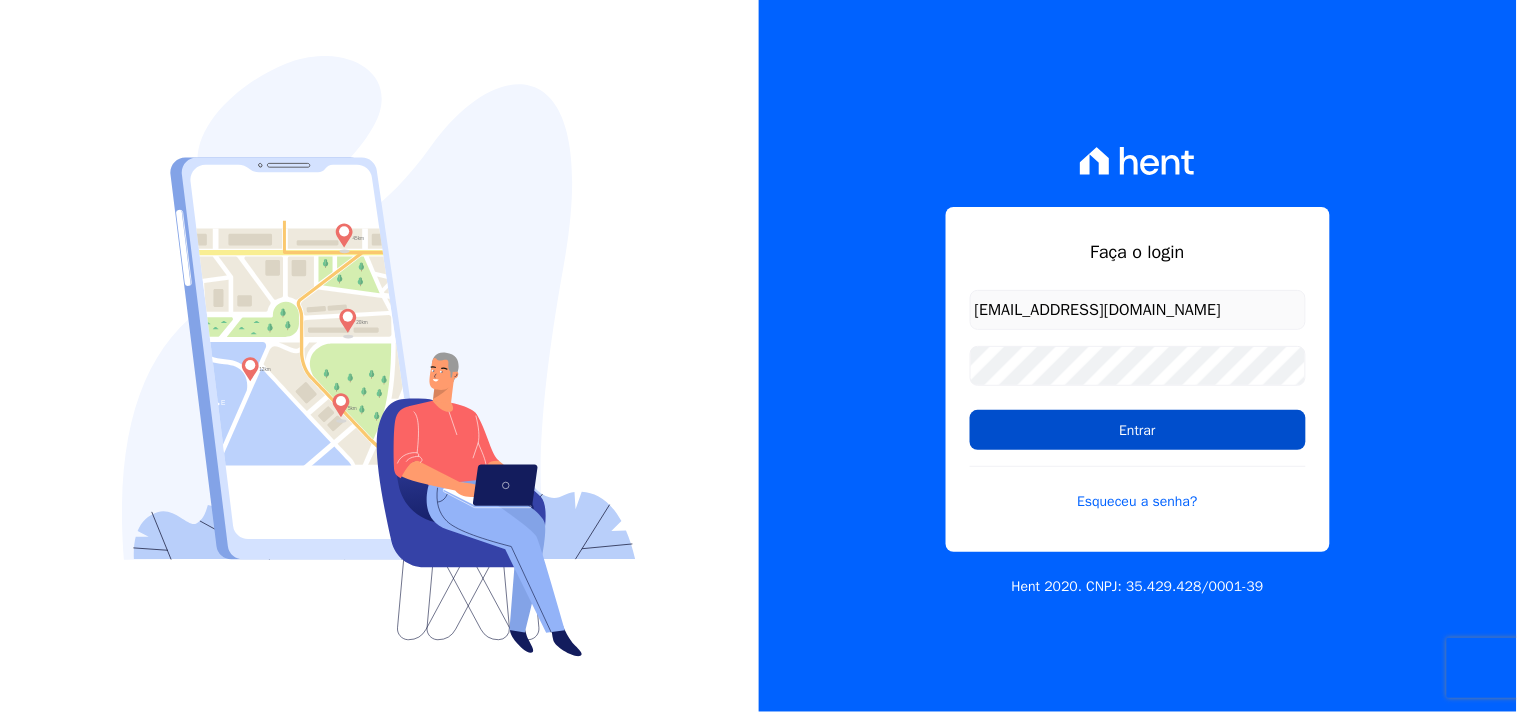 click on "Entrar" at bounding box center (1138, 430) 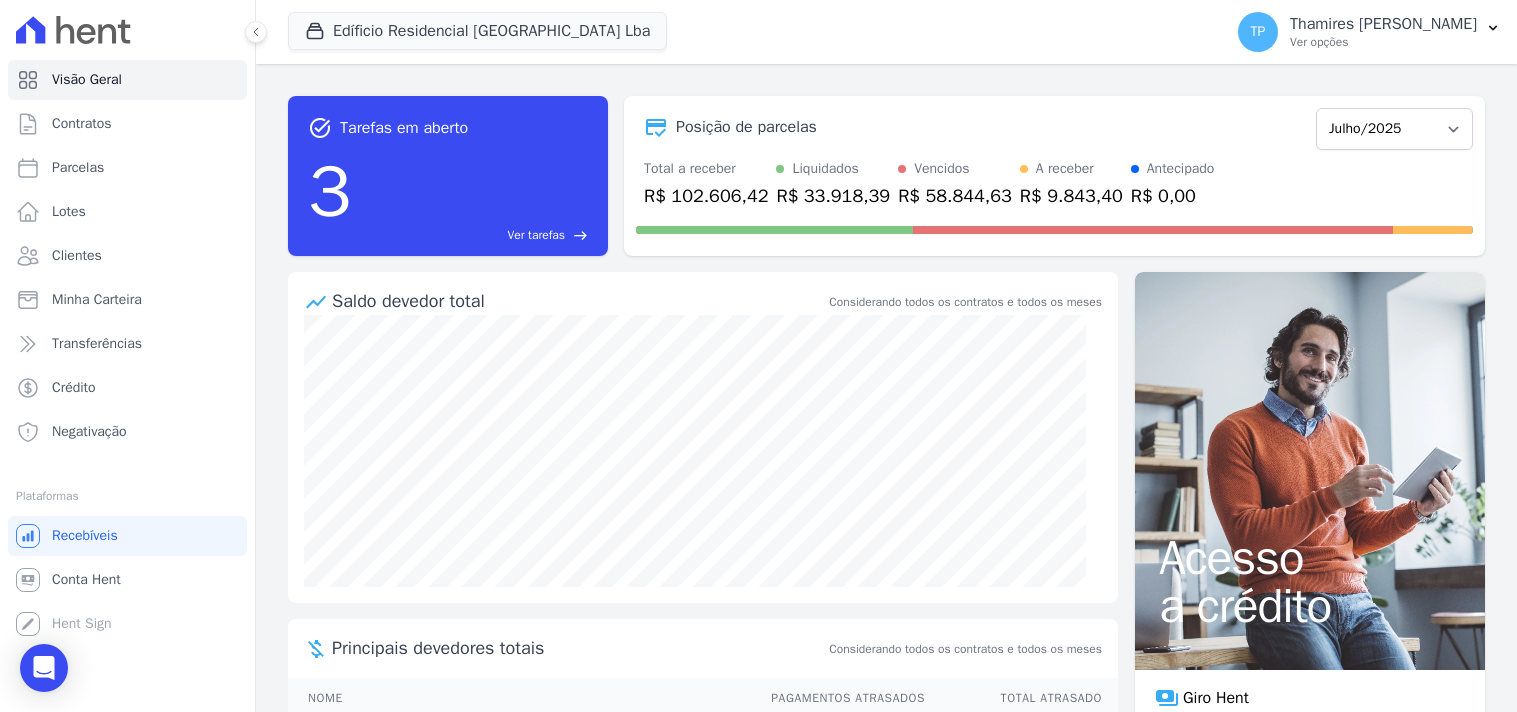 scroll, scrollTop: 0, scrollLeft: 0, axis: both 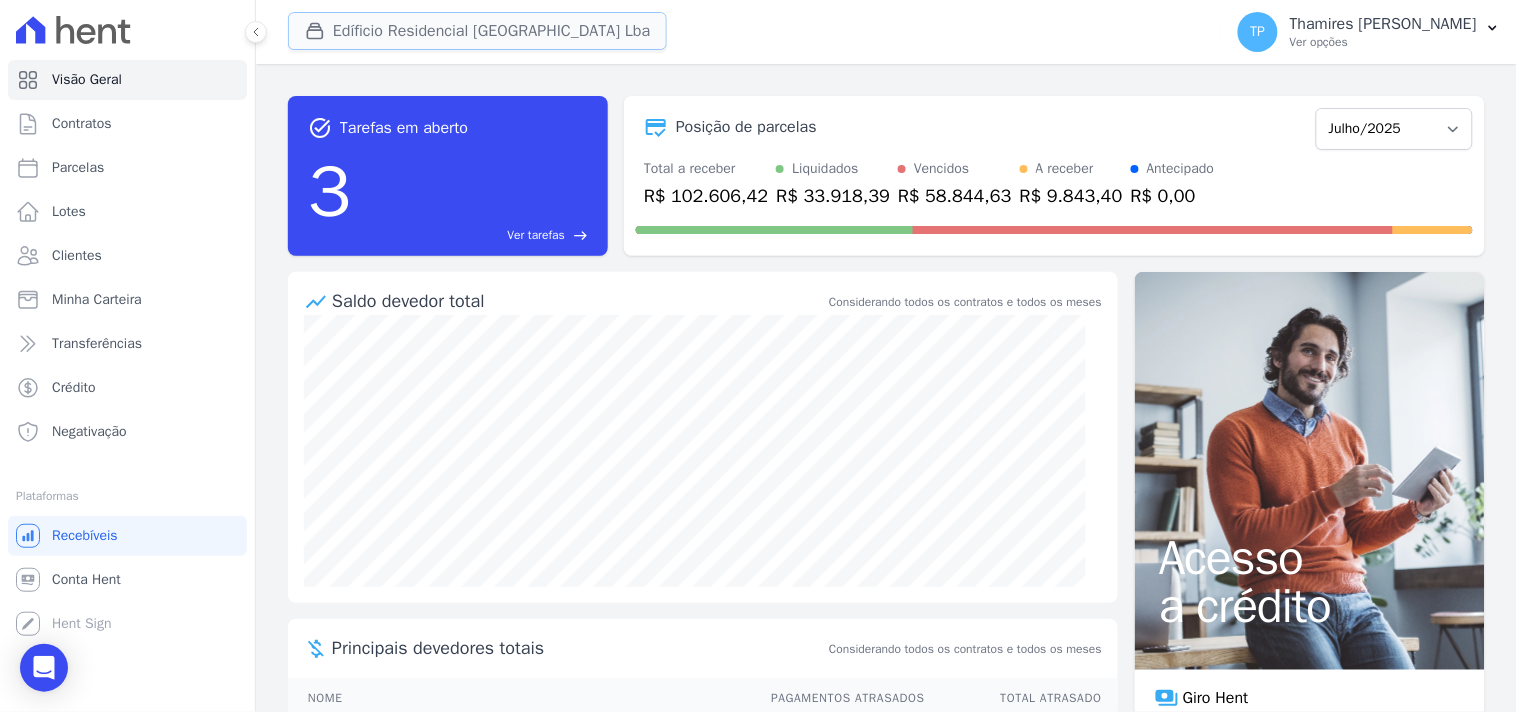 click on "Edíficio Residencial [GEOGRAPHIC_DATA]   Lba" at bounding box center [477, 31] 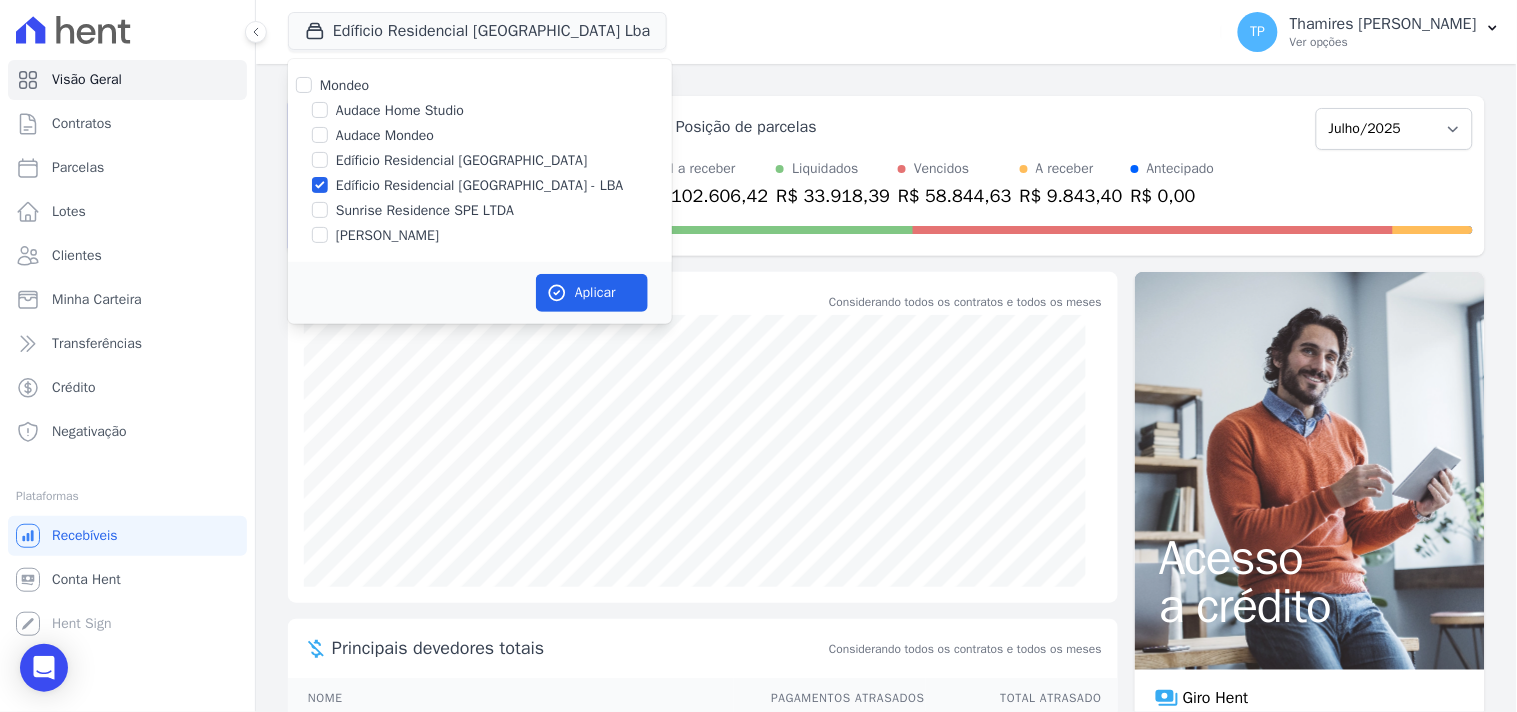 click on "Audace Mondeo" at bounding box center [385, 135] 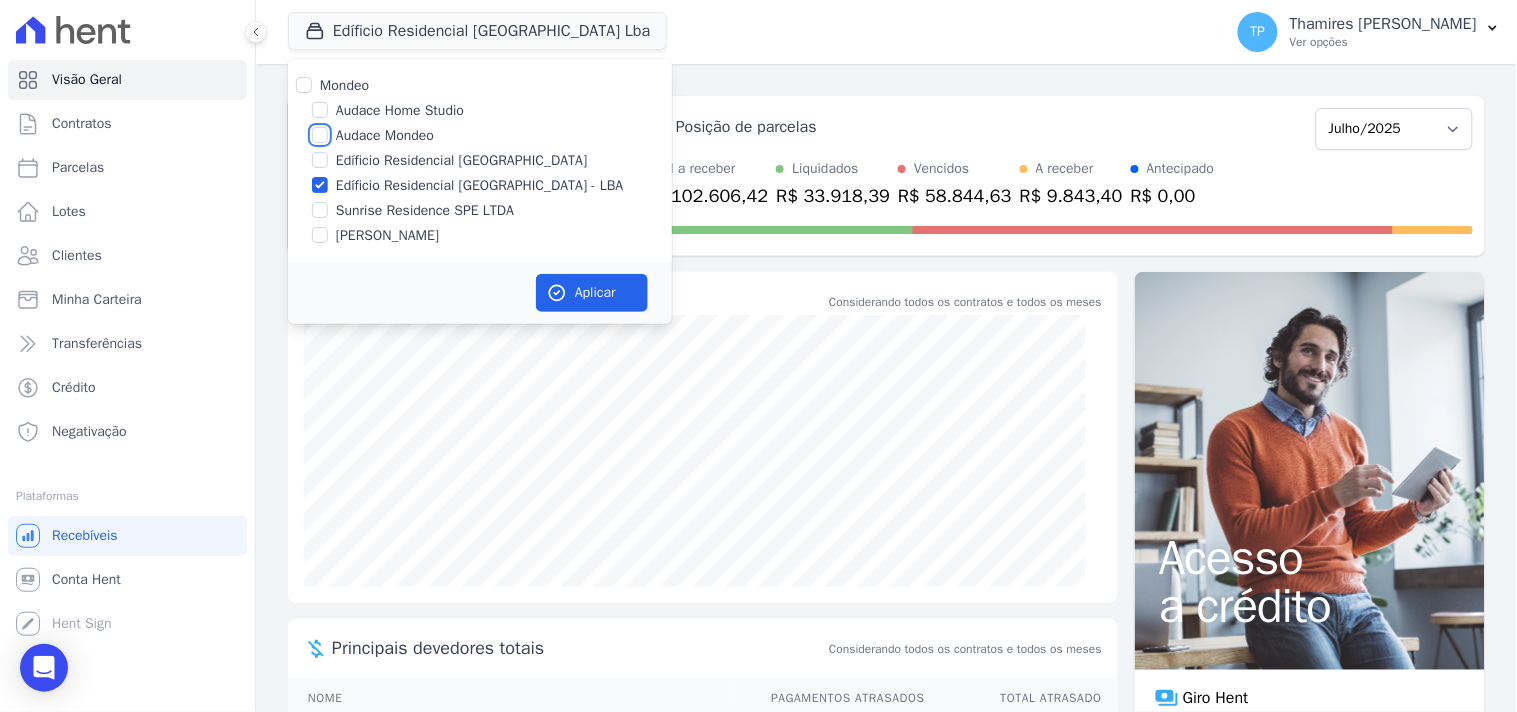 click on "Audace Mondeo" at bounding box center [320, 135] 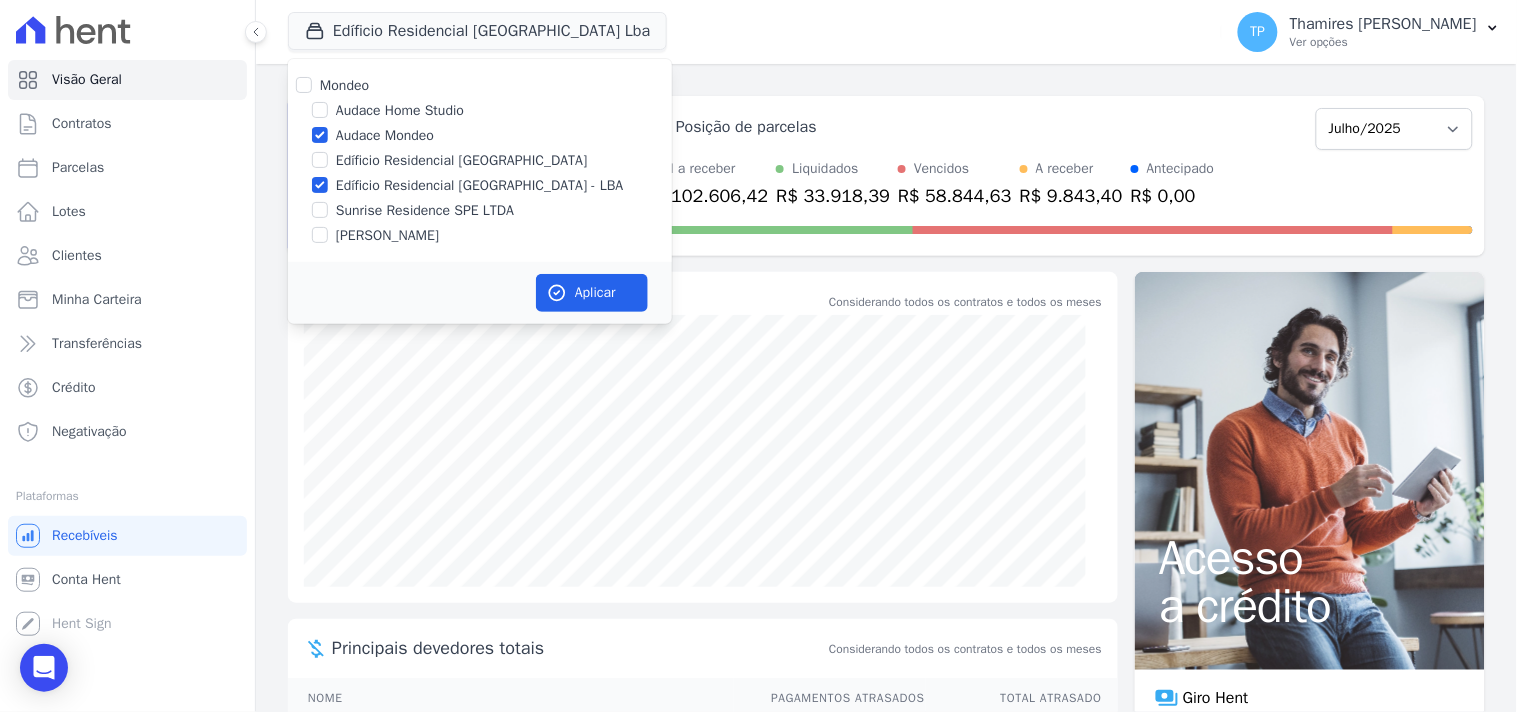 drag, startPoint x: 398, startPoint y: 192, endPoint x: 508, endPoint y: 306, distance: 158.41718 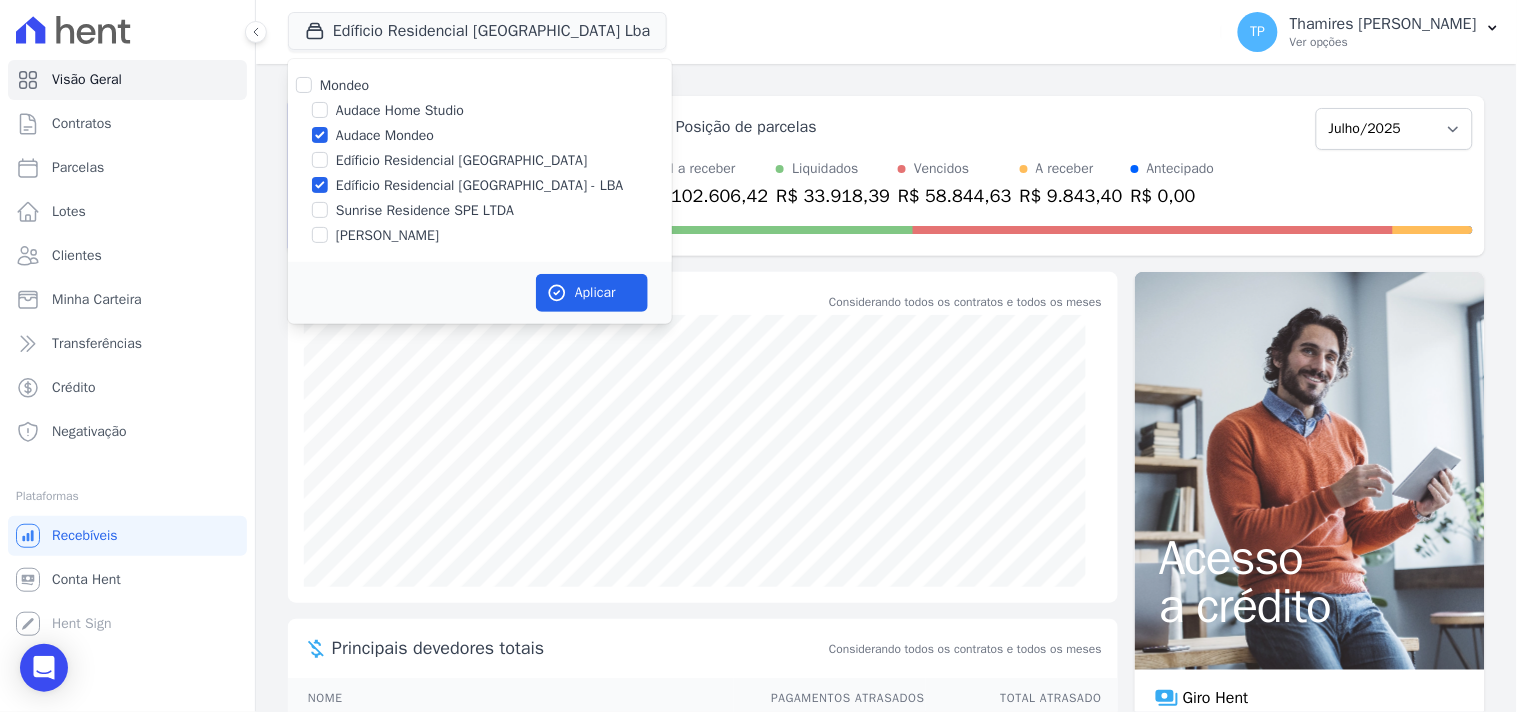 click on "Edíficio Residencial [GEOGRAPHIC_DATA] - LBA" at bounding box center [480, 185] 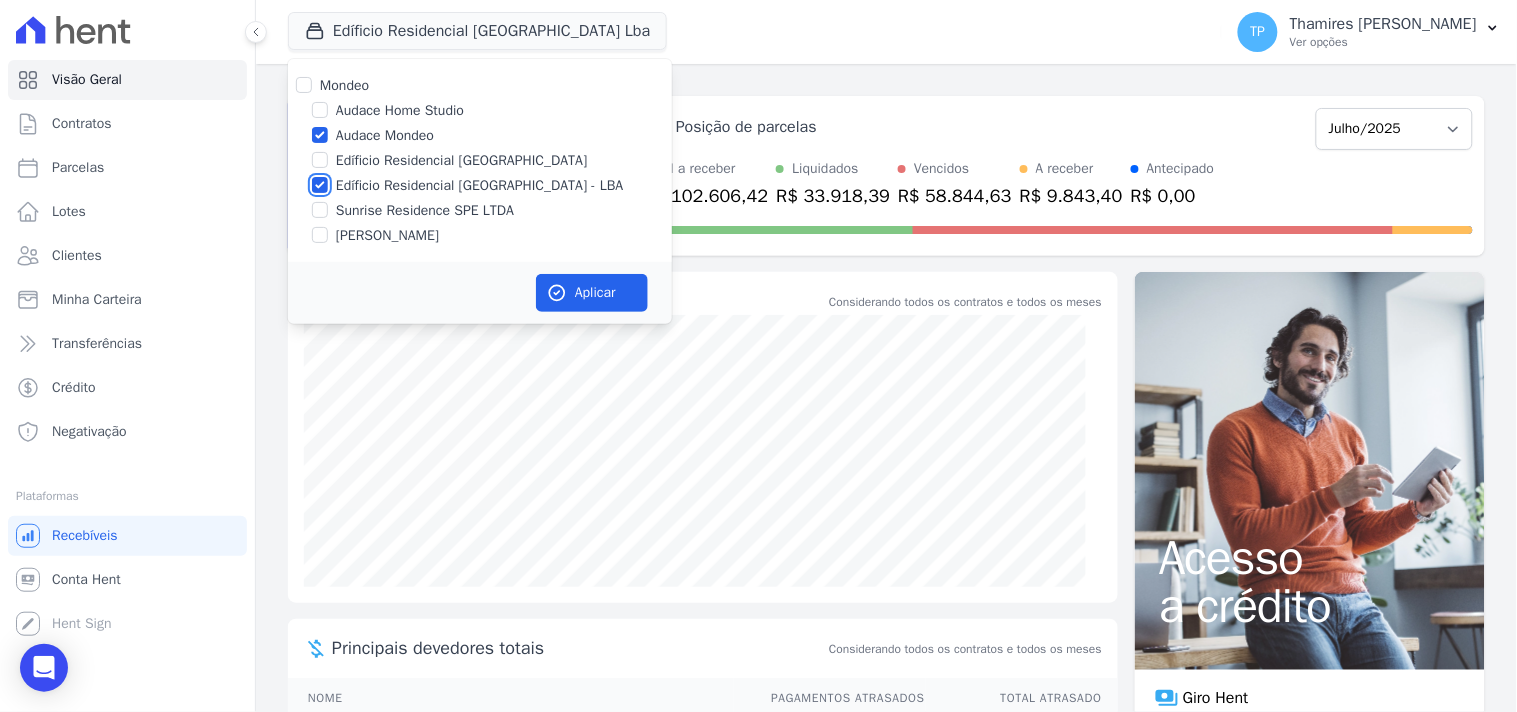 checkbox on "false" 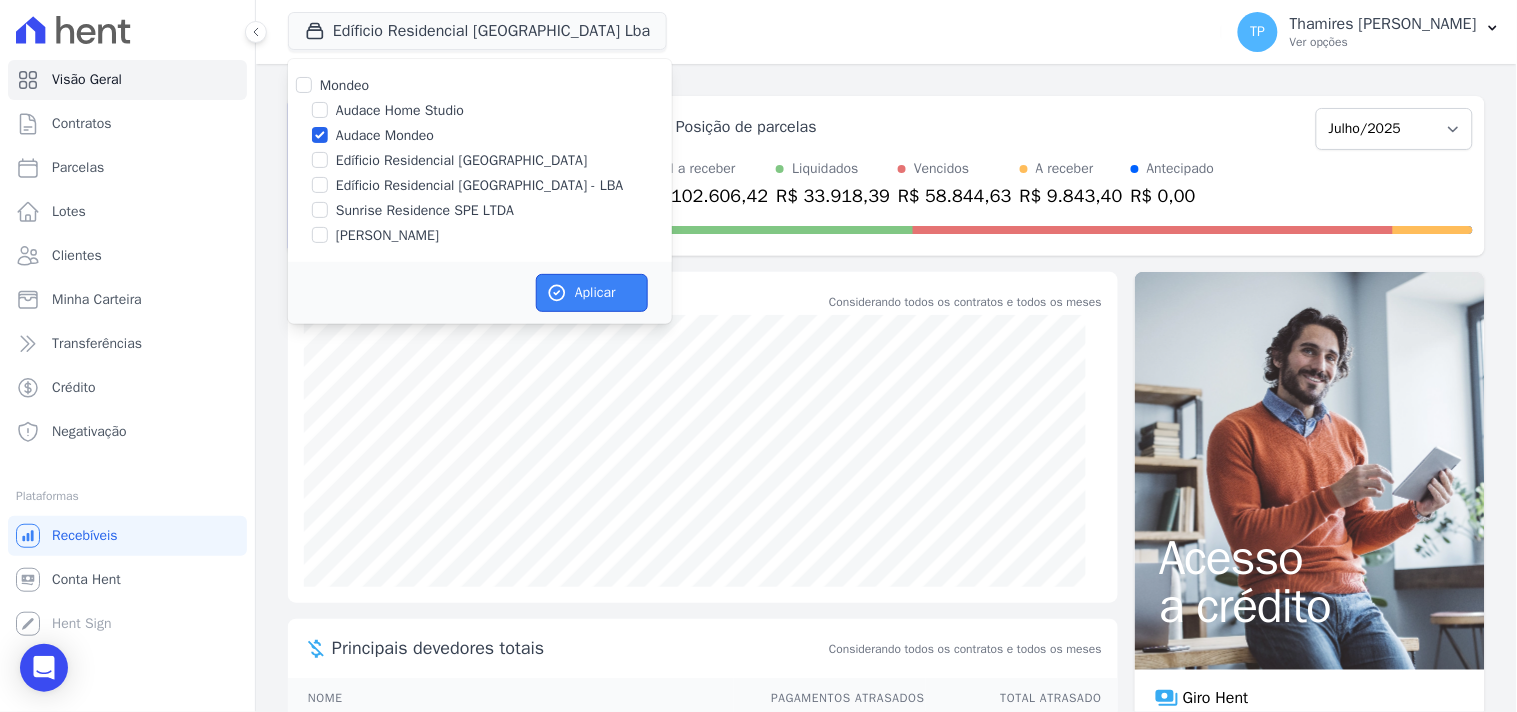 click on "Aplicar" at bounding box center [592, 293] 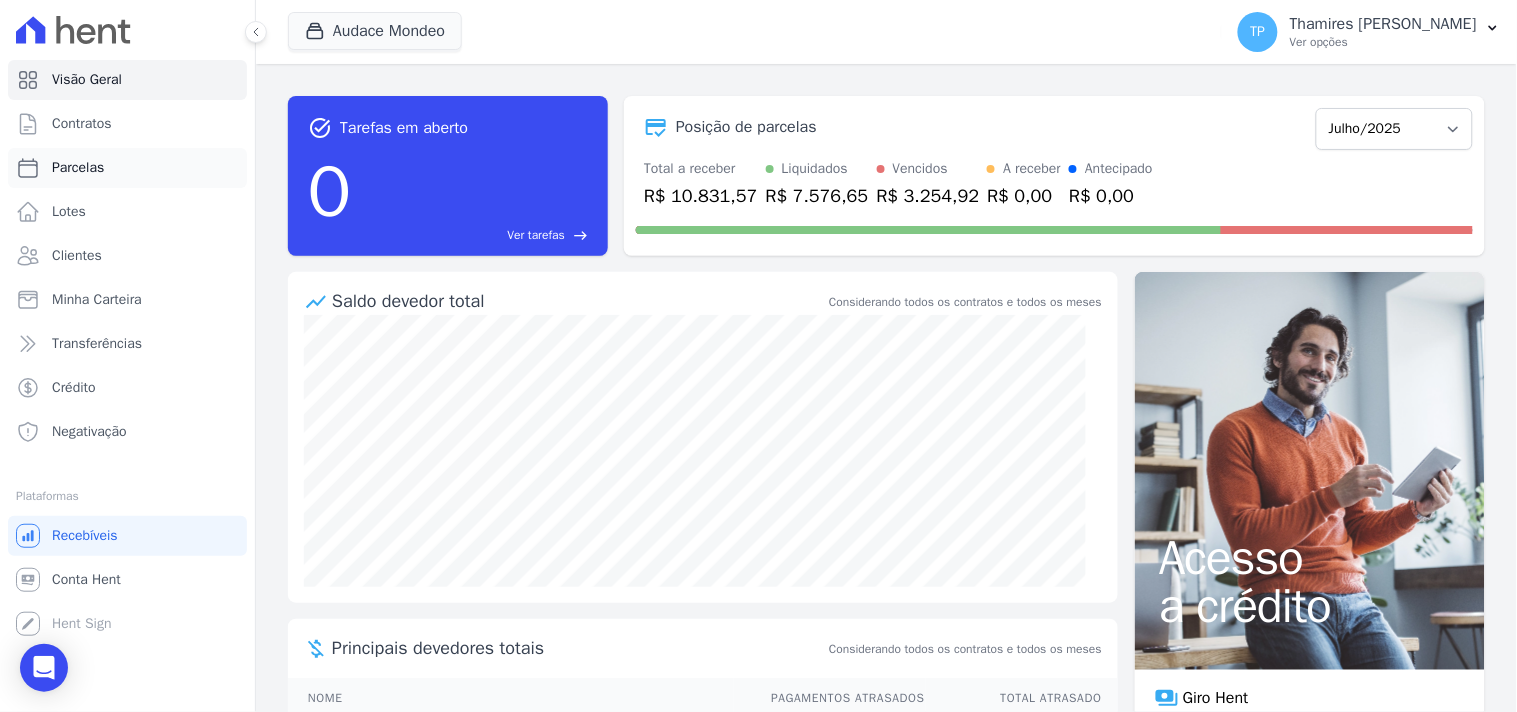 click on "Parcelas" at bounding box center (127, 168) 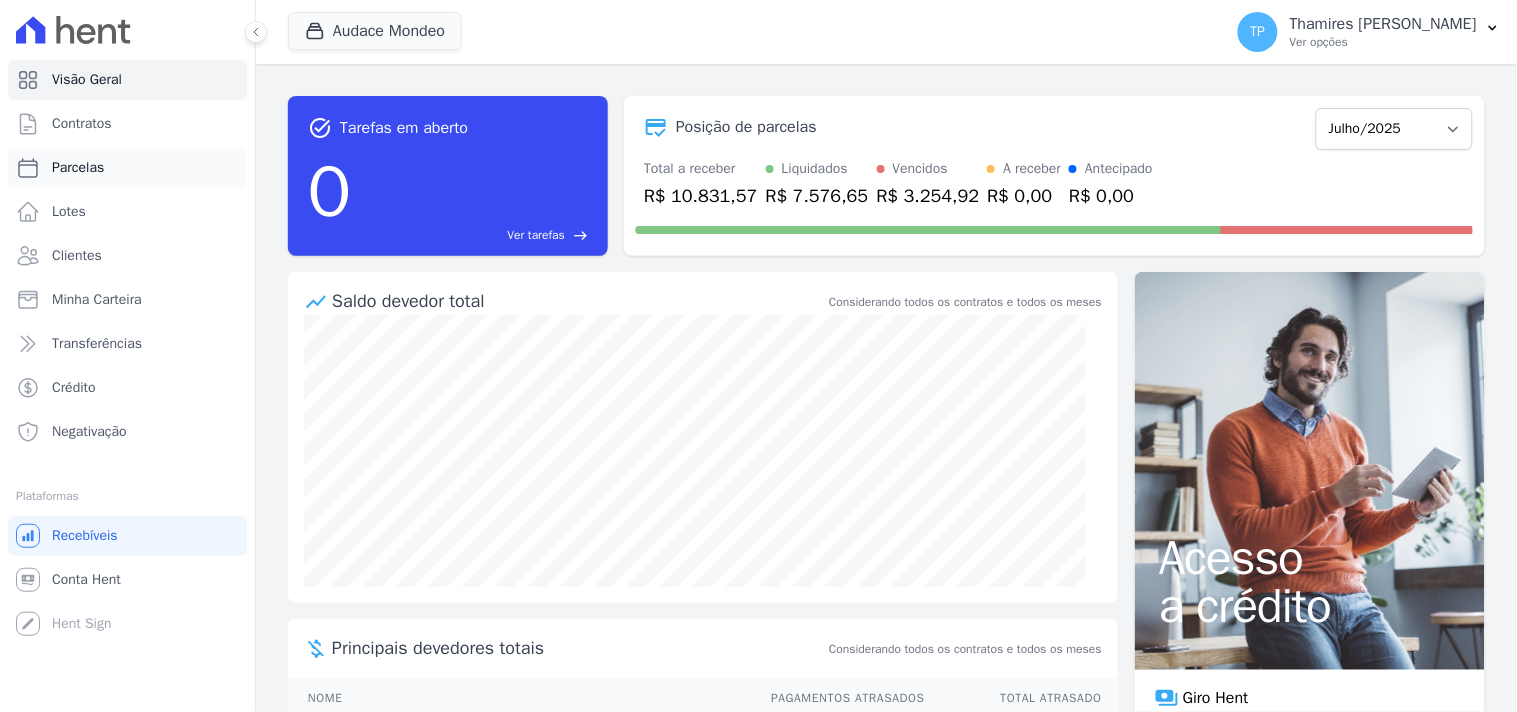 select 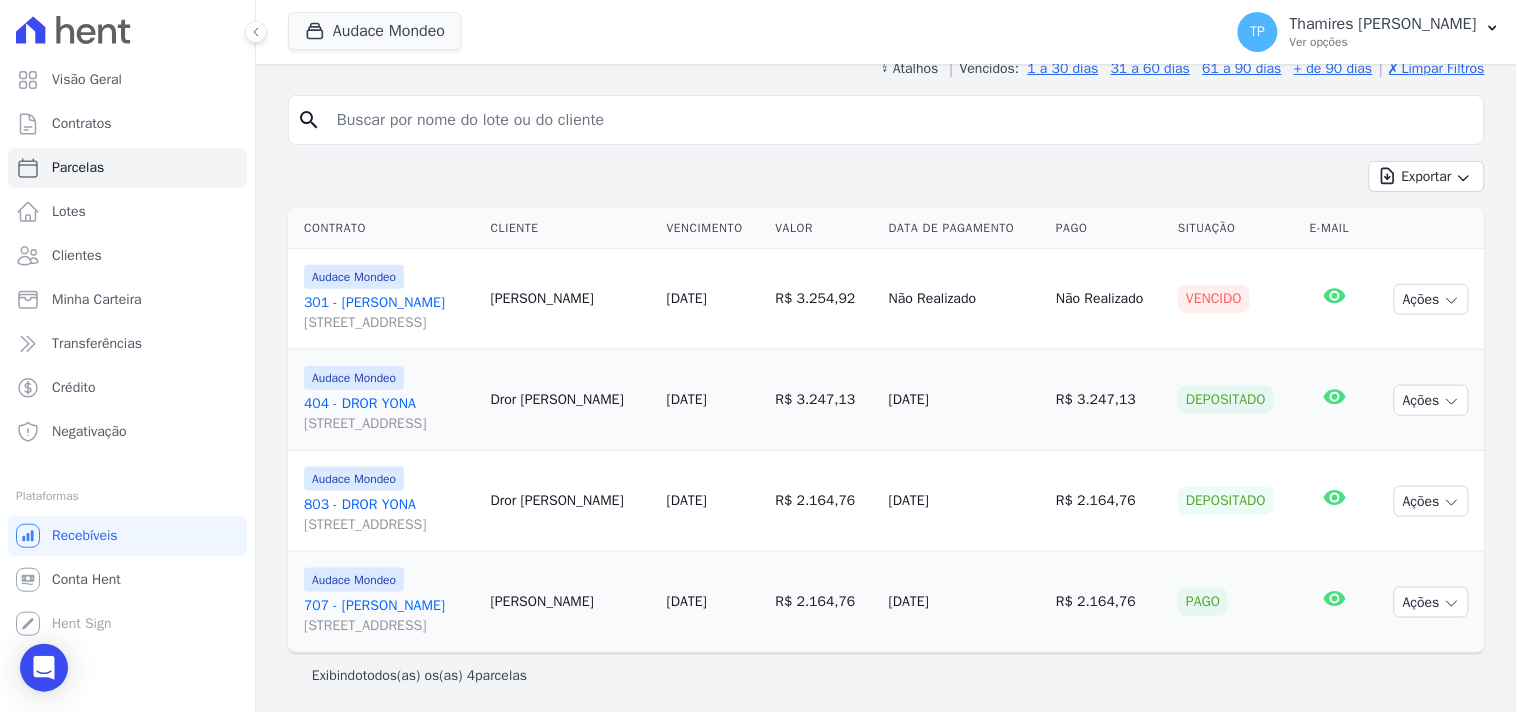 scroll, scrollTop: 348, scrollLeft: 0, axis: vertical 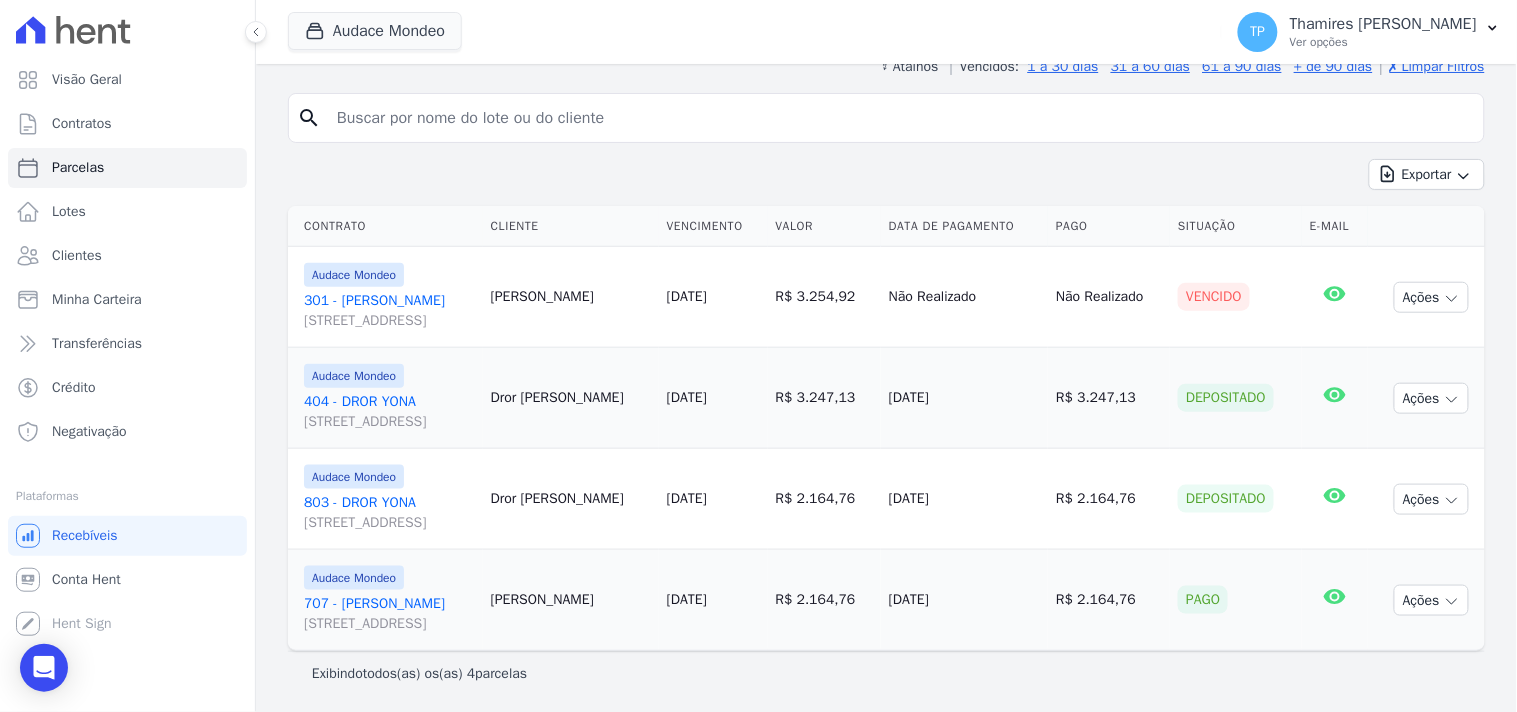 drag, startPoint x: 903, startPoint y: 605, endPoint x: 1003, endPoint y: 412, distance: 217.36835 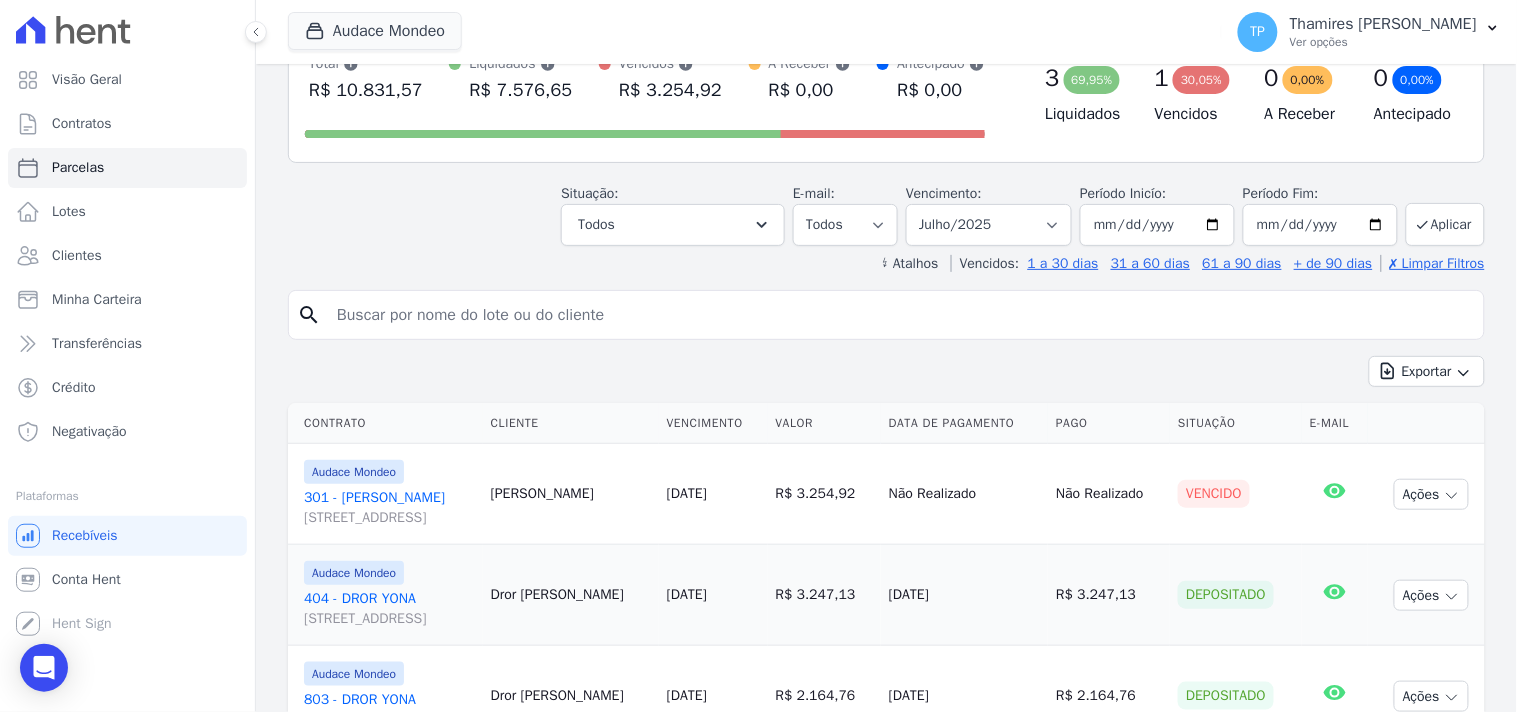 scroll, scrollTop: 0, scrollLeft: 0, axis: both 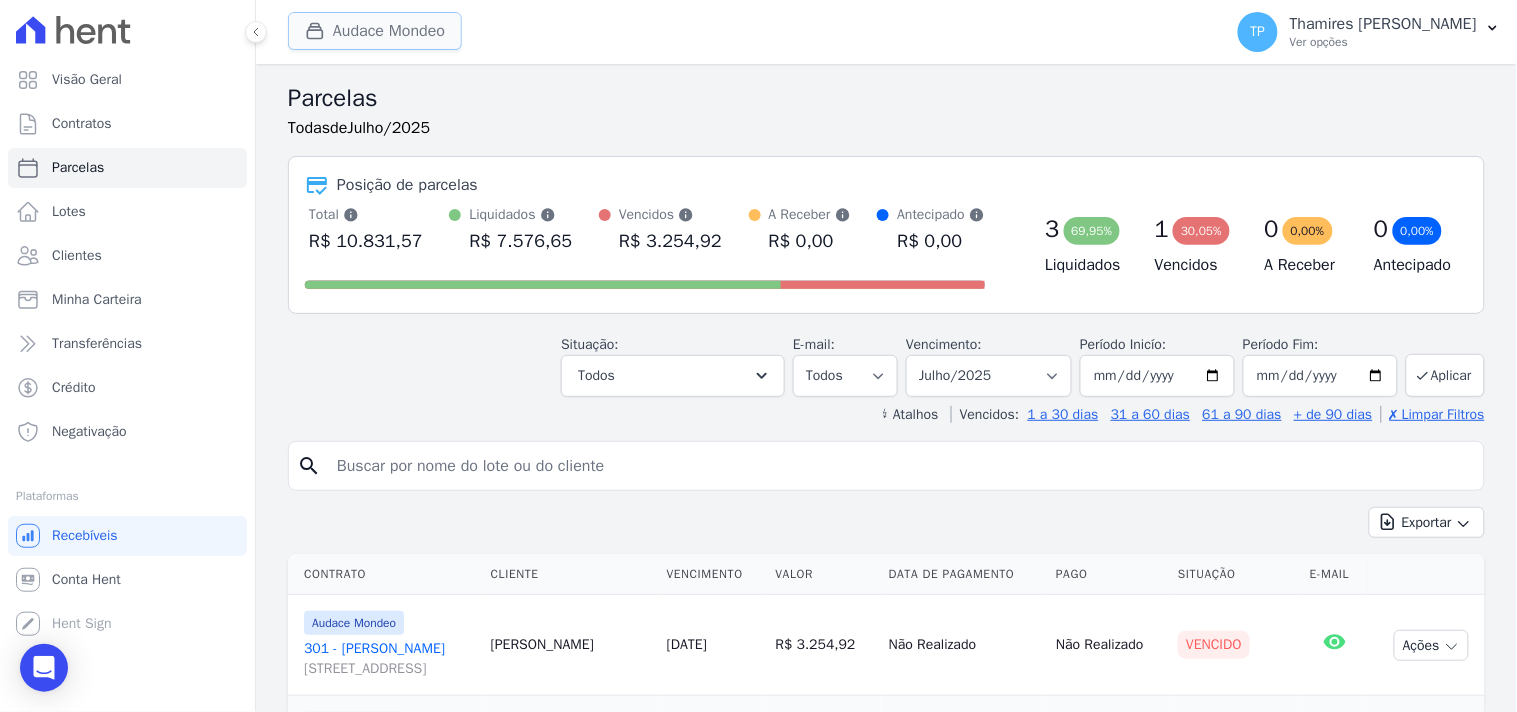 click on "Audace Mondeo" at bounding box center [375, 31] 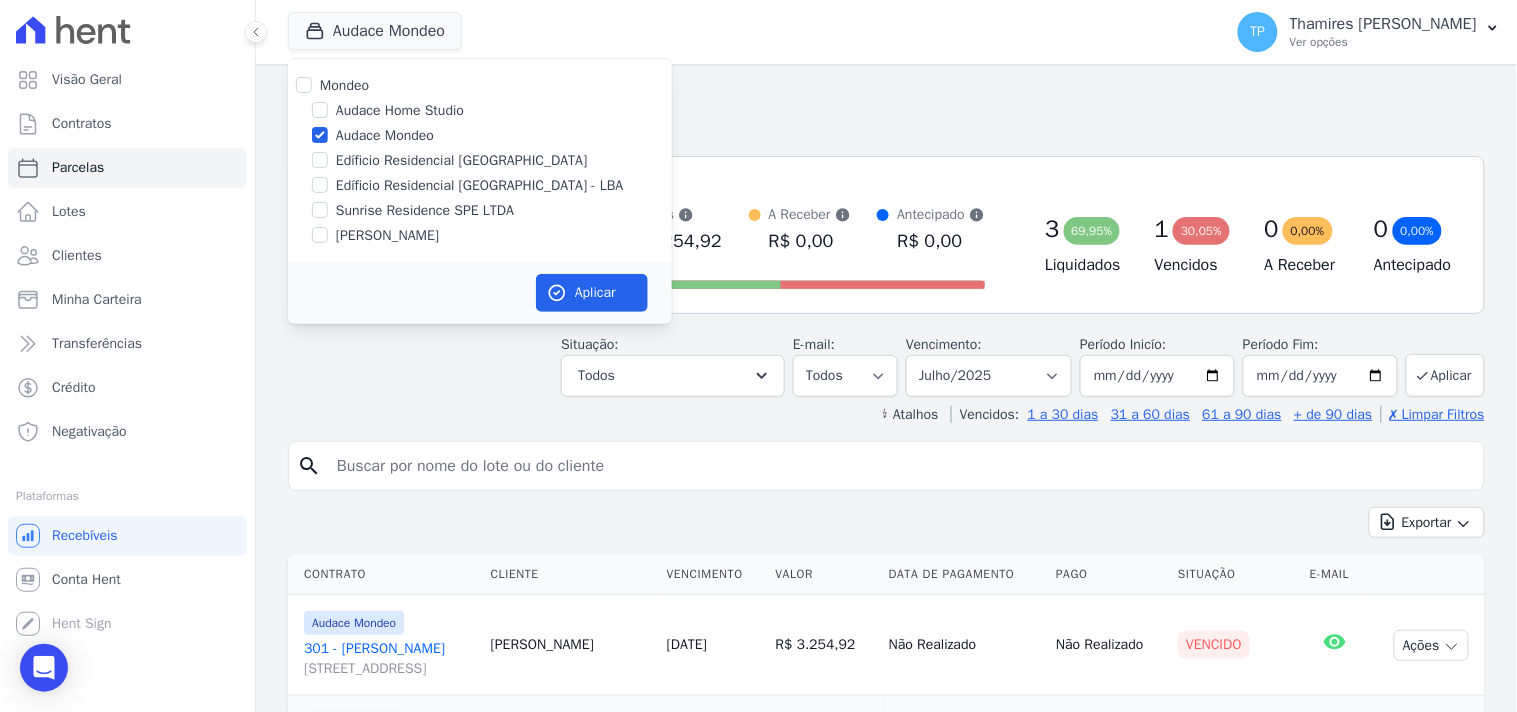 click on "[PERSON_NAME]" at bounding box center (387, 235) 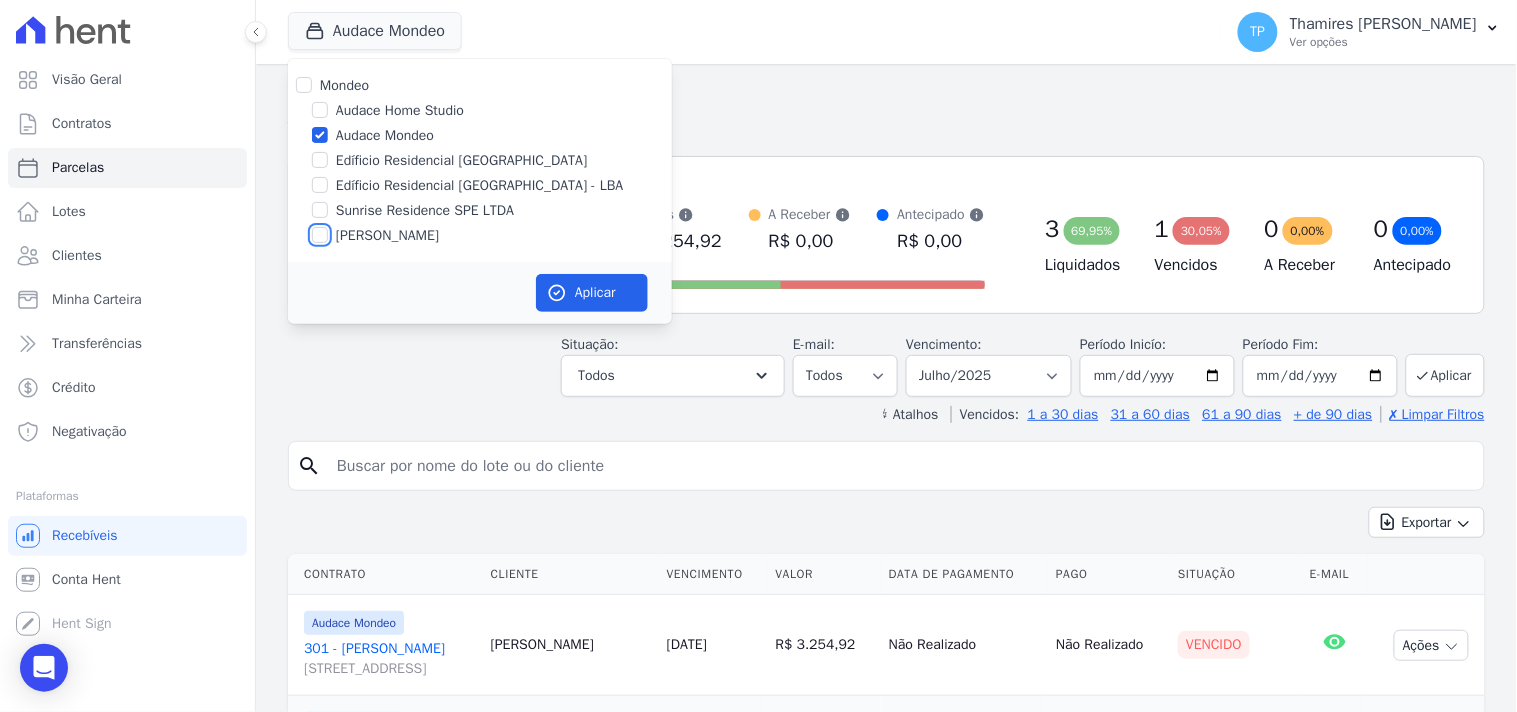 checkbox on "true" 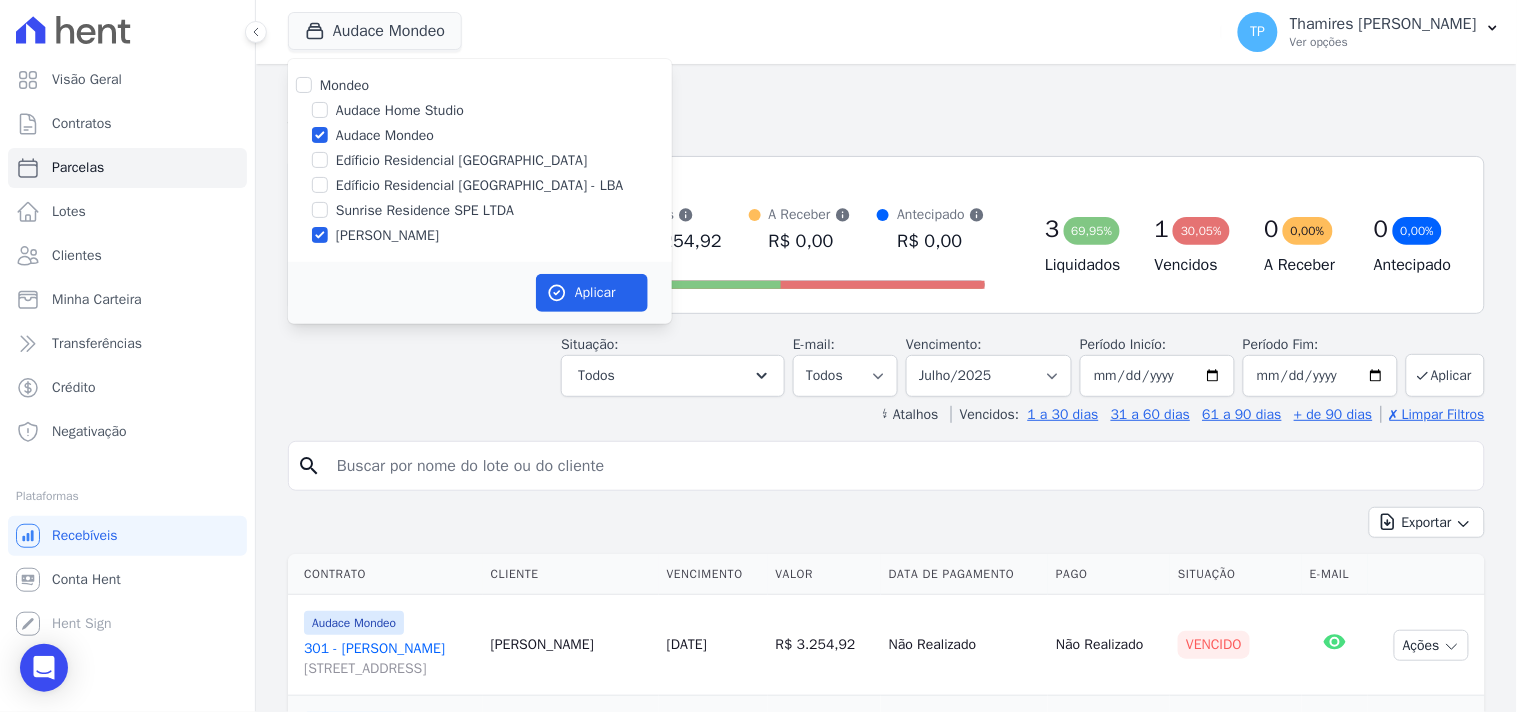 click on "Audace Home Studio" at bounding box center [400, 110] 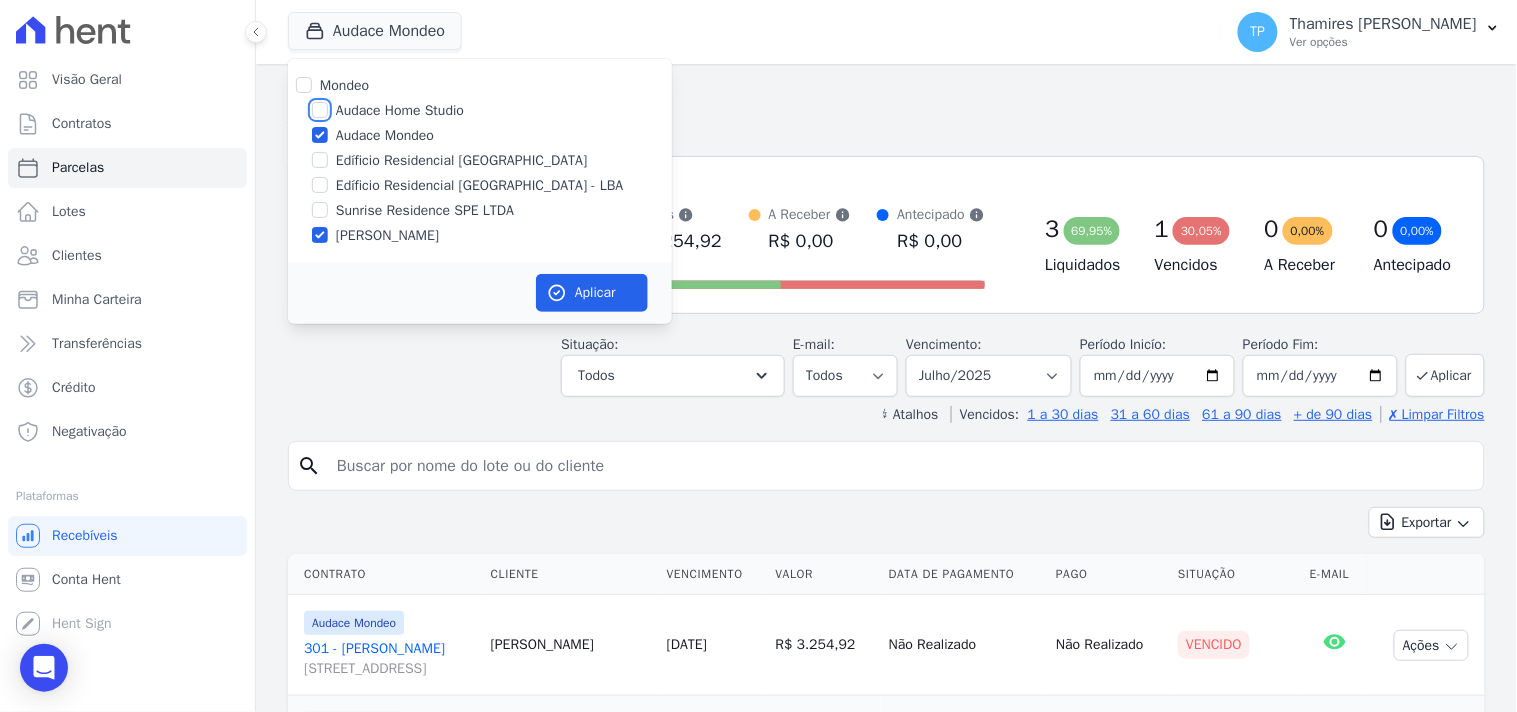 click on "Audace Home Studio" at bounding box center (320, 110) 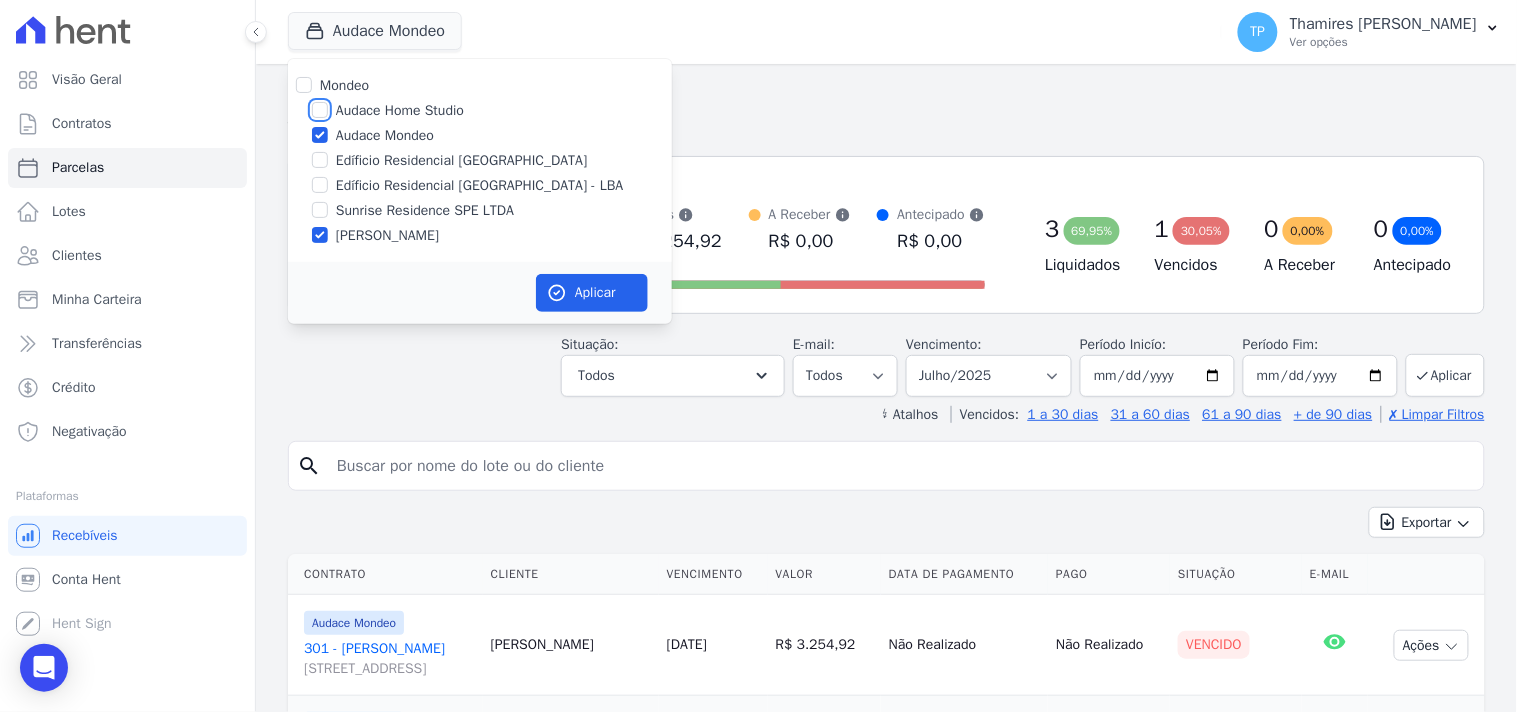 checkbox on "true" 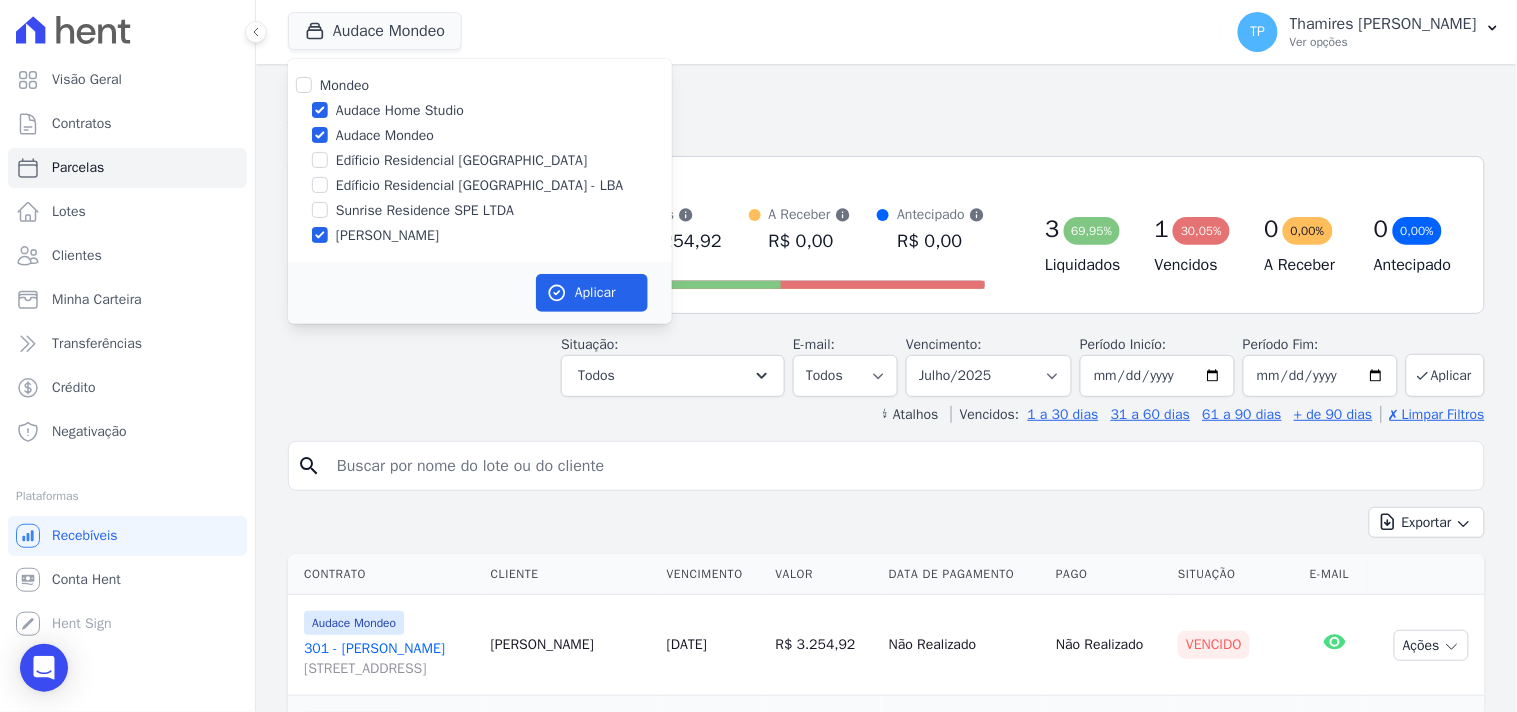 click on "Audace Mondeo" at bounding box center [385, 135] 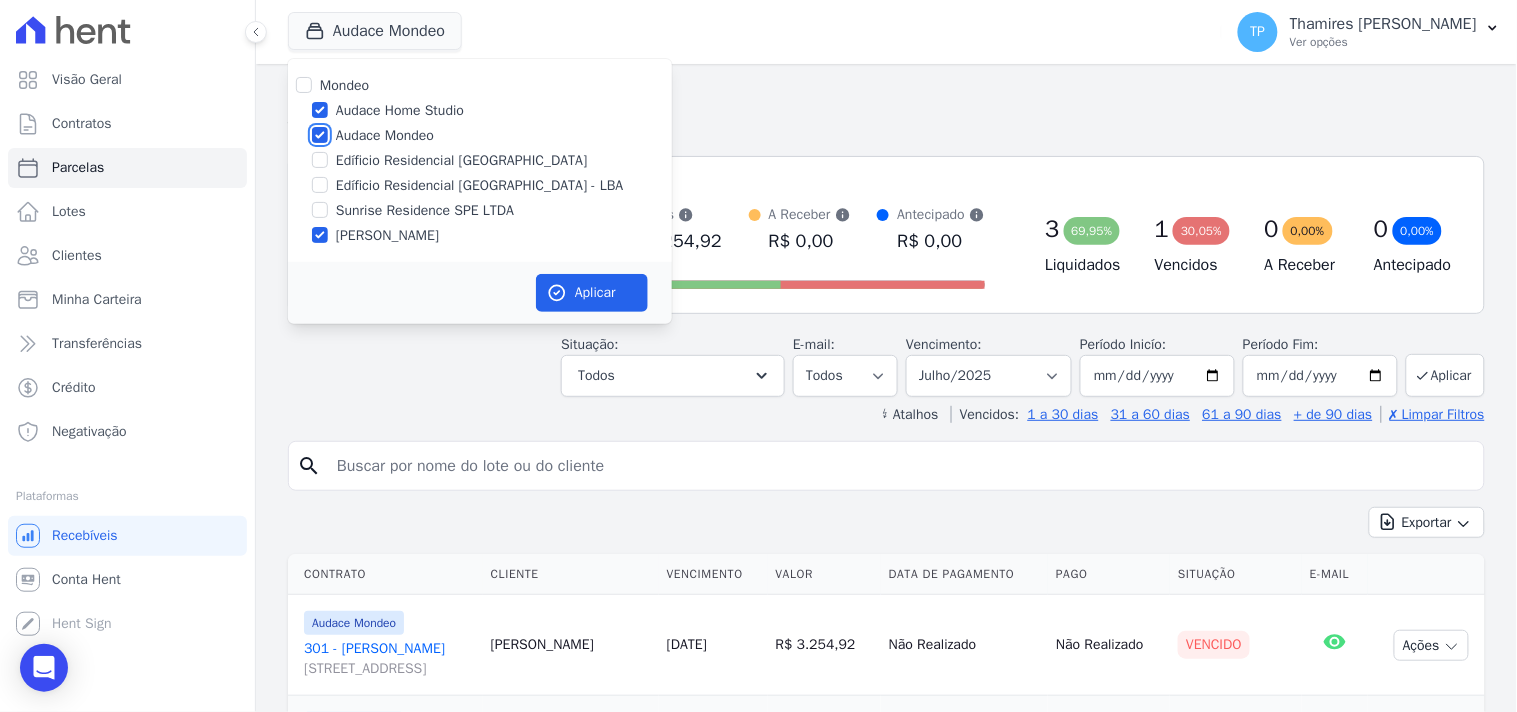 checkbox on "false" 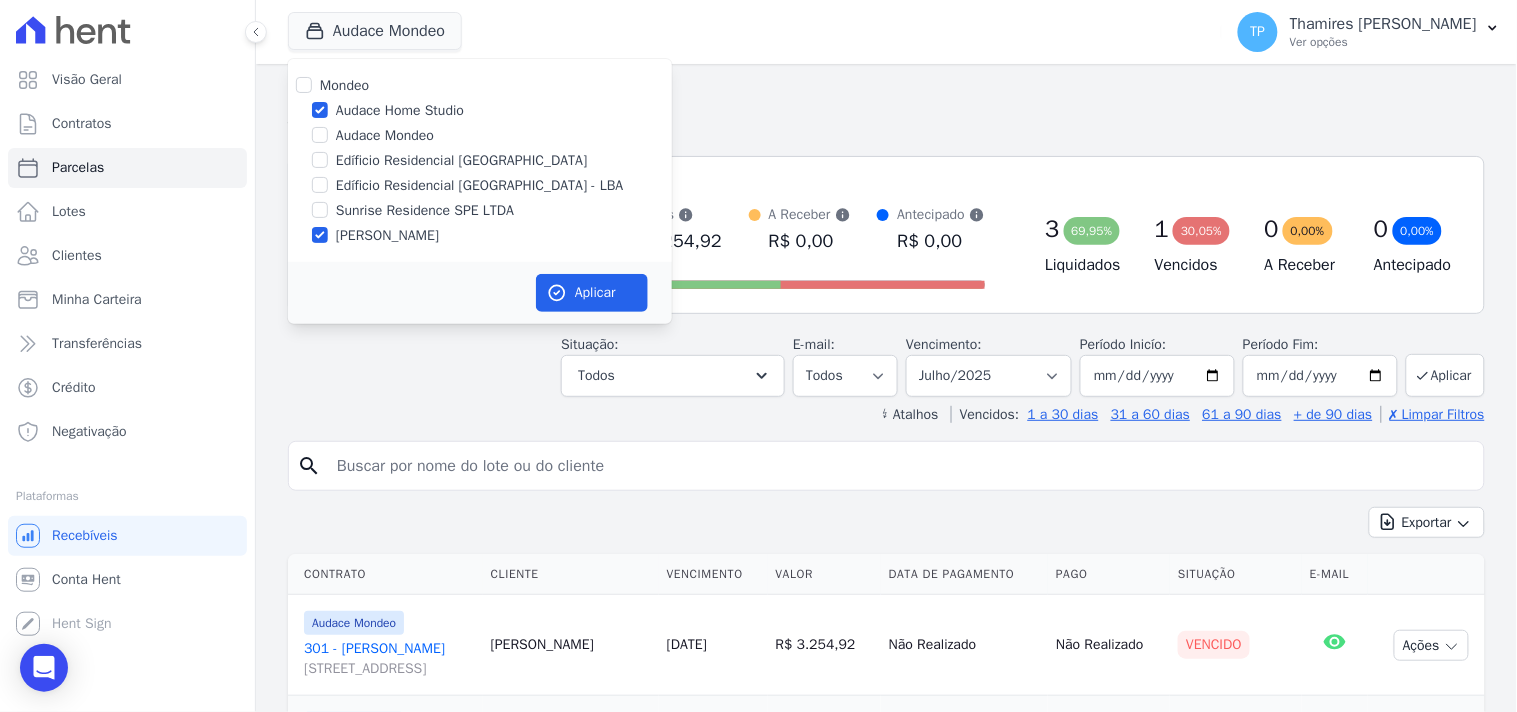 click on "Audace Home Studio" at bounding box center [400, 110] 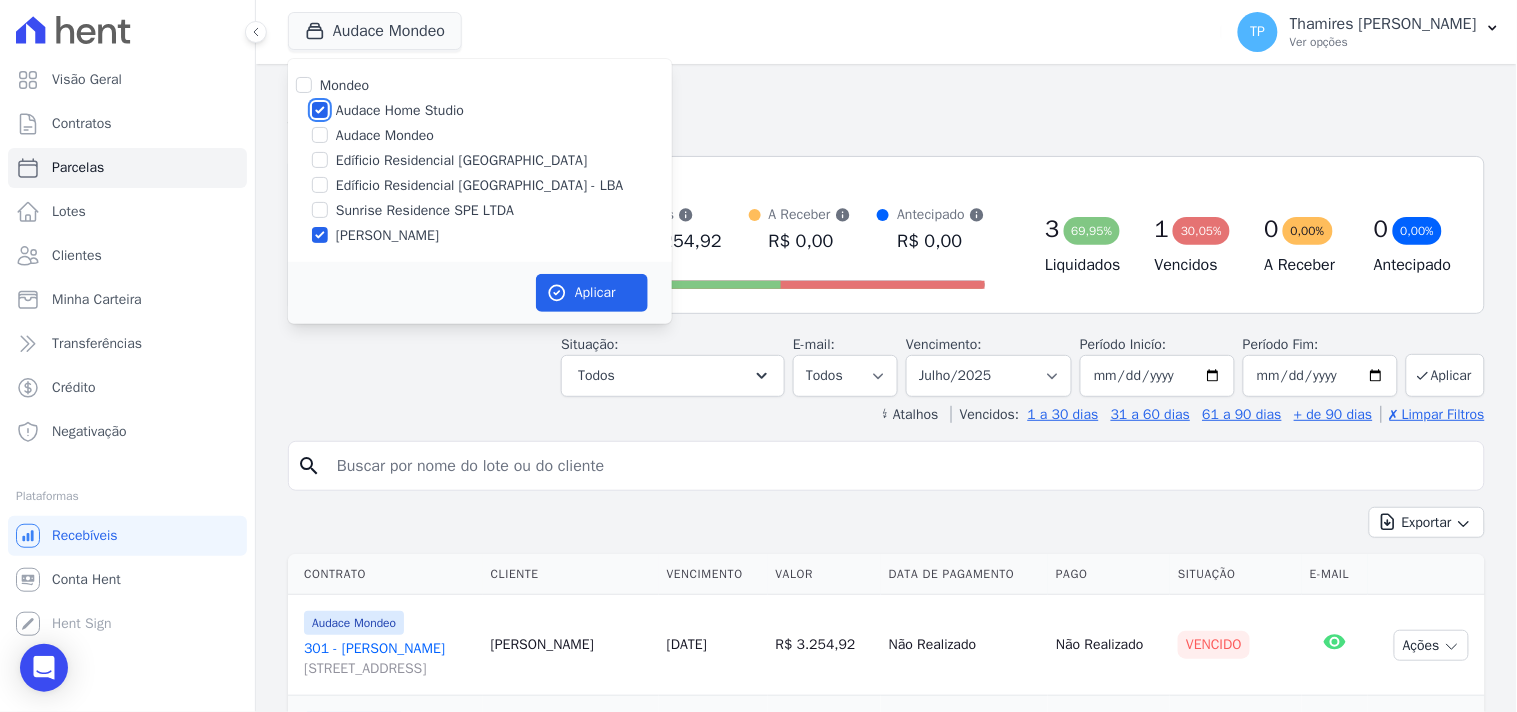 click on "Audace Home Studio" at bounding box center (320, 110) 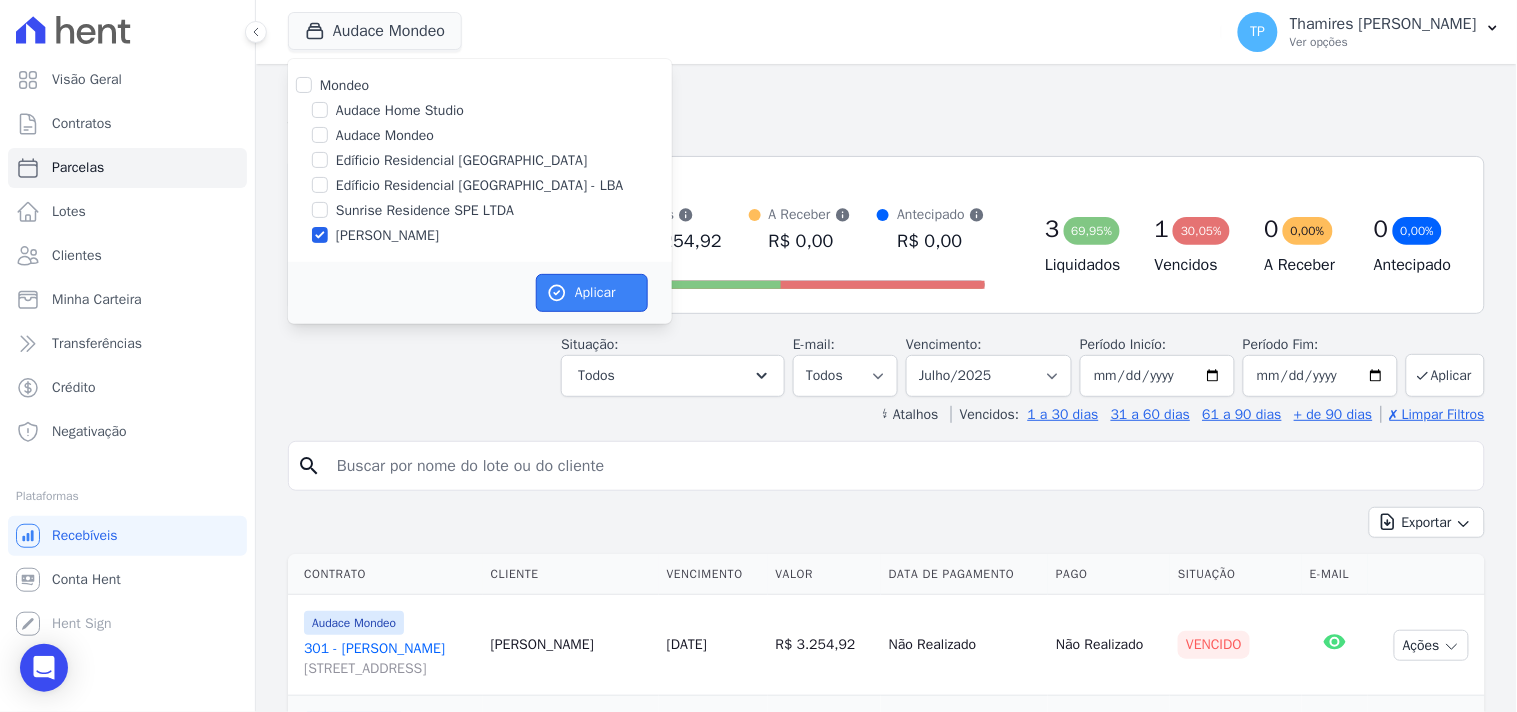 click on "Aplicar" at bounding box center (592, 293) 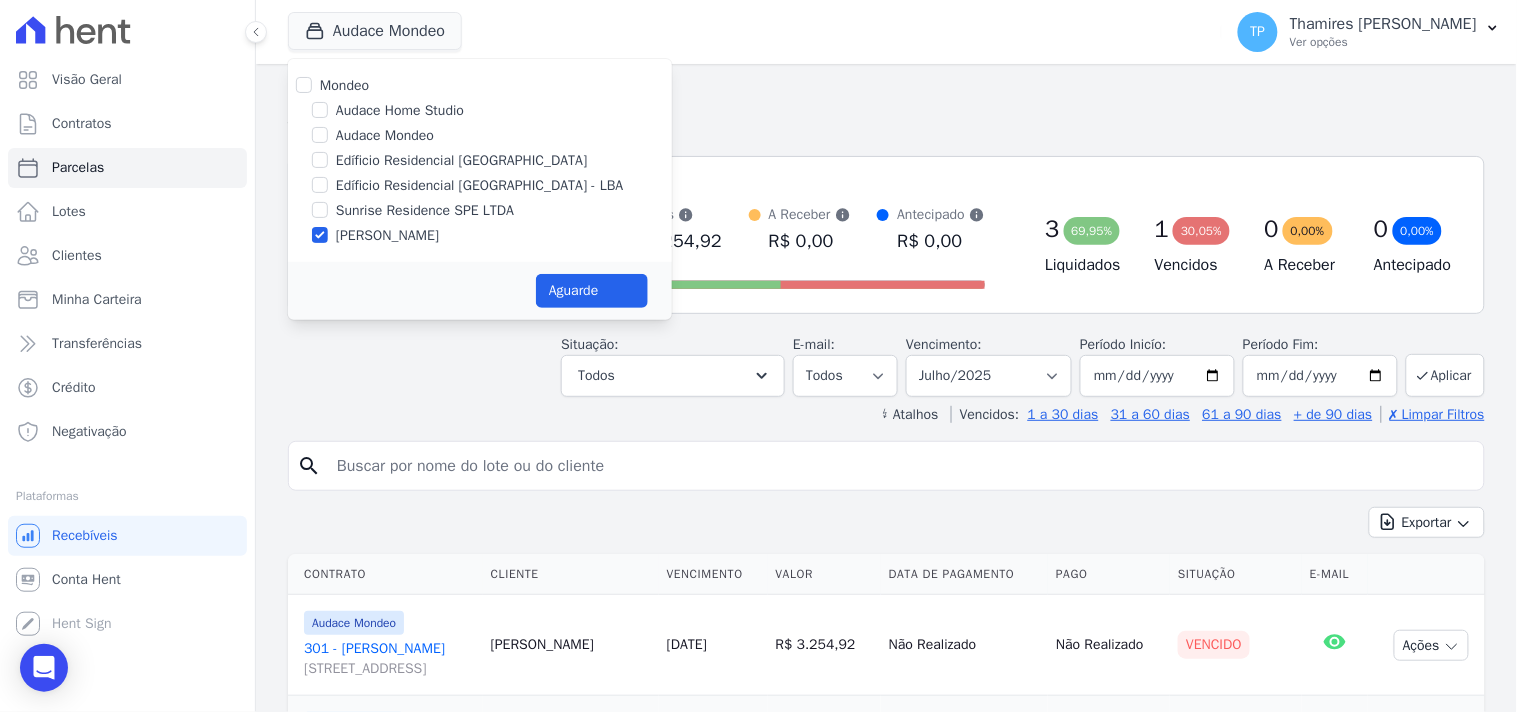 select 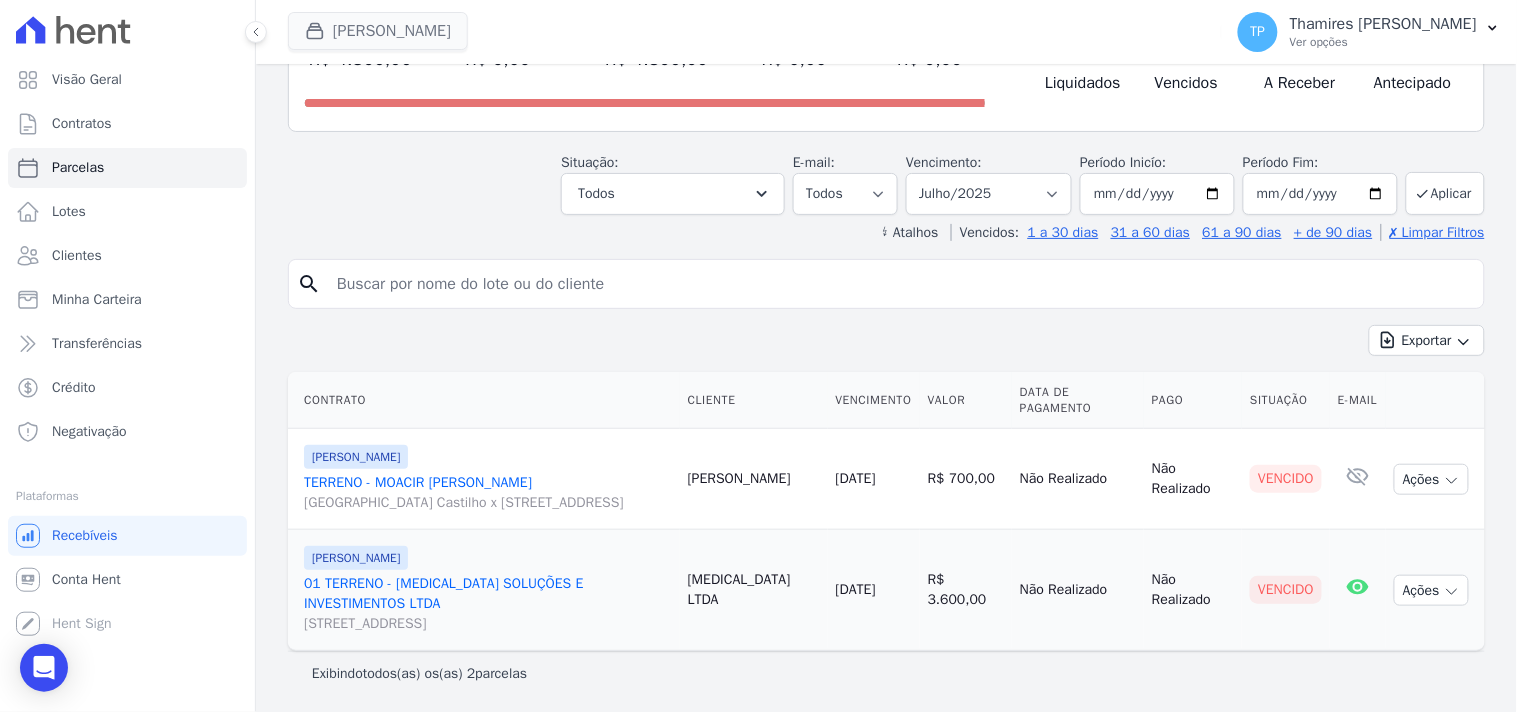 scroll, scrollTop: 202, scrollLeft: 0, axis: vertical 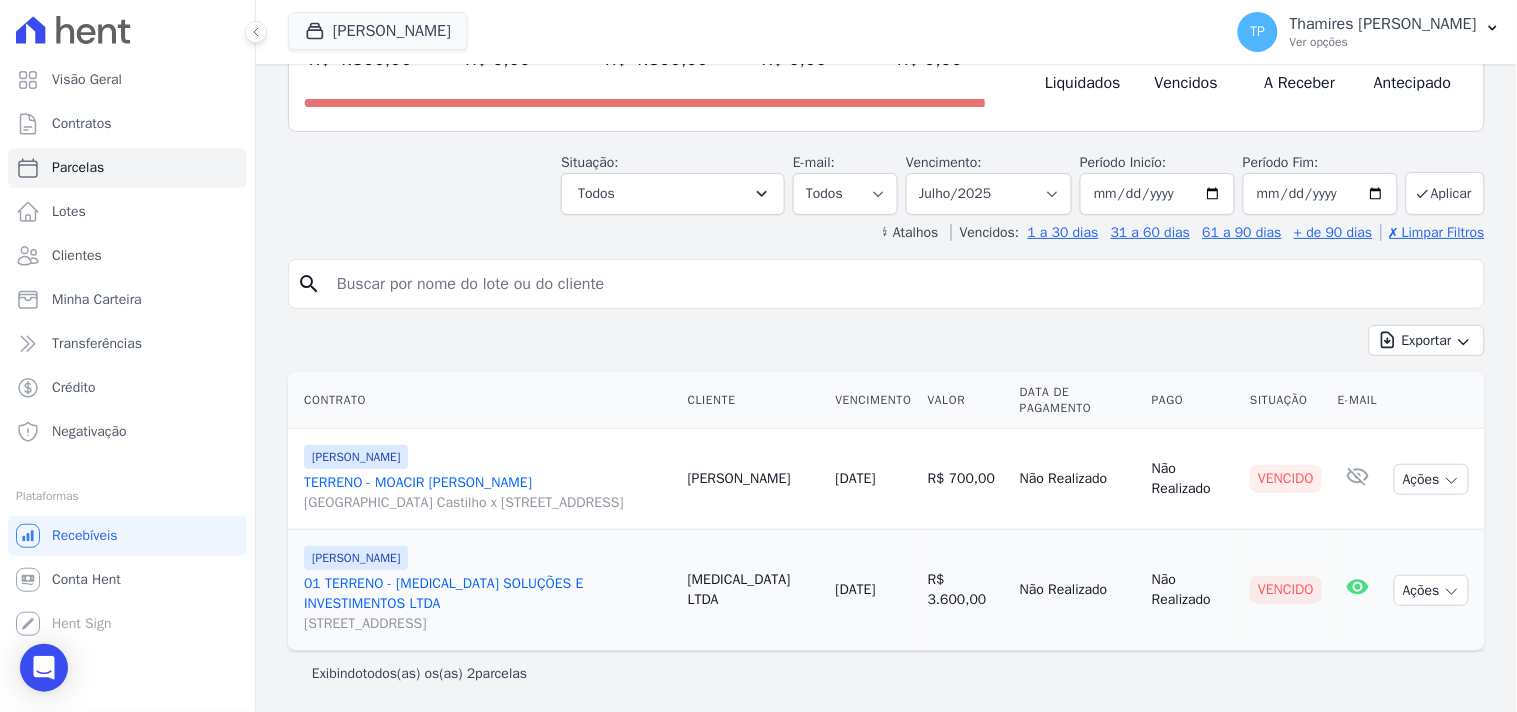 drag, startPoint x: 398, startPoint y: 340, endPoint x: 385, endPoint y: 343, distance: 13.341664 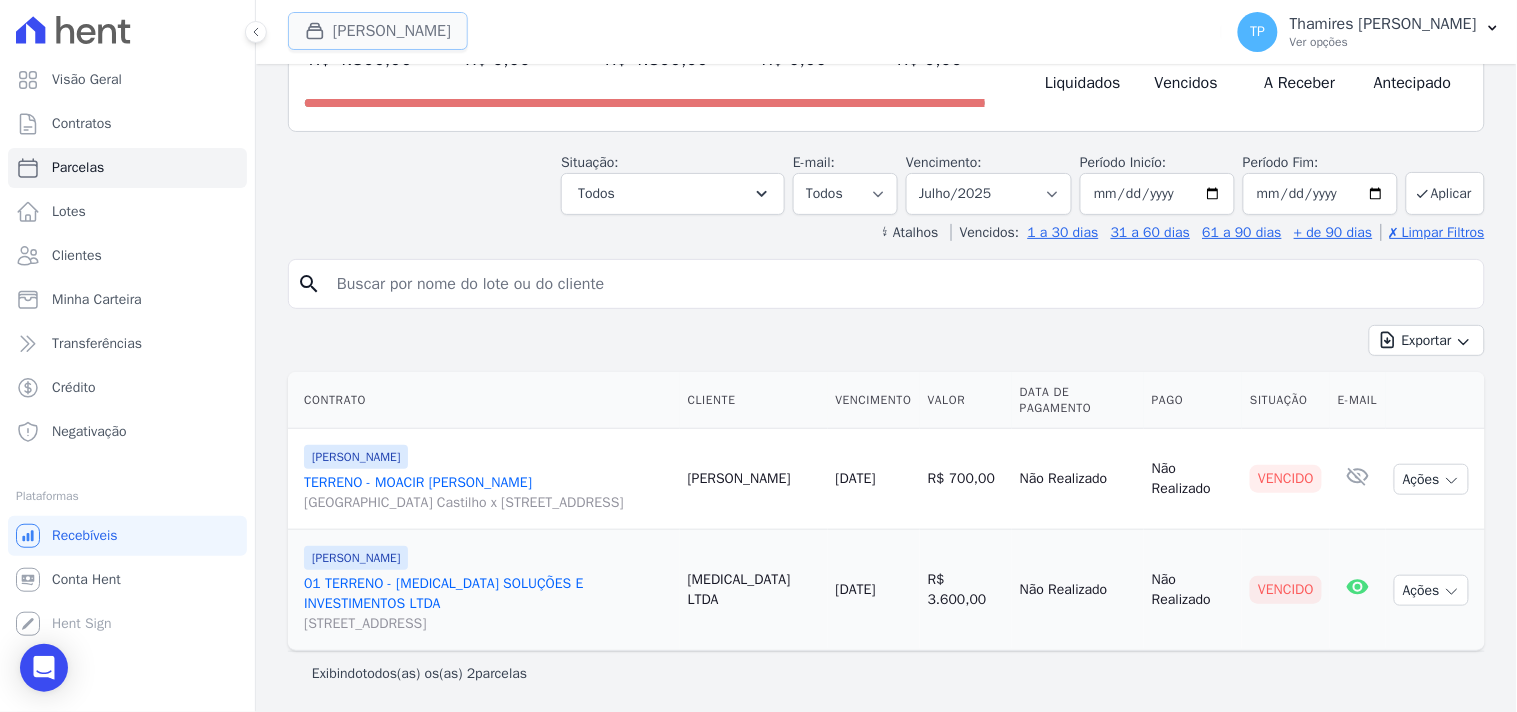 click on "[PERSON_NAME]" at bounding box center (378, 31) 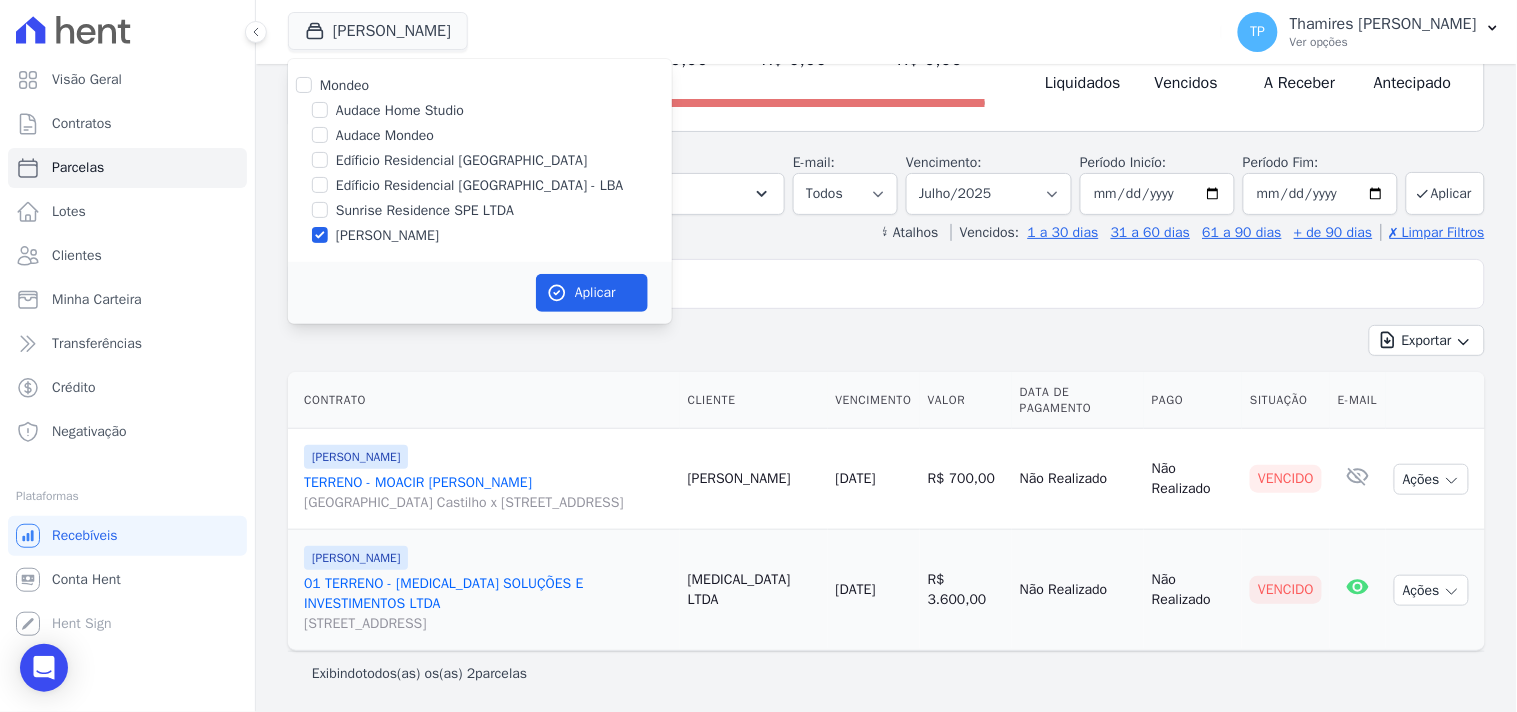 click on "[PERSON_NAME]" at bounding box center [387, 235] 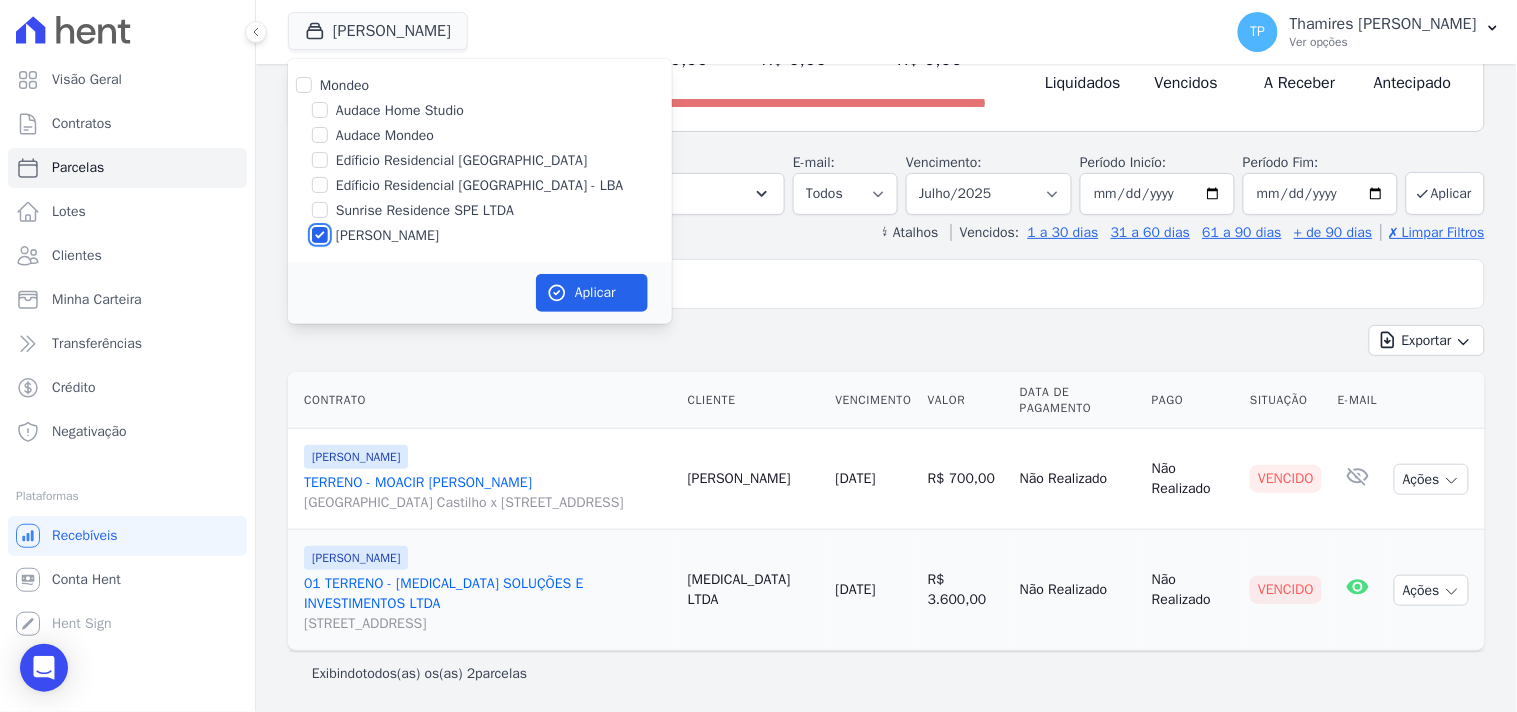 checkbox on "false" 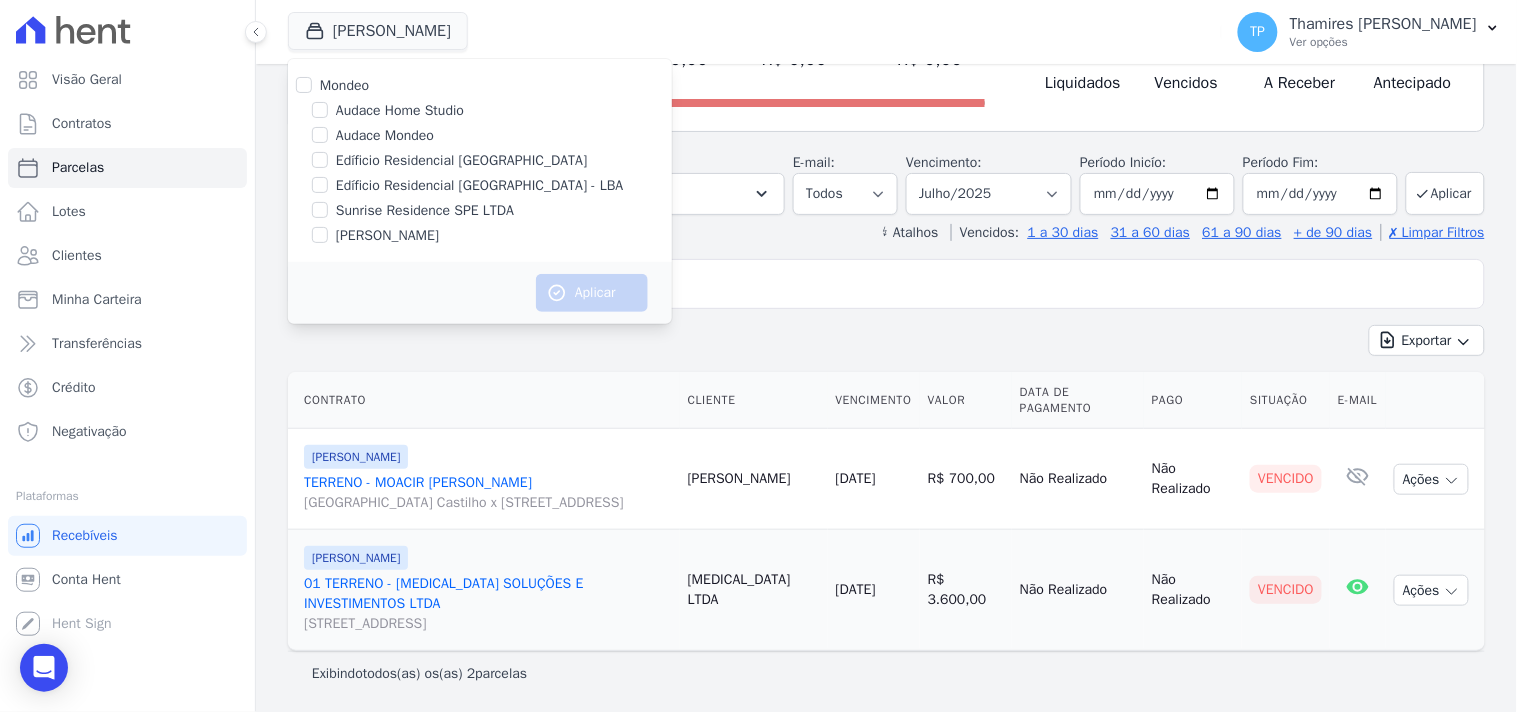click on "Edíficio Residencial [GEOGRAPHIC_DATA] - LBA" at bounding box center [480, 185] 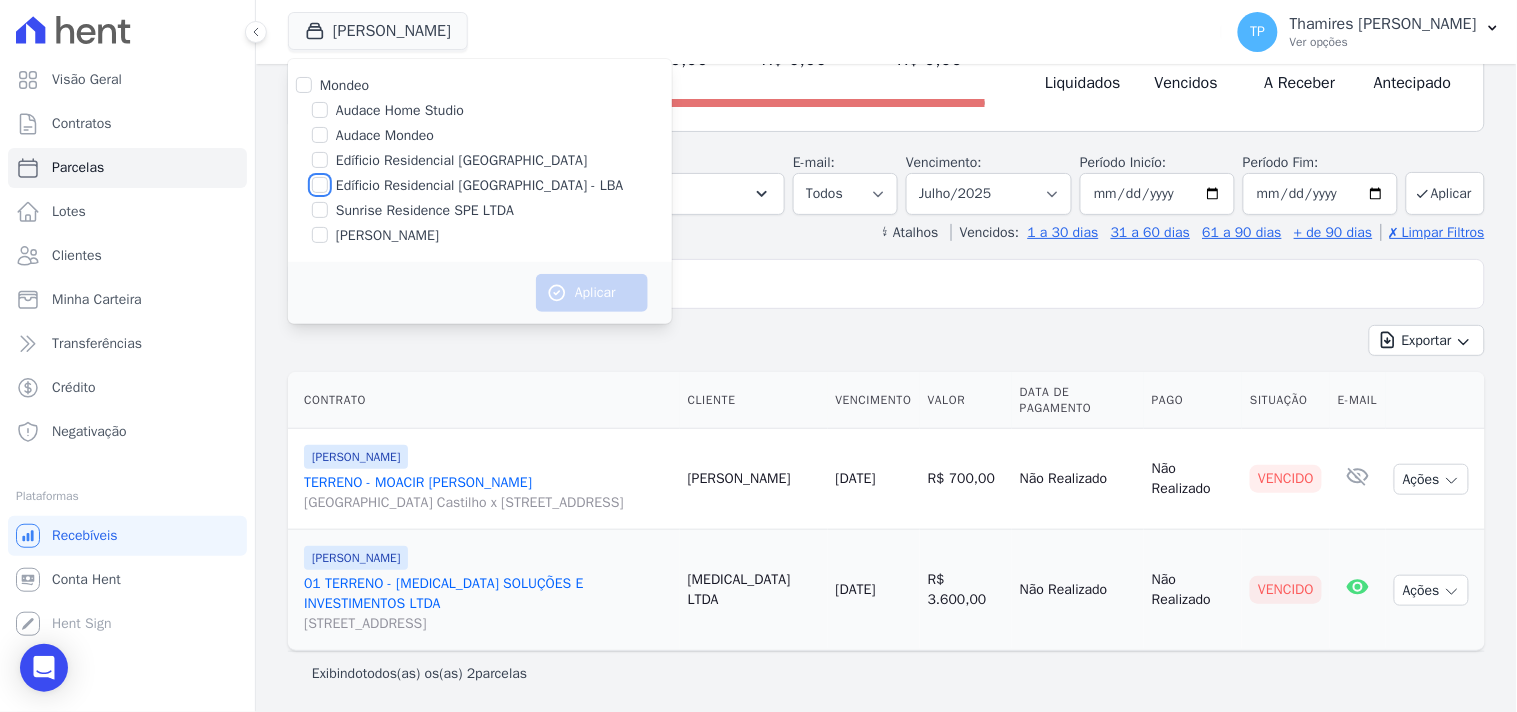 checkbox on "true" 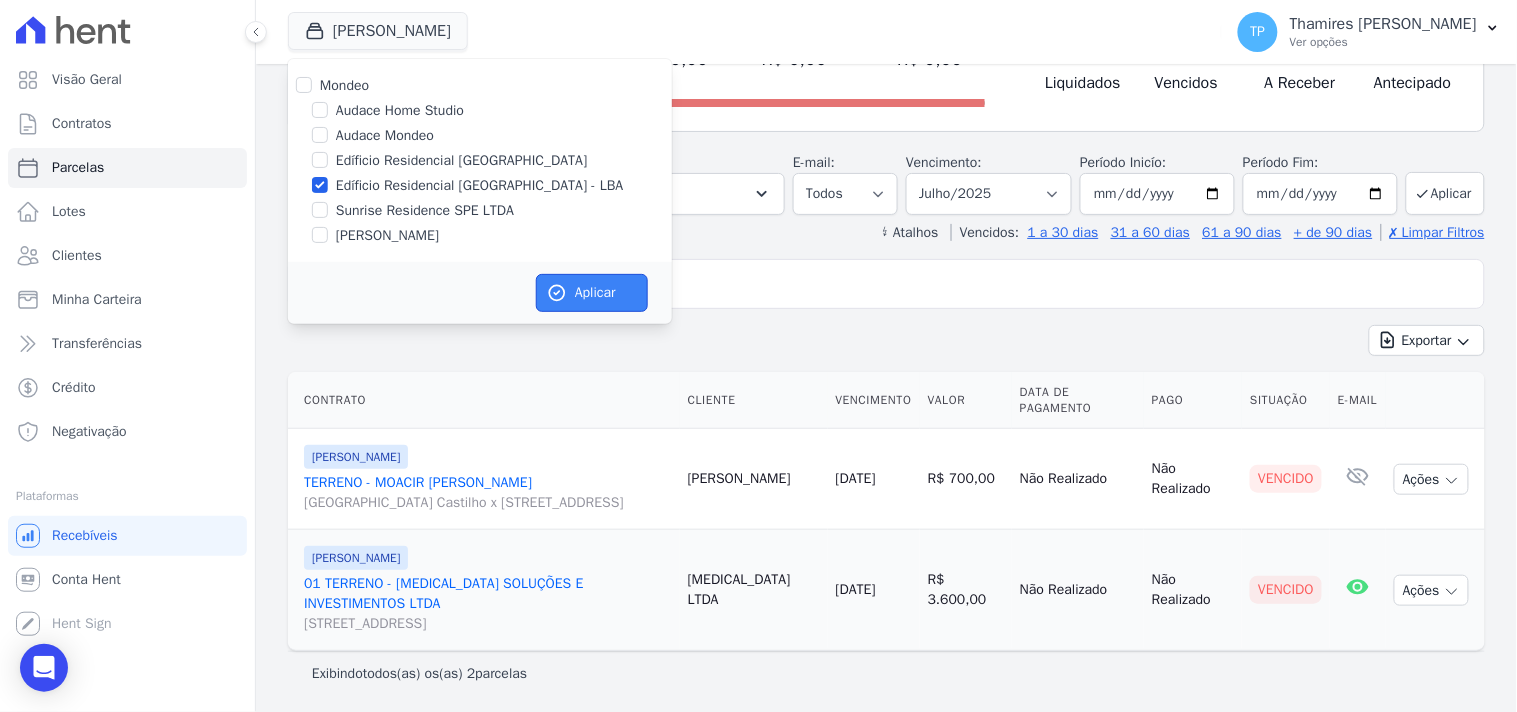 click on "Aplicar" at bounding box center [592, 293] 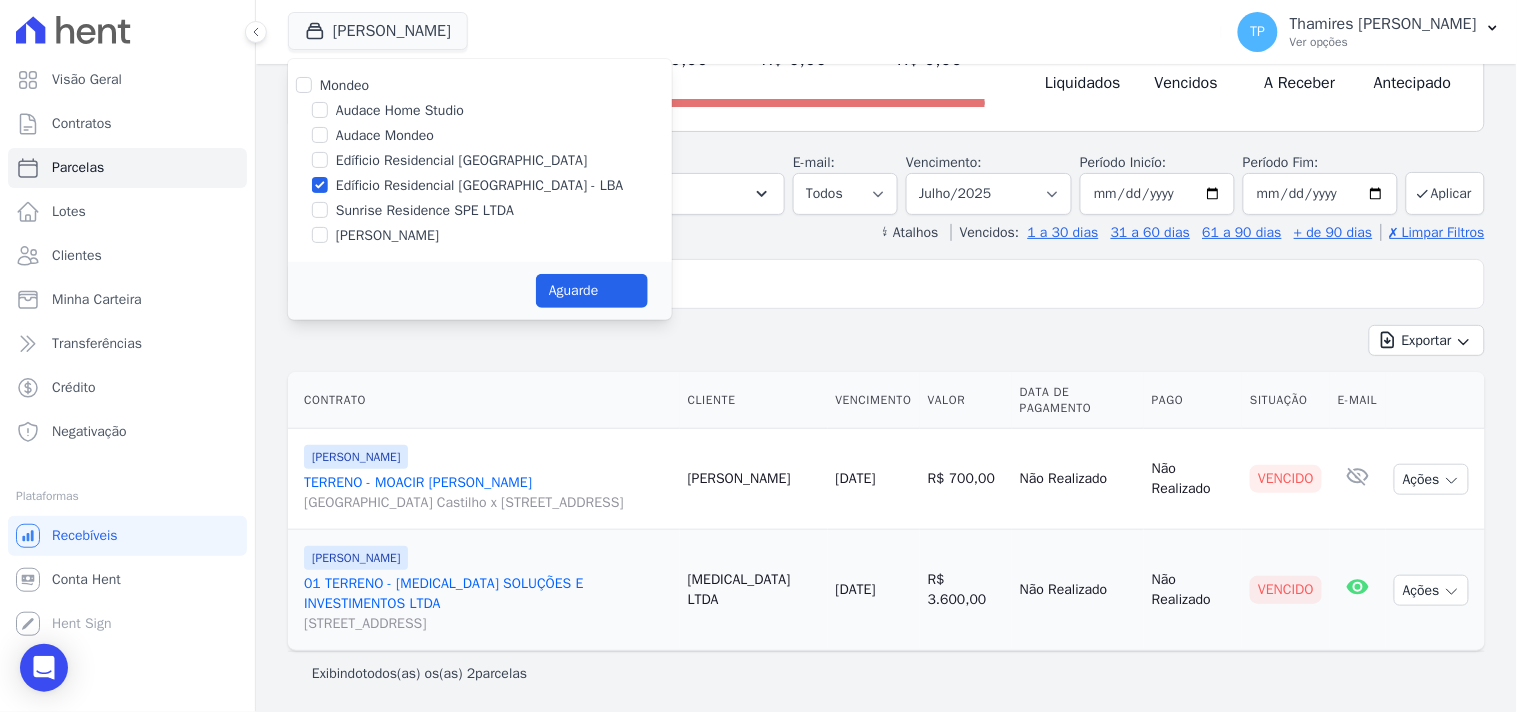 select 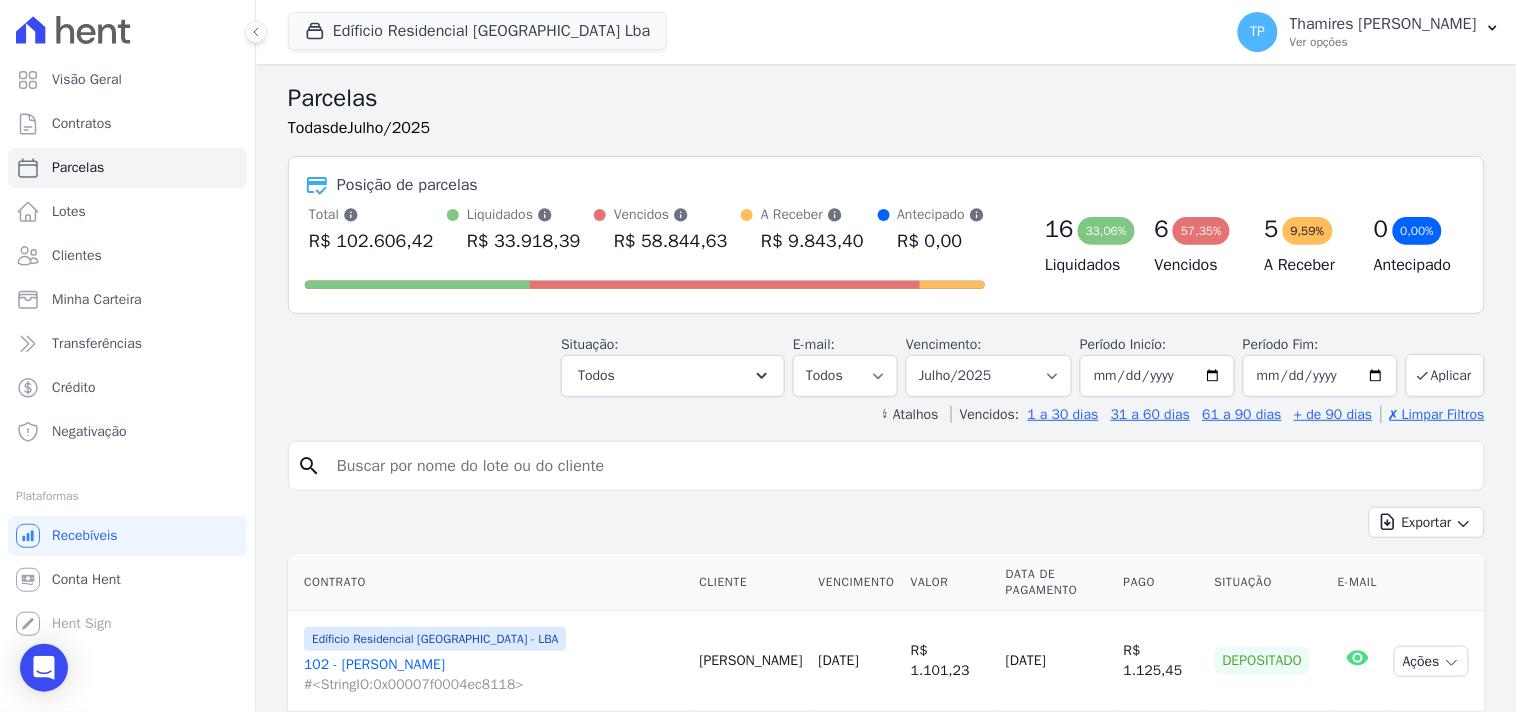 drag, startPoint x: 461, startPoint y: 485, endPoint x: 385, endPoint y: 478, distance: 76.321686 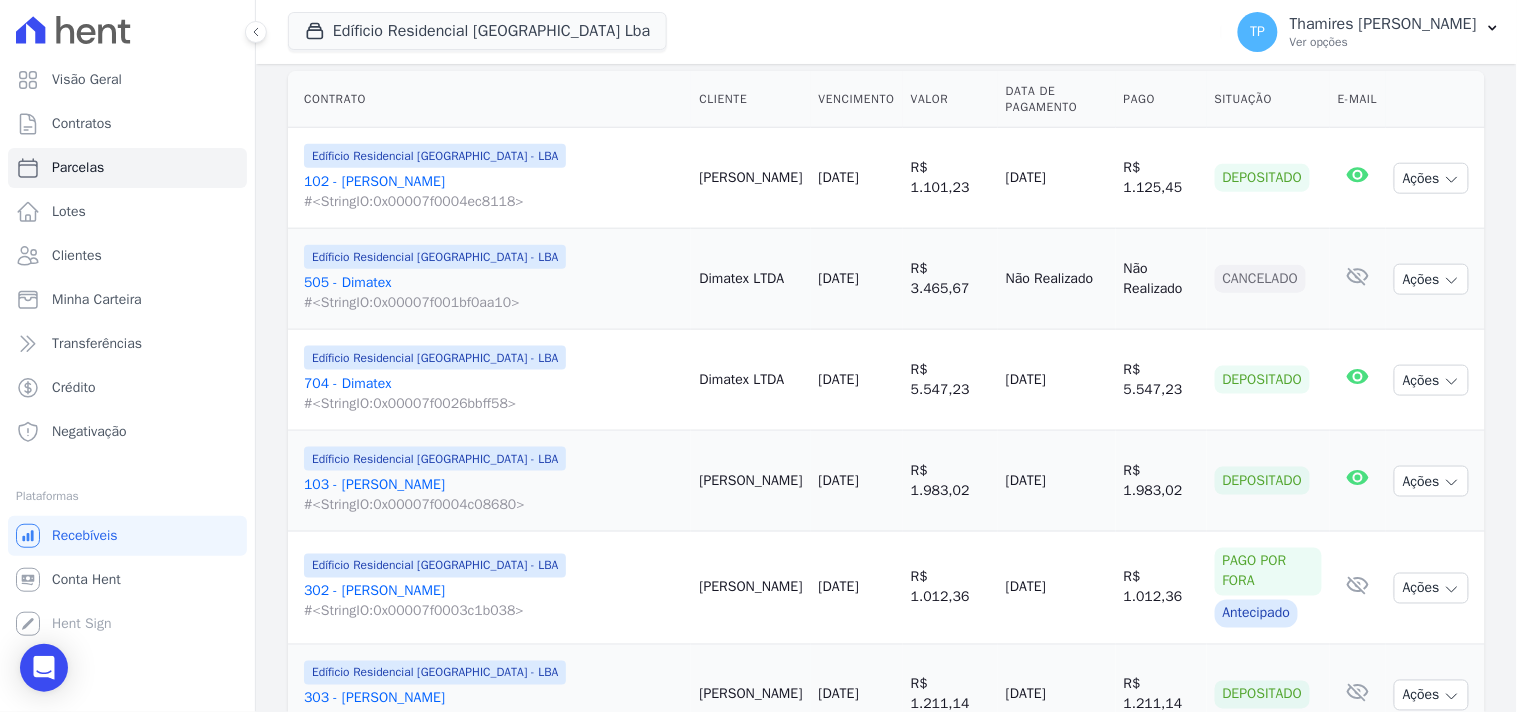 scroll, scrollTop: 444, scrollLeft: 0, axis: vertical 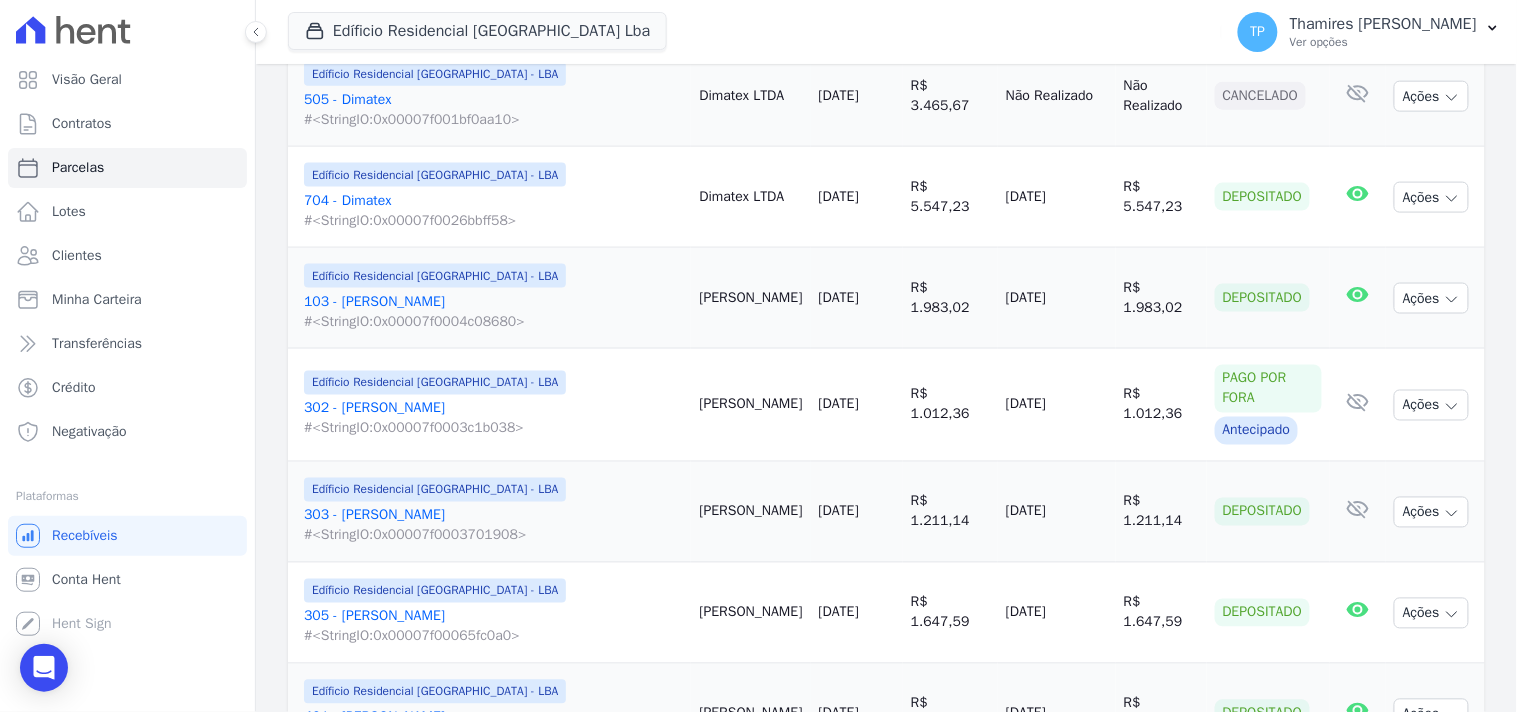 drag, startPoint x: 967, startPoint y: 298, endPoint x: 1040, endPoint y: 298, distance: 73 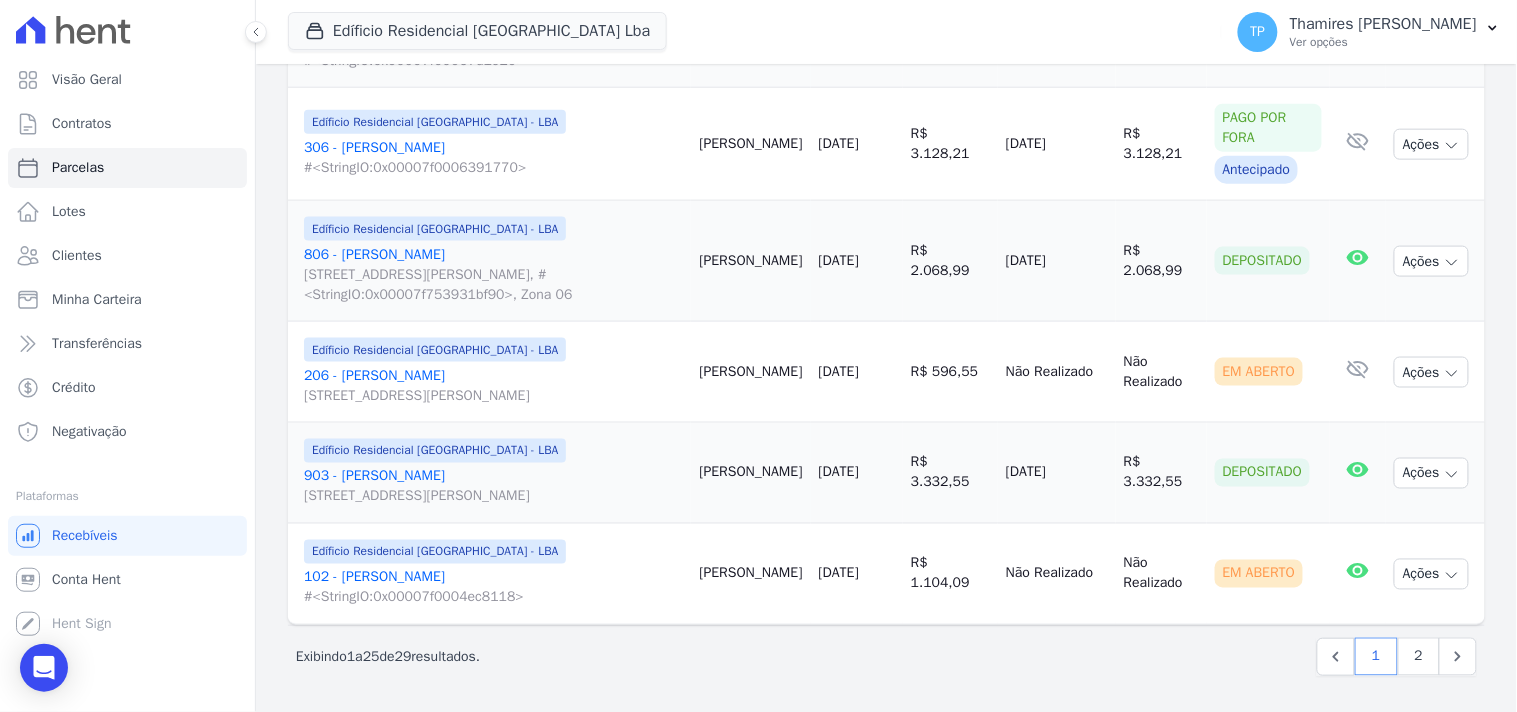 scroll, scrollTop: 2557, scrollLeft: 0, axis: vertical 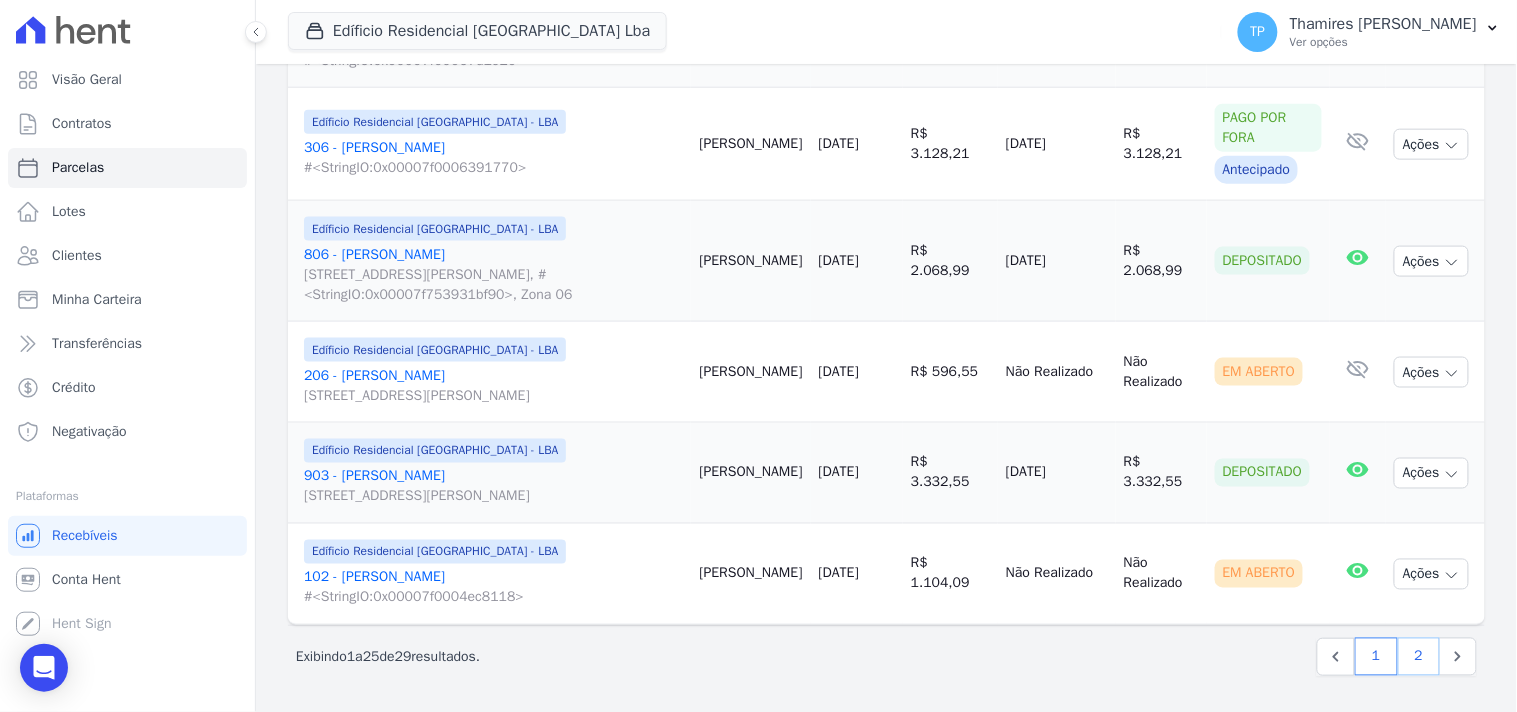 click on "2" at bounding box center (1419, 657) 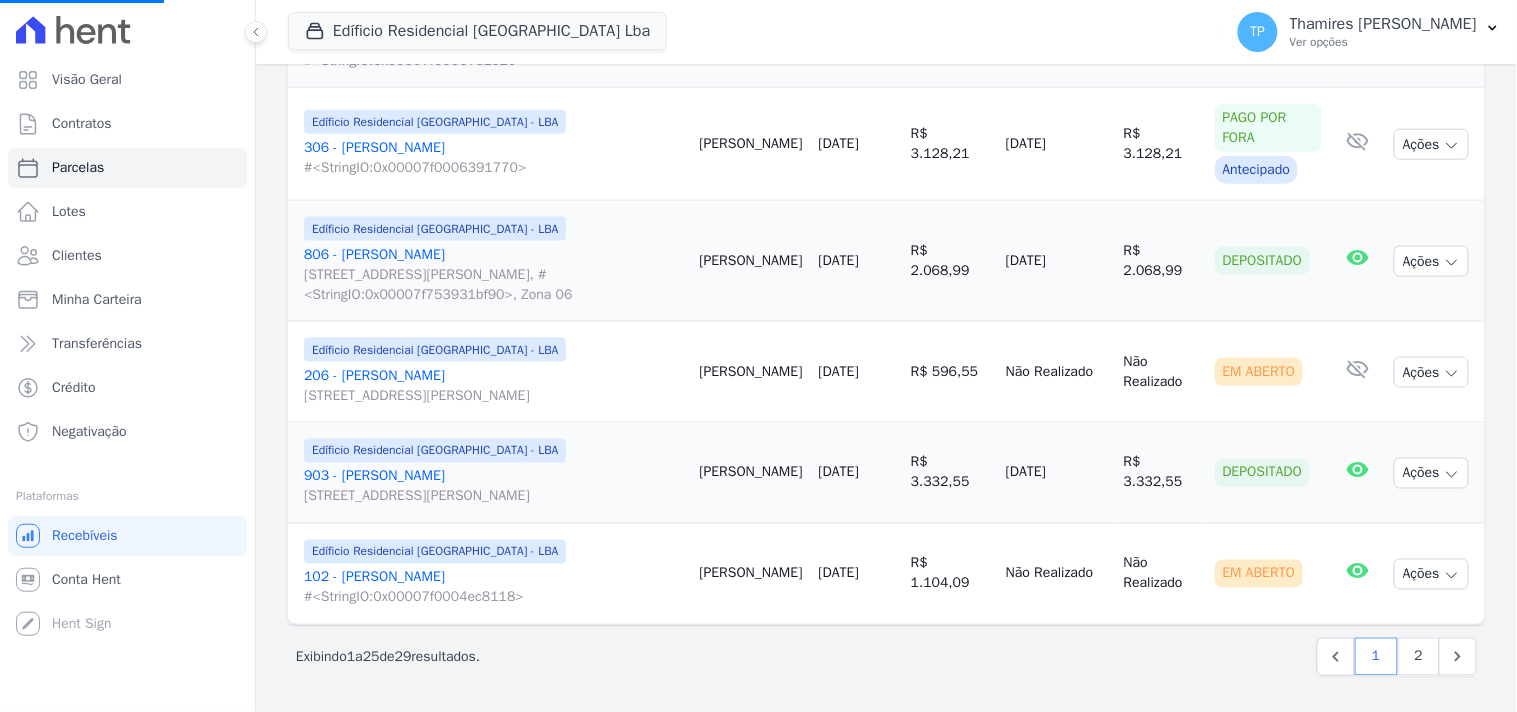 select 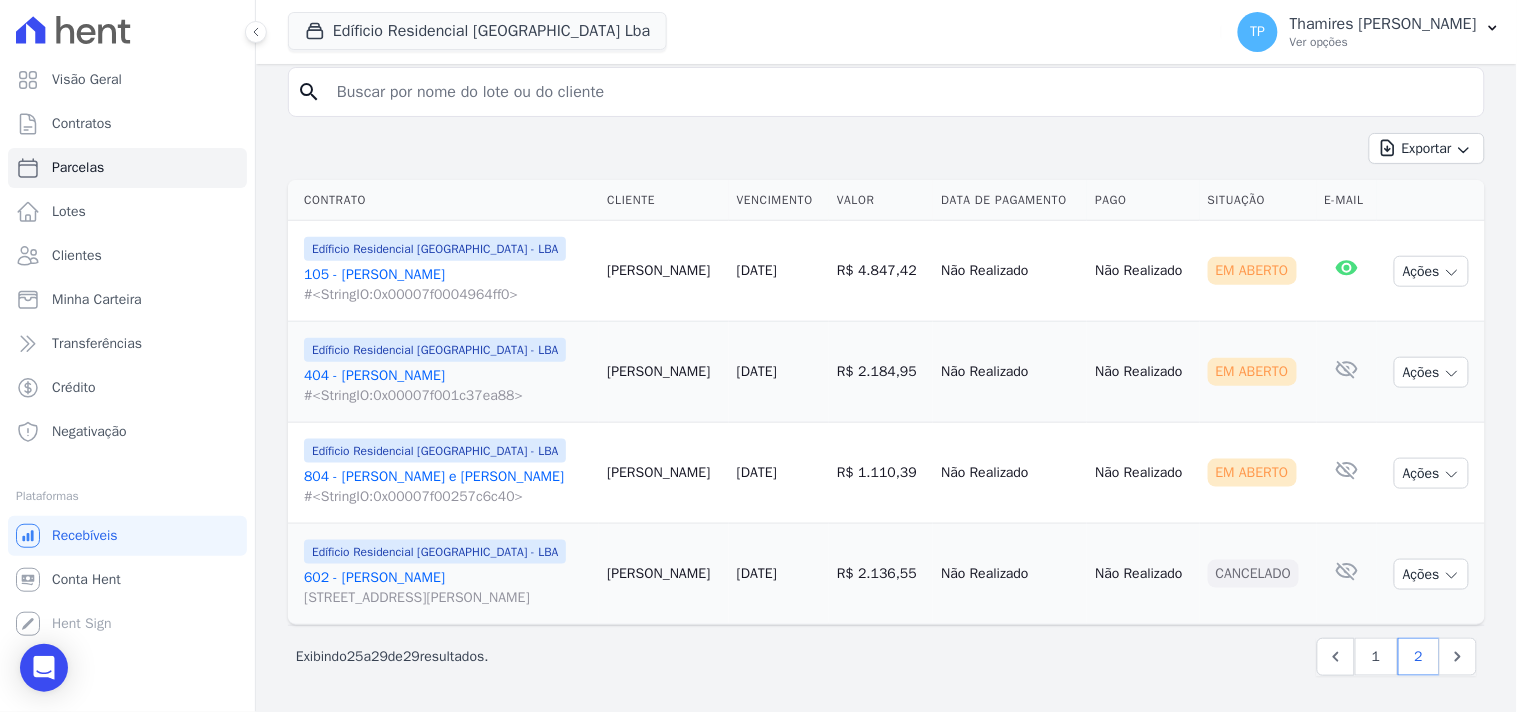 scroll, scrollTop: 411, scrollLeft: 0, axis: vertical 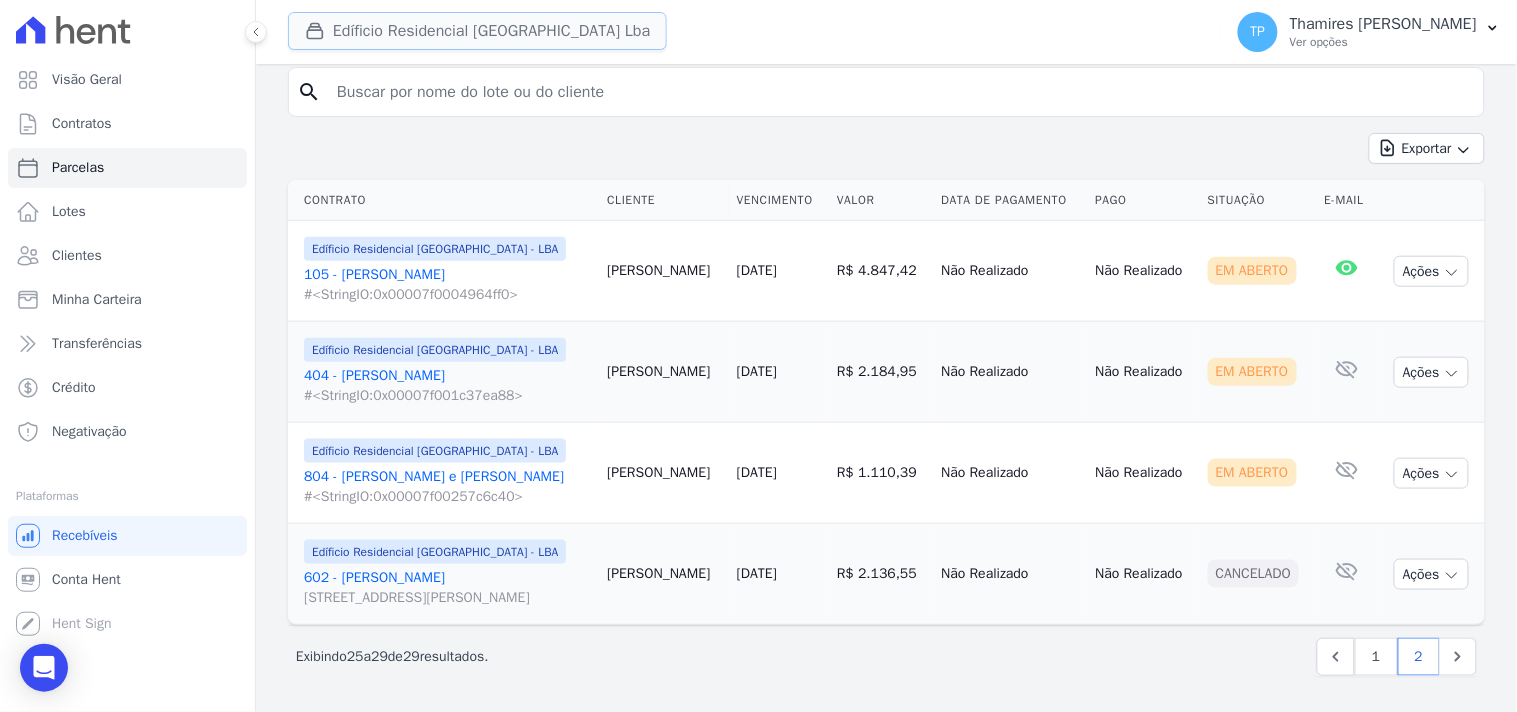 click on "Edíficio Residencial [GEOGRAPHIC_DATA]   Lba" at bounding box center (477, 31) 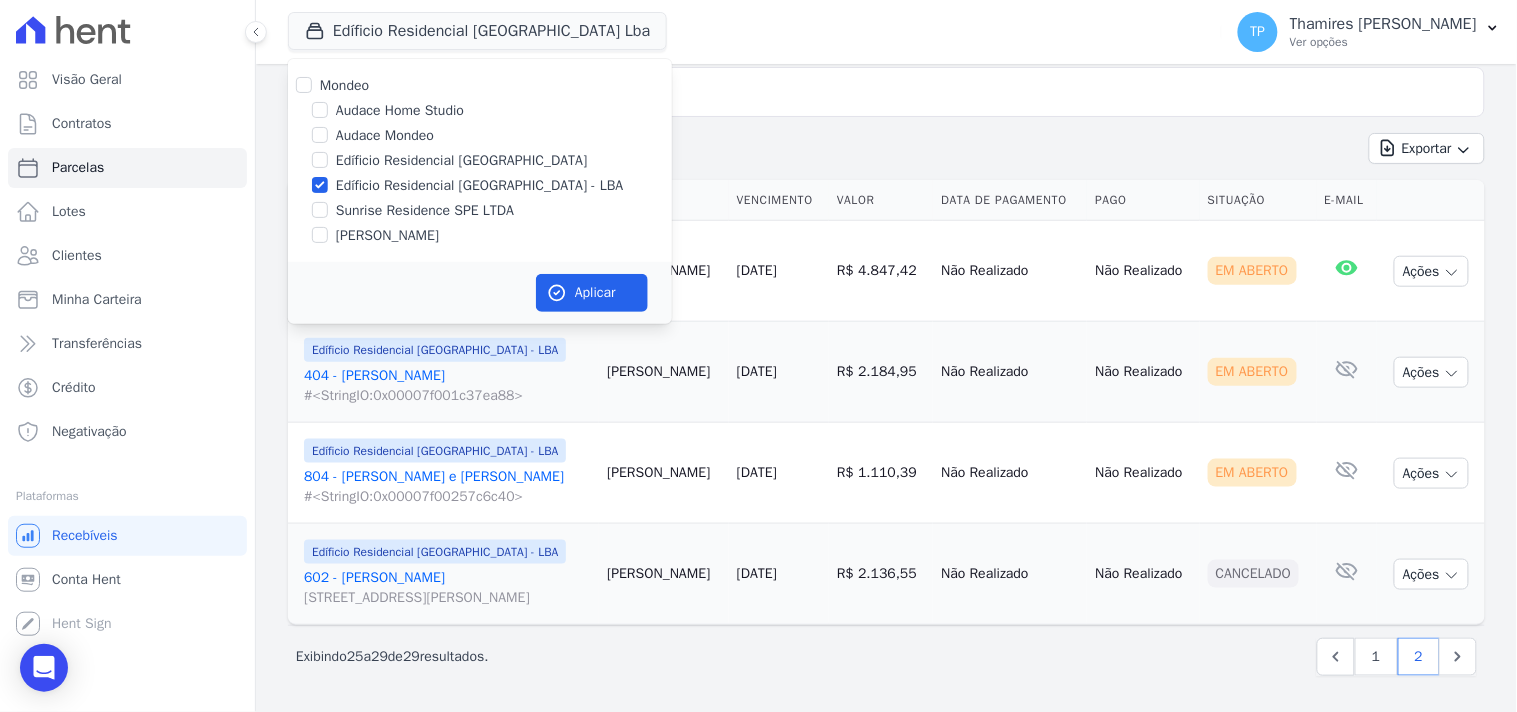 click on "Sunrise Residence SPE LTDA" at bounding box center [425, 210] 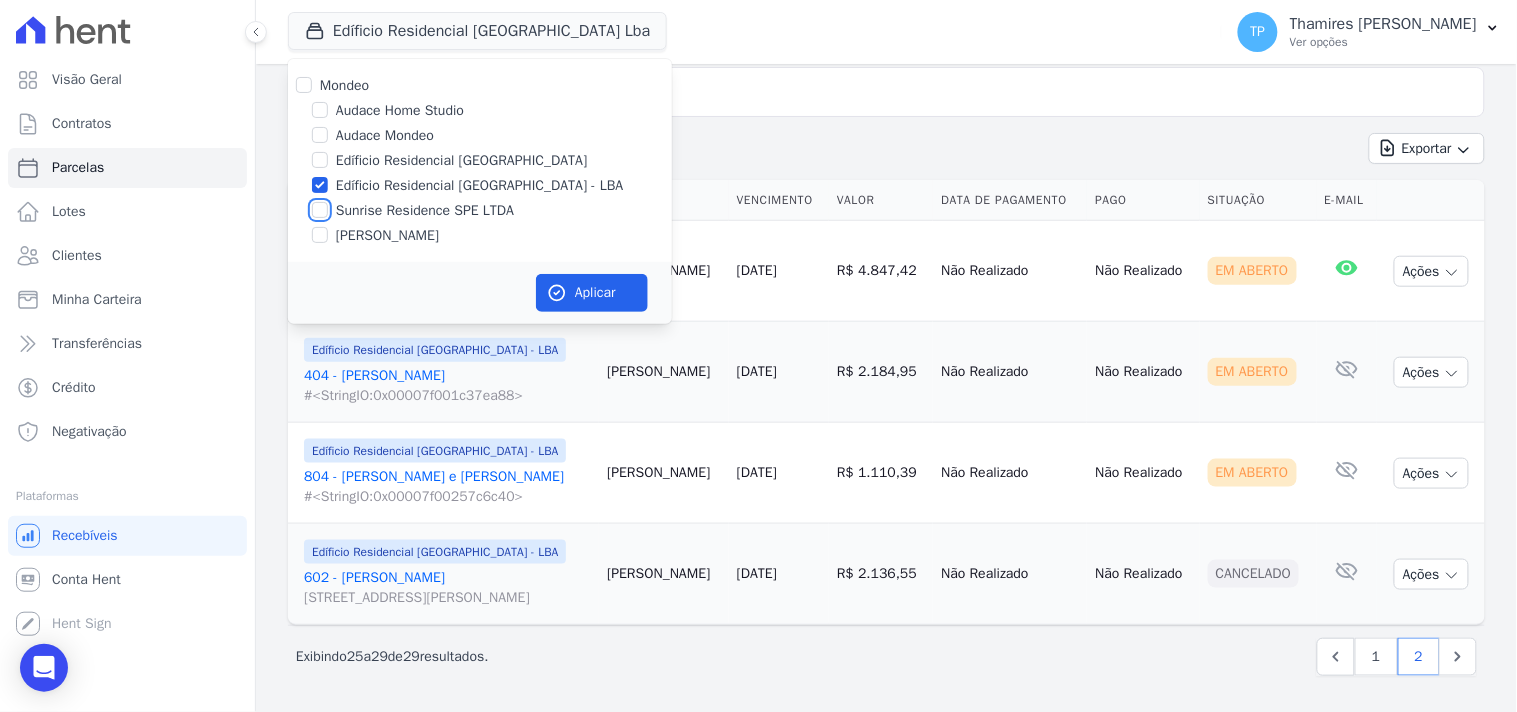 click on "Sunrise Residence SPE LTDA" at bounding box center [320, 210] 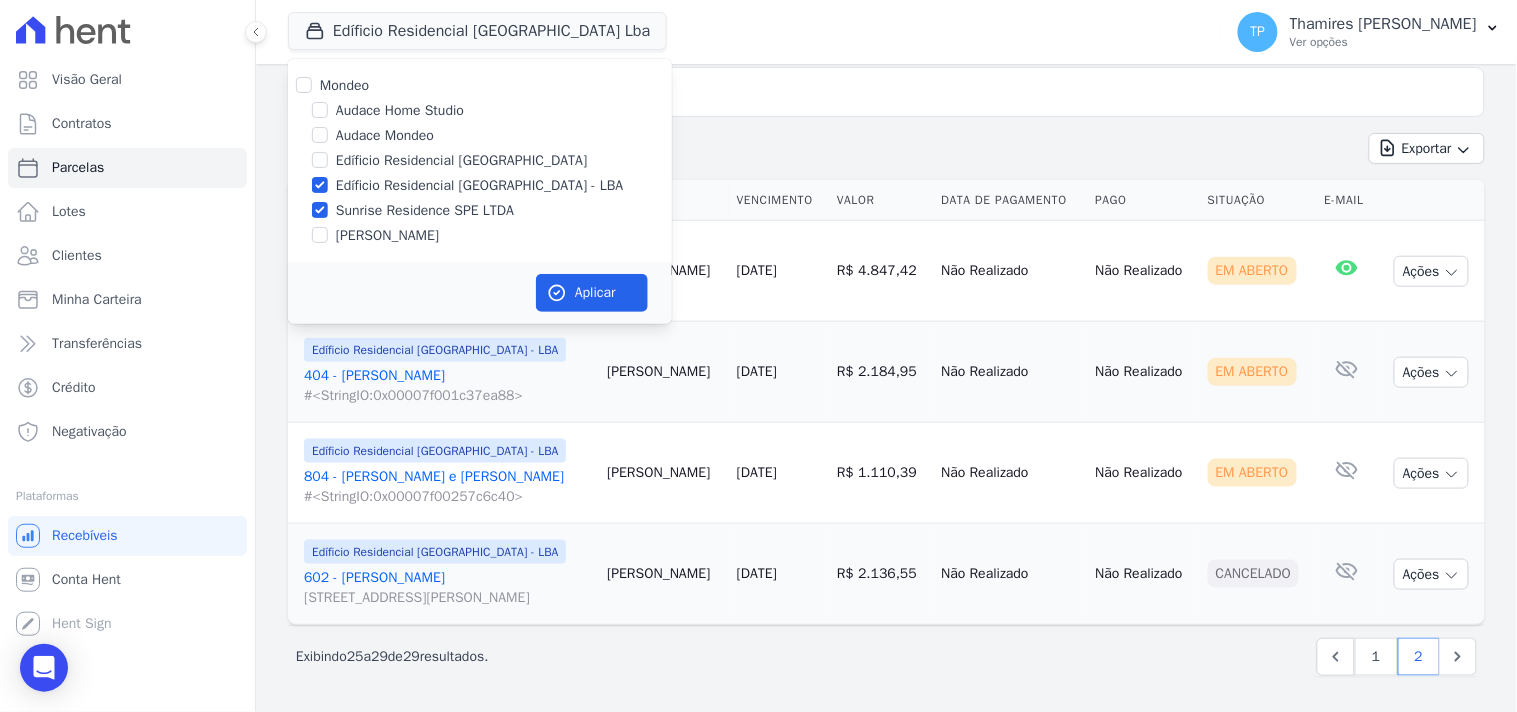 click on "Mondeo
Audace Home Studio
Audace Mondeo
Edíficio Residencial [GEOGRAPHIC_DATA]
Edíficio Residencial [GEOGRAPHIC_DATA] - [GEOGRAPHIC_DATA]
Sunrise Residence SPE LTDA" at bounding box center (480, 160) 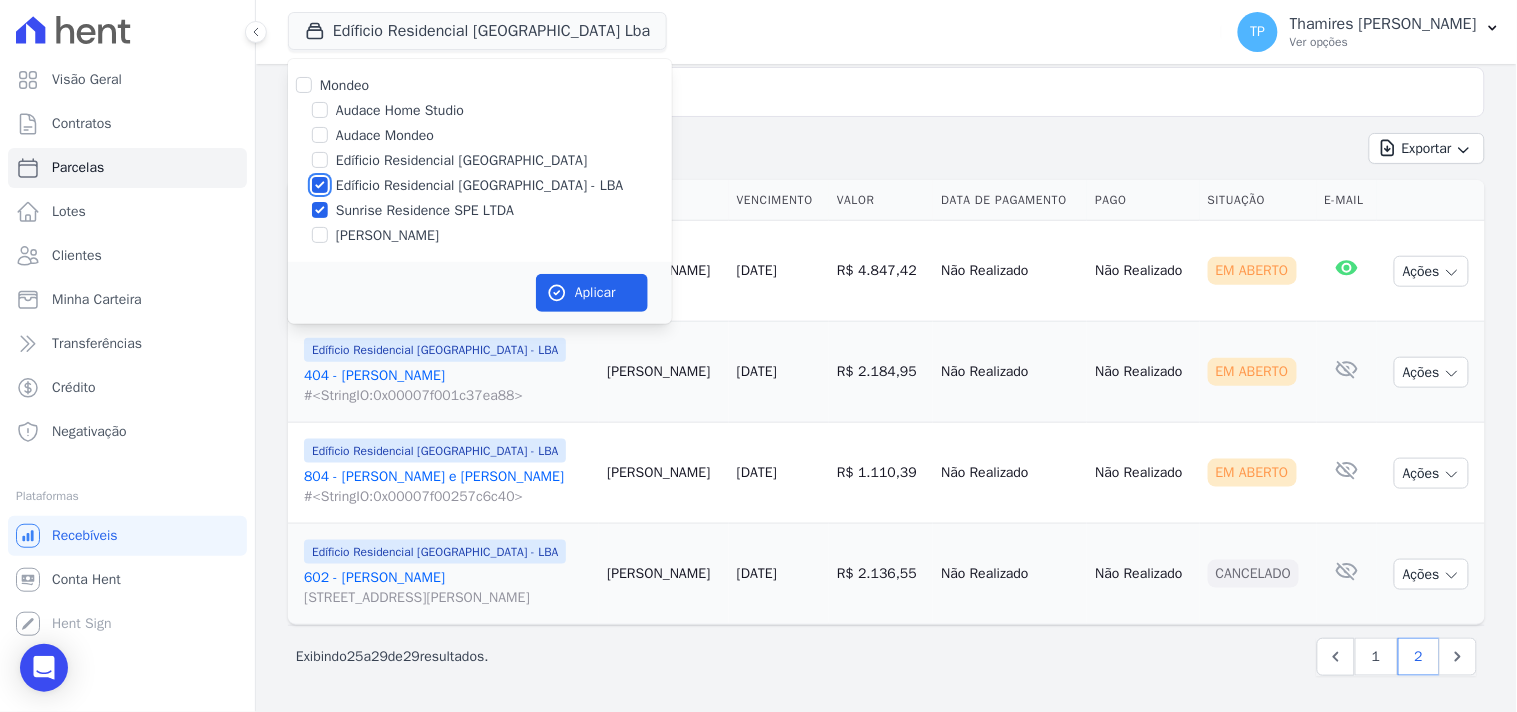 click on "Edíficio Residencial [GEOGRAPHIC_DATA] - LBA" at bounding box center [320, 185] 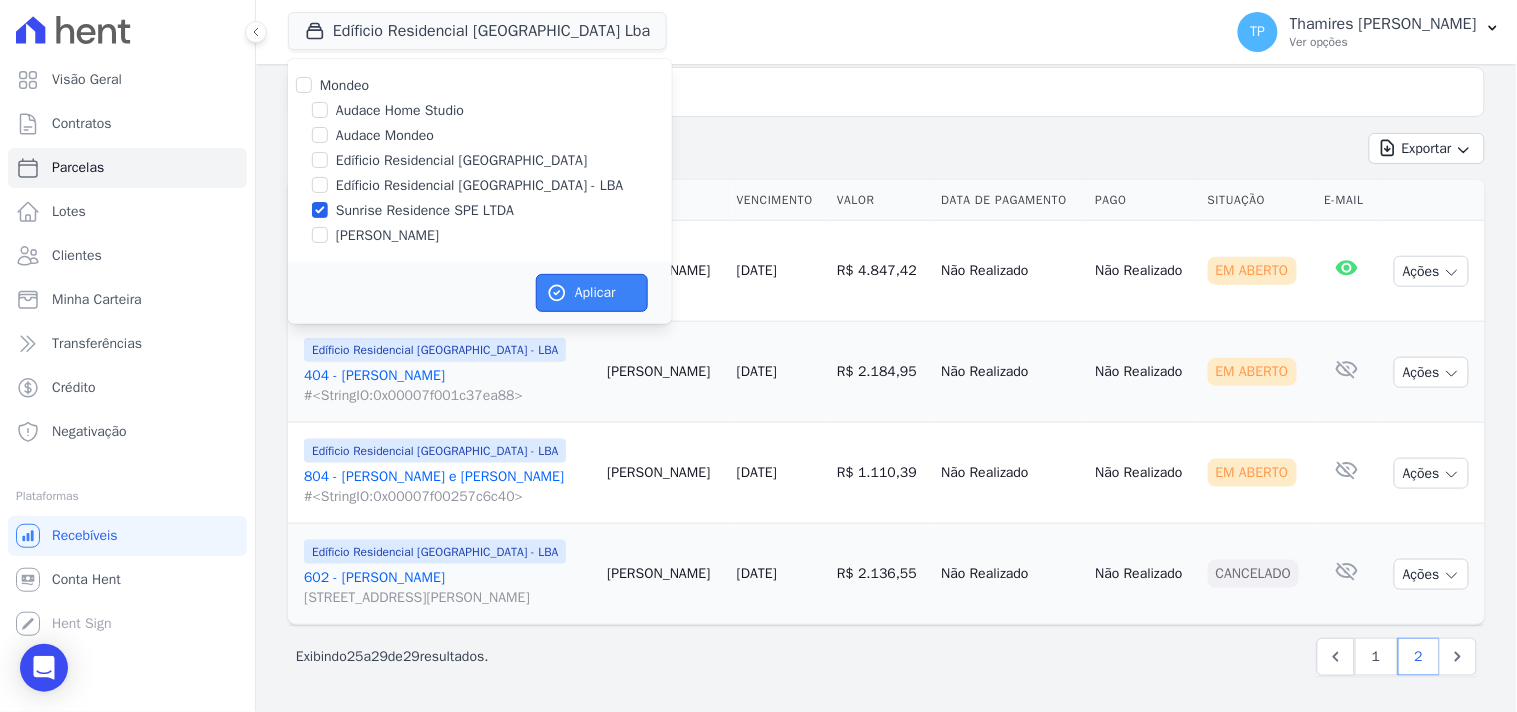 click on "Aplicar" at bounding box center (592, 293) 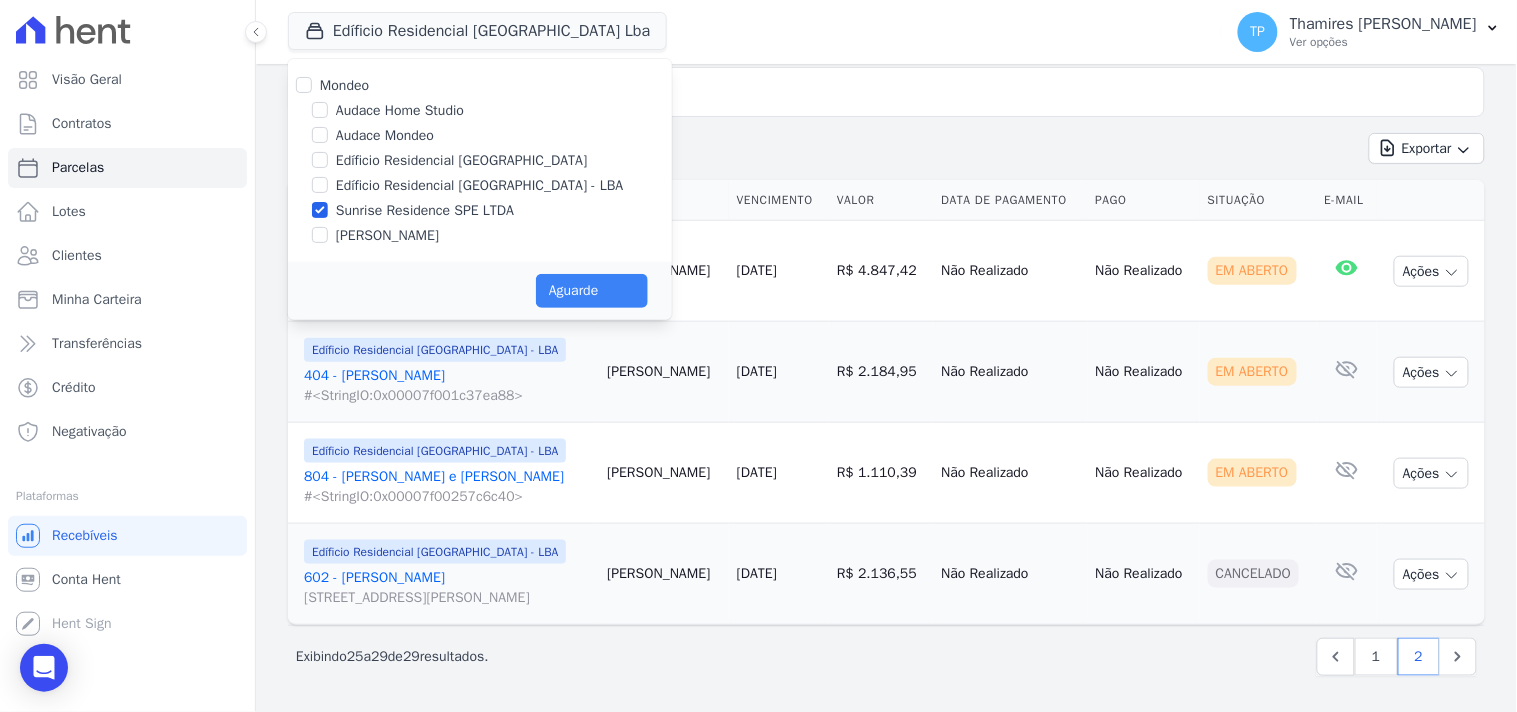select 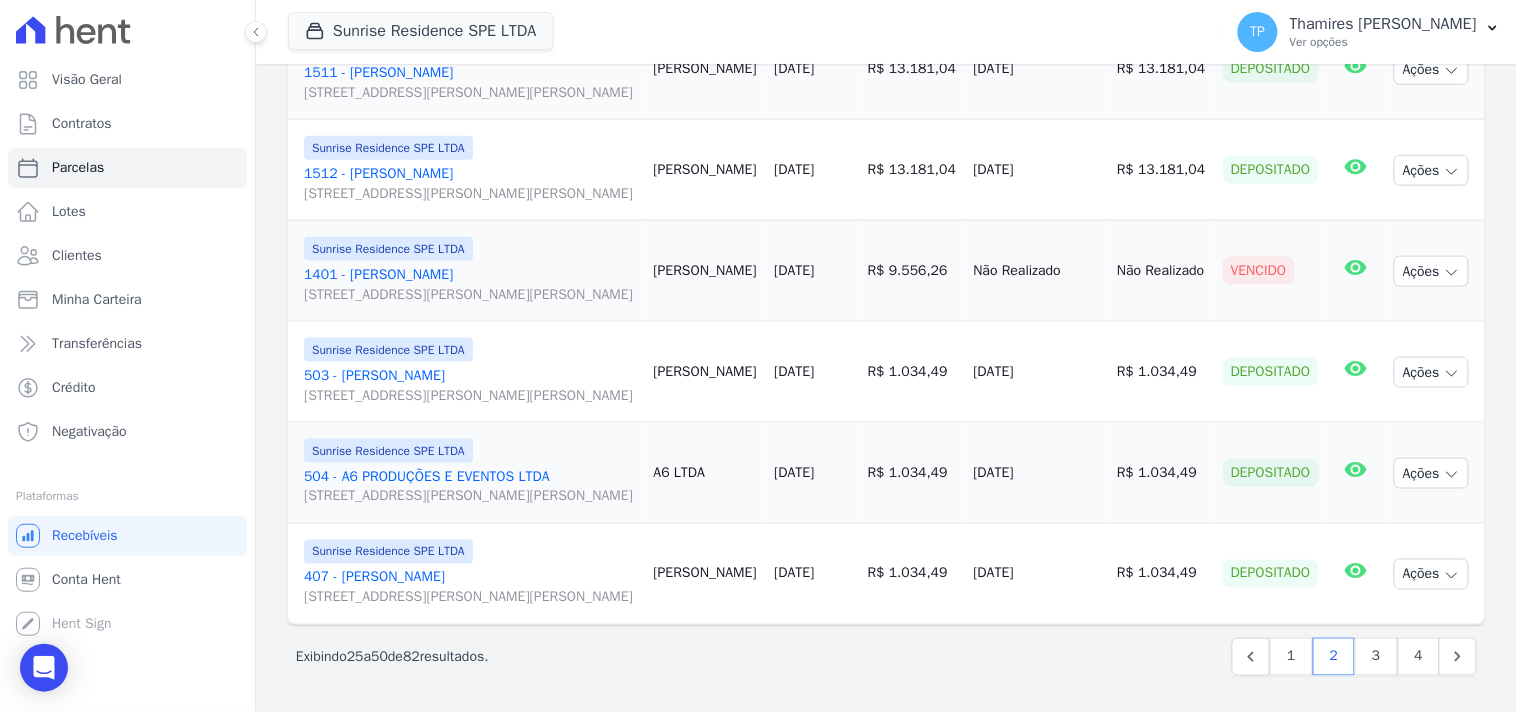 scroll, scrollTop: 3000, scrollLeft: 0, axis: vertical 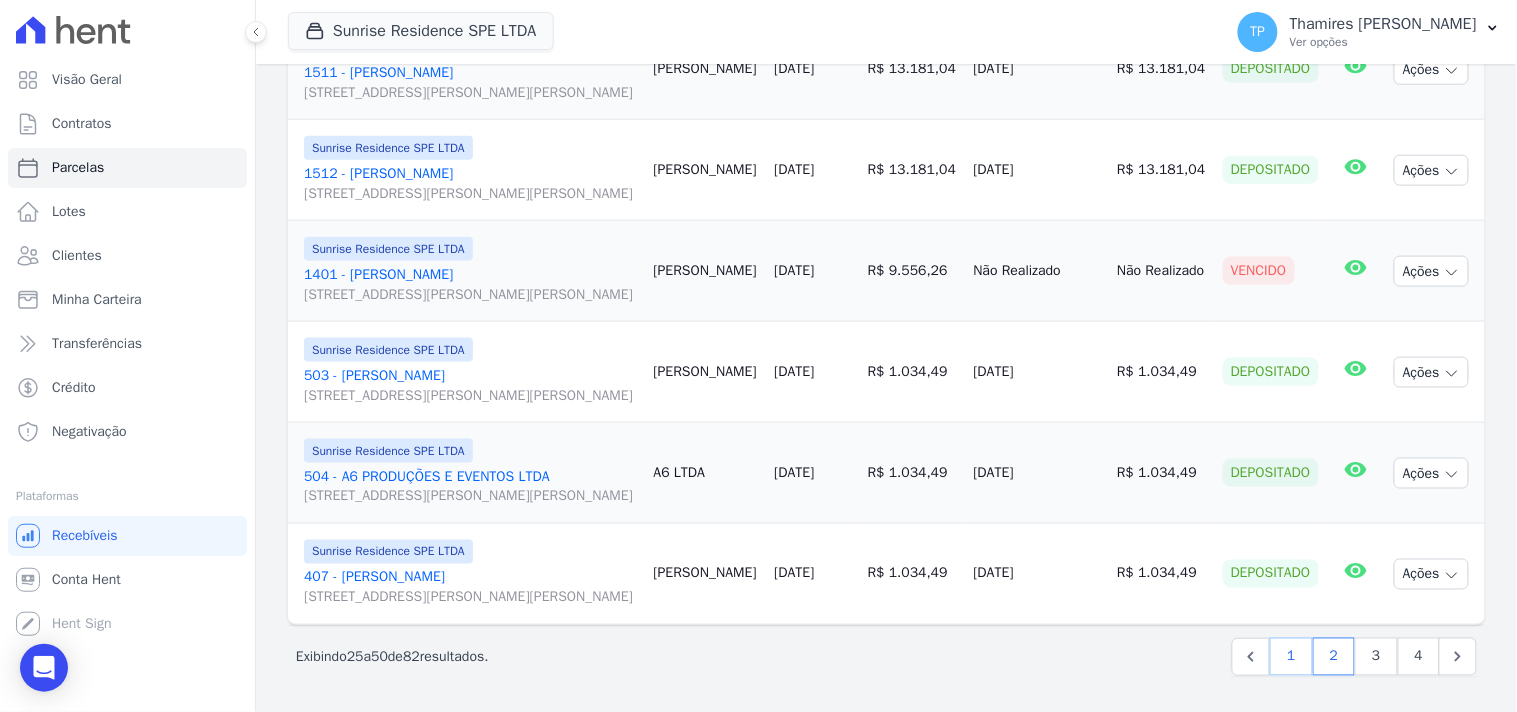 click on "1" at bounding box center [1291, 657] 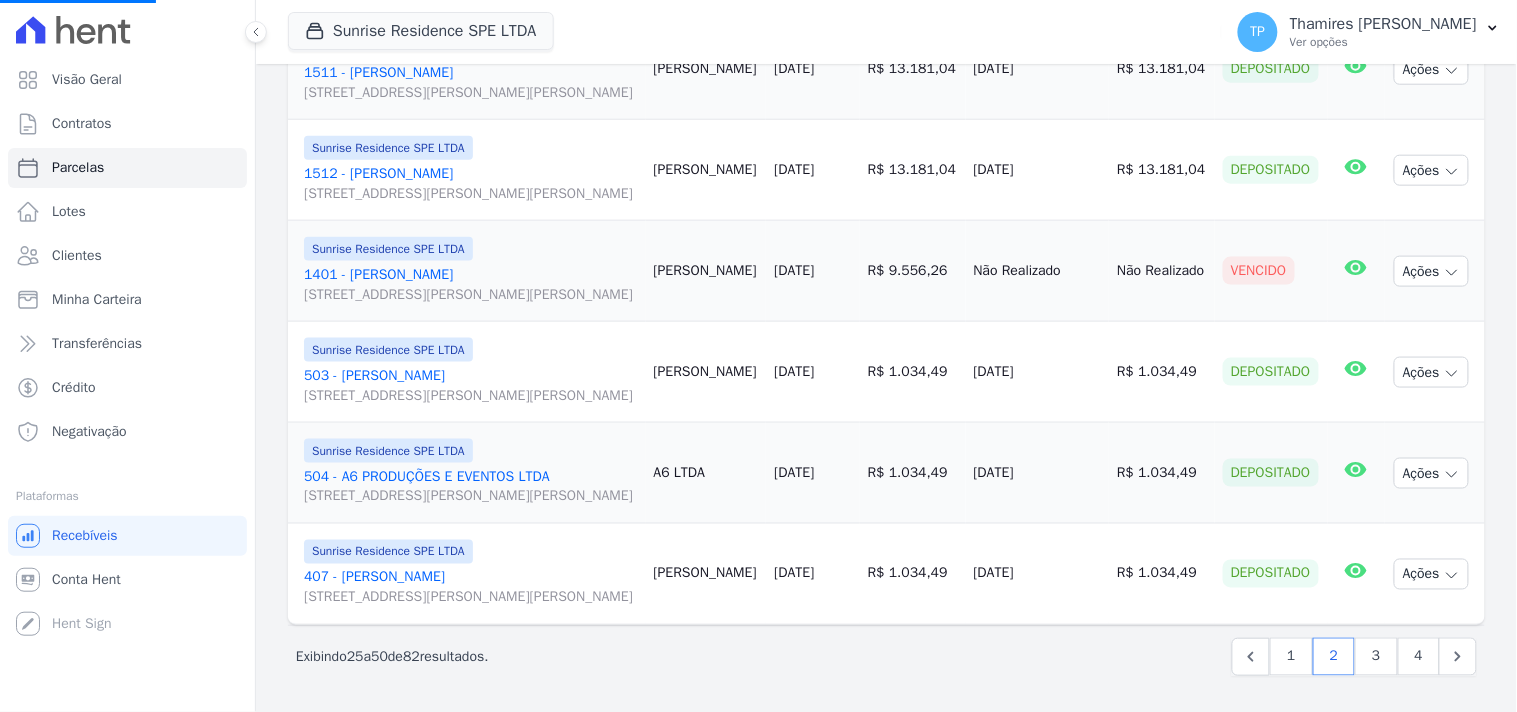 select 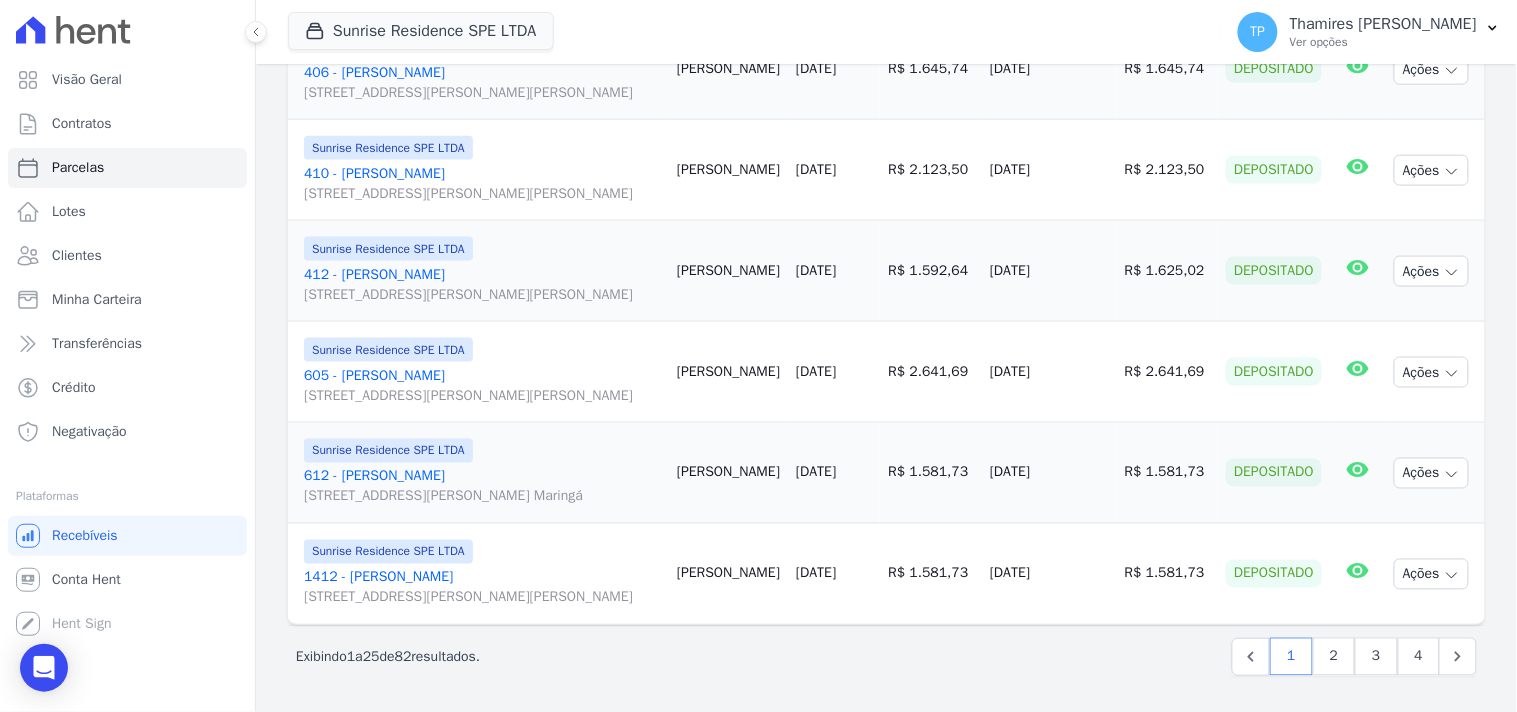 scroll, scrollTop: 2853, scrollLeft: 0, axis: vertical 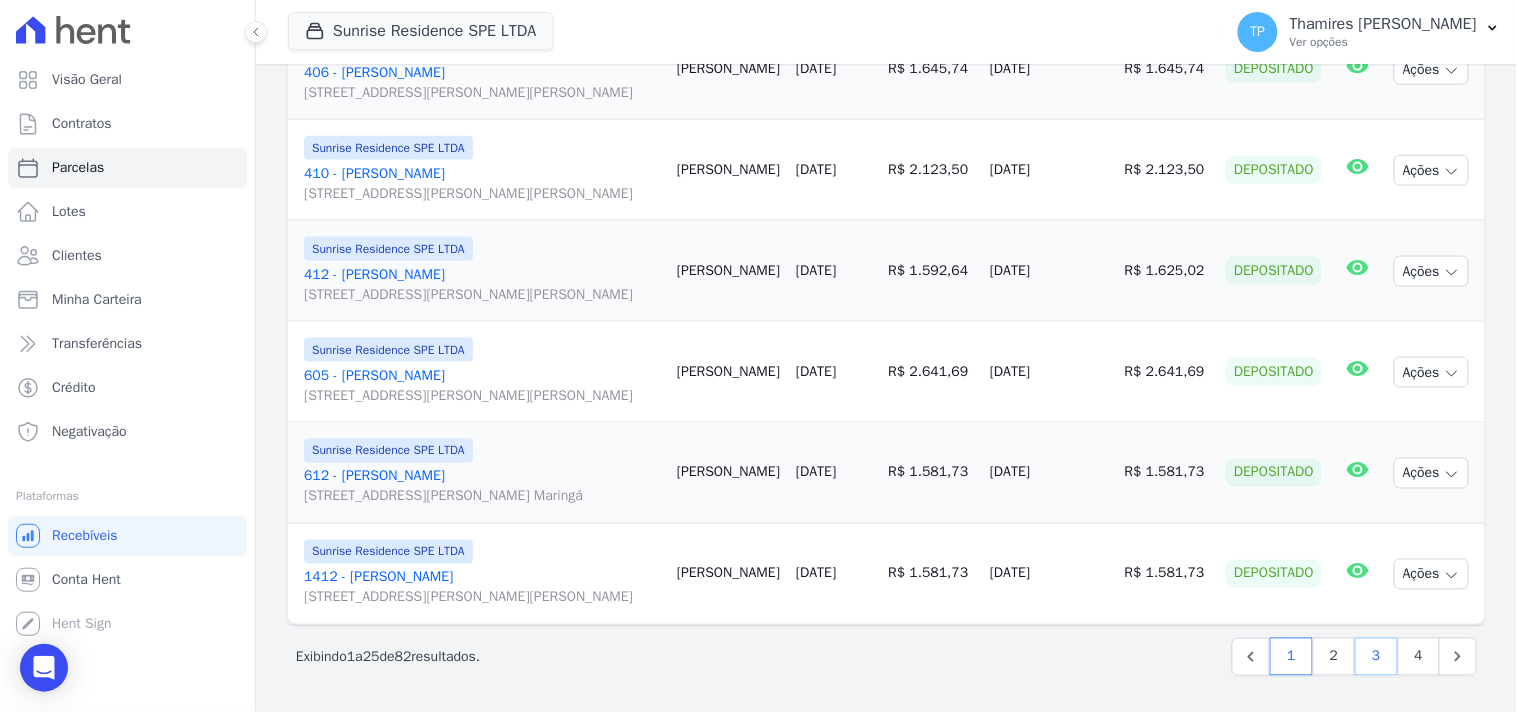 click on "3" at bounding box center (1376, 657) 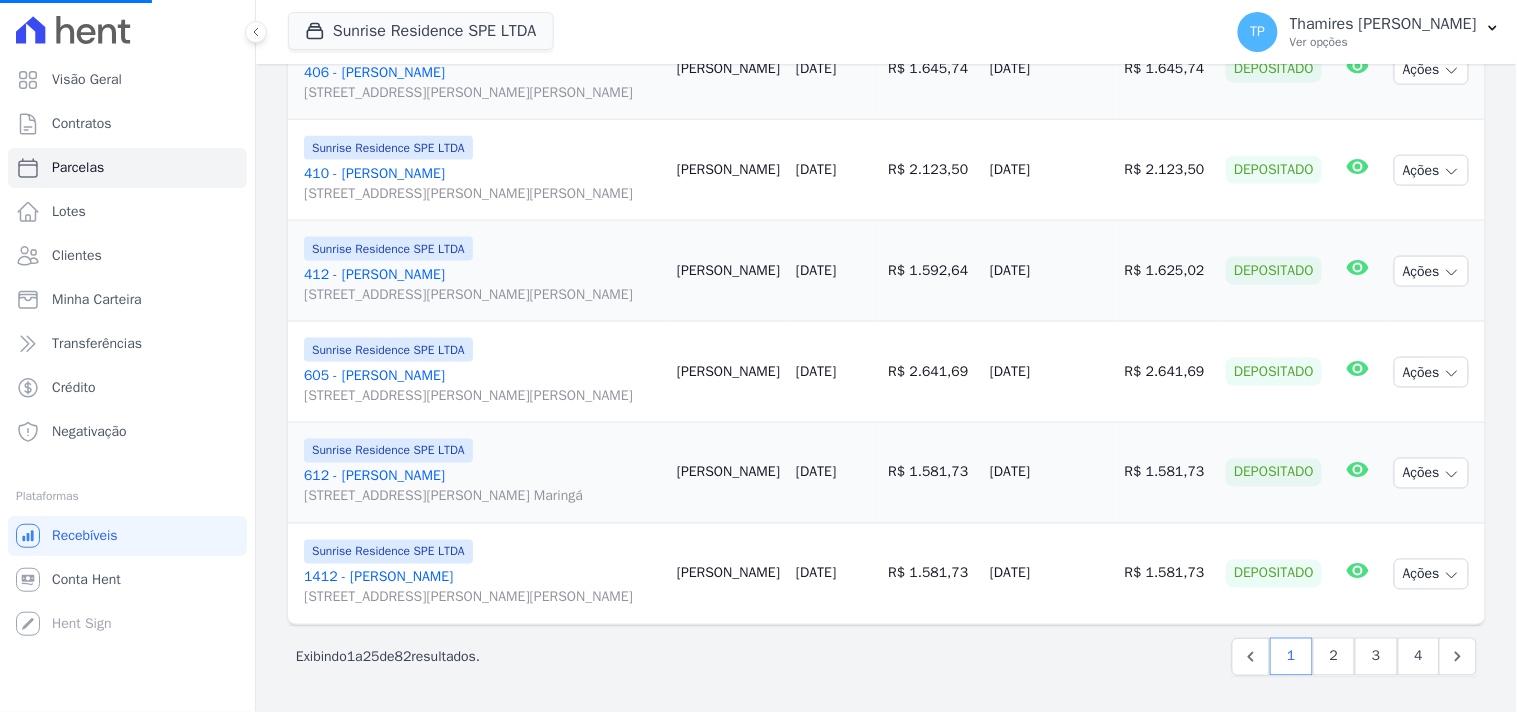 select 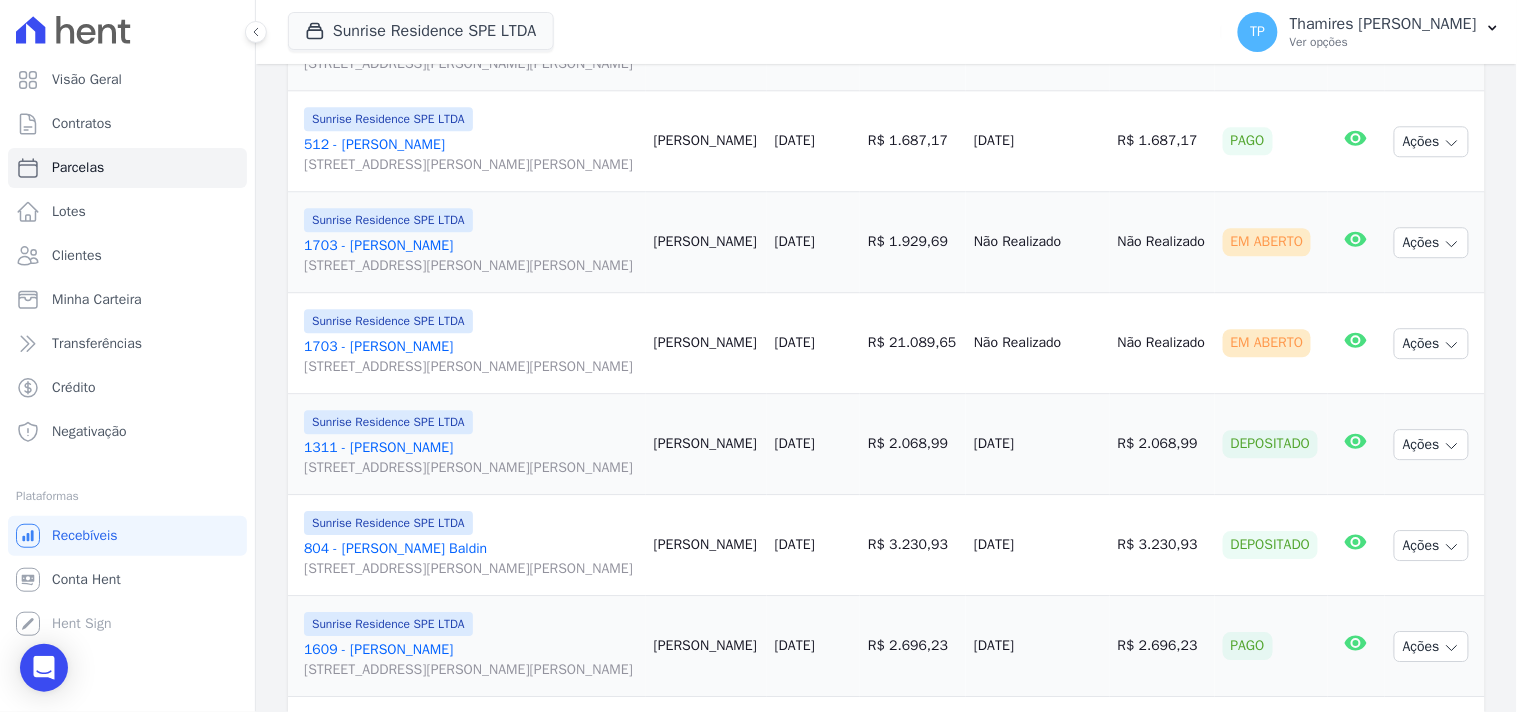 scroll, scrollTop: 1444, scrollLeft: 0, axis: vertical 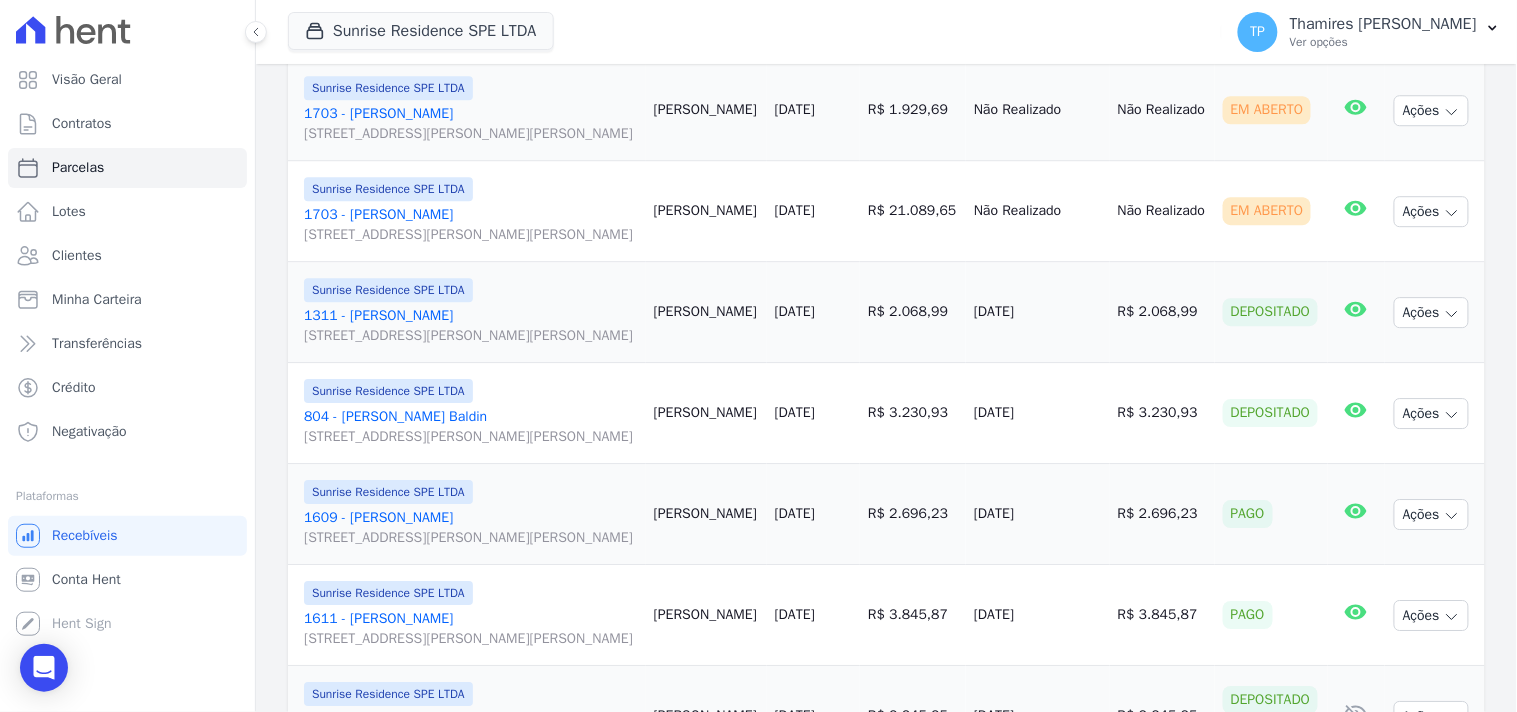 drag, startPoint x: 972, startPoint y: 194, endPoint x: 1070, endPoint y: 191, distance: 98.045906 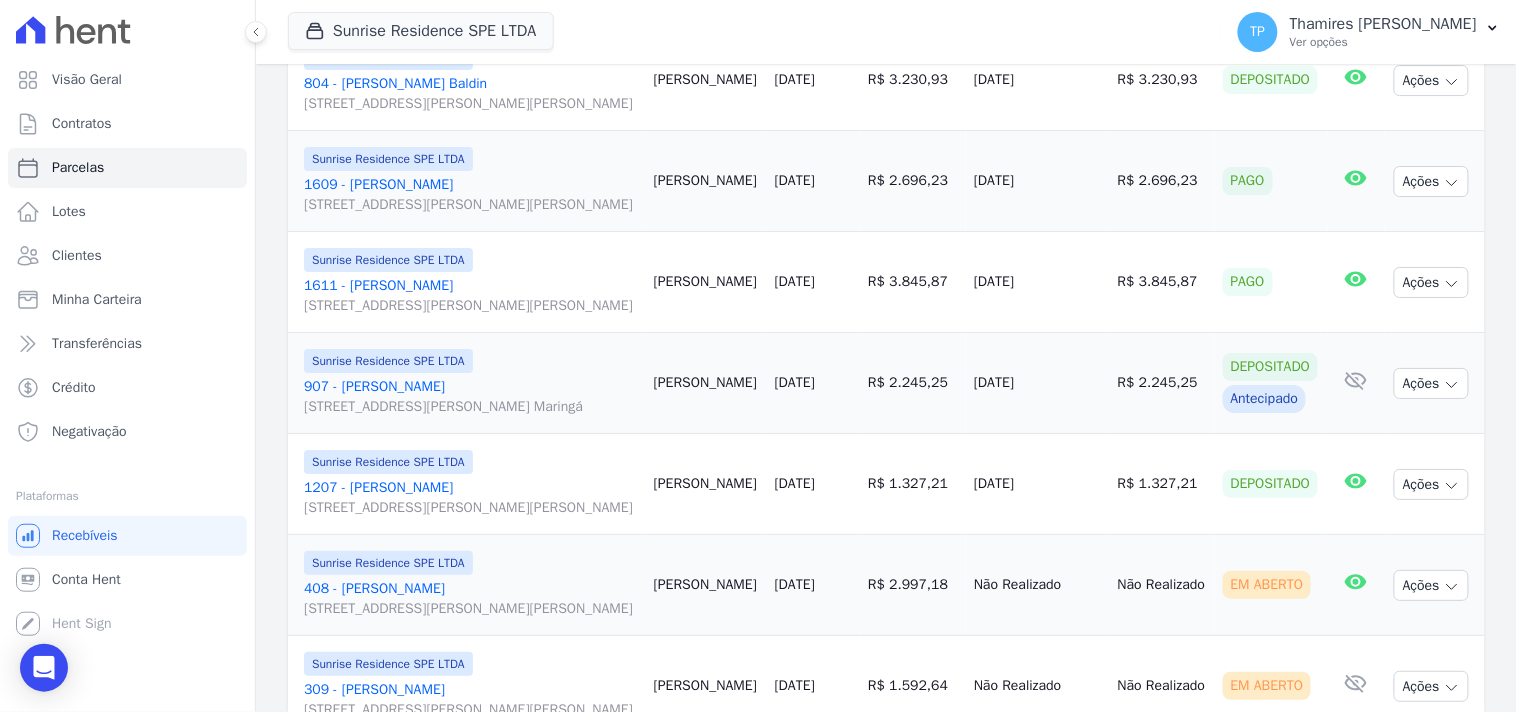 scroll, scrollTop: 1888, scrollLeft: 0, axis: vertical 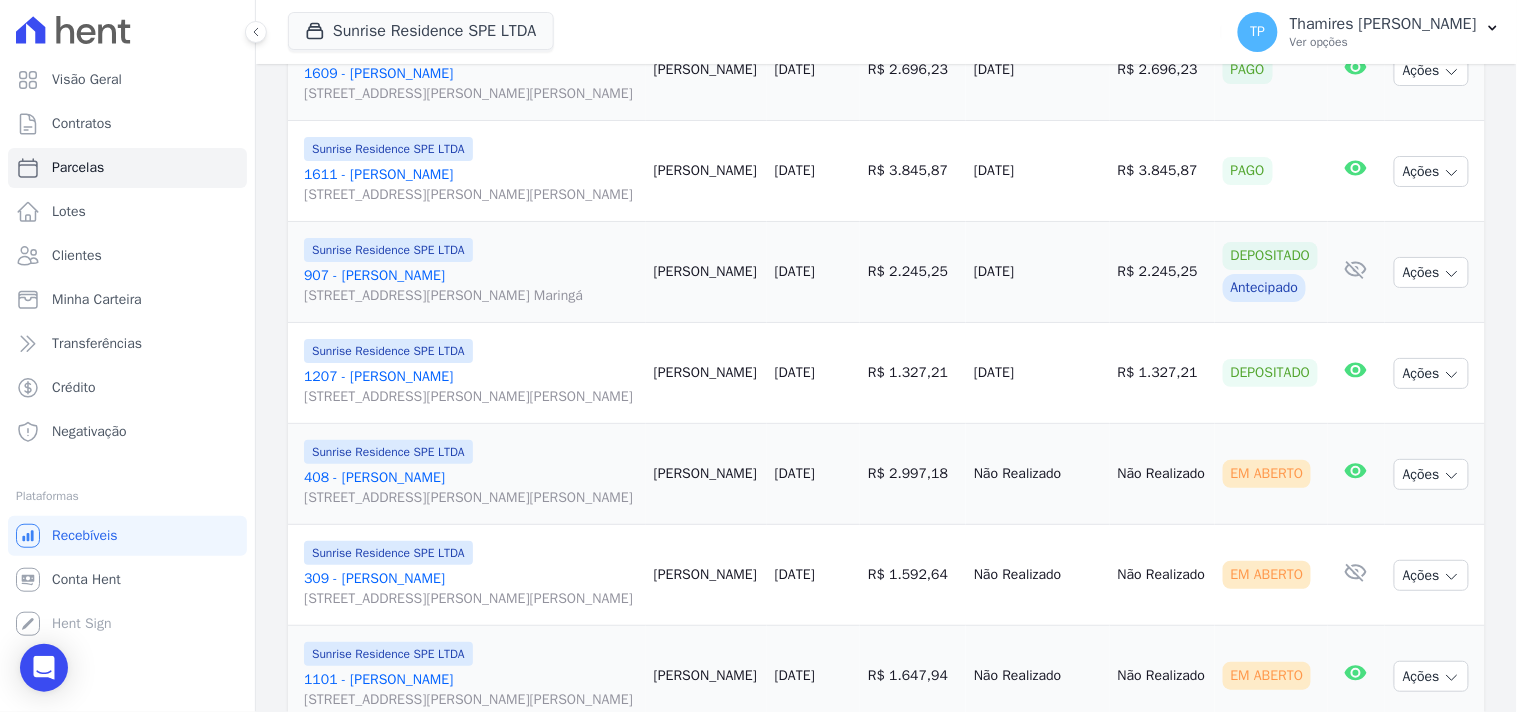 drag, startPoint x: 1056, startPoint y: 354, endPoint x: 1082, endPoint y: 348, distance: 26.683329 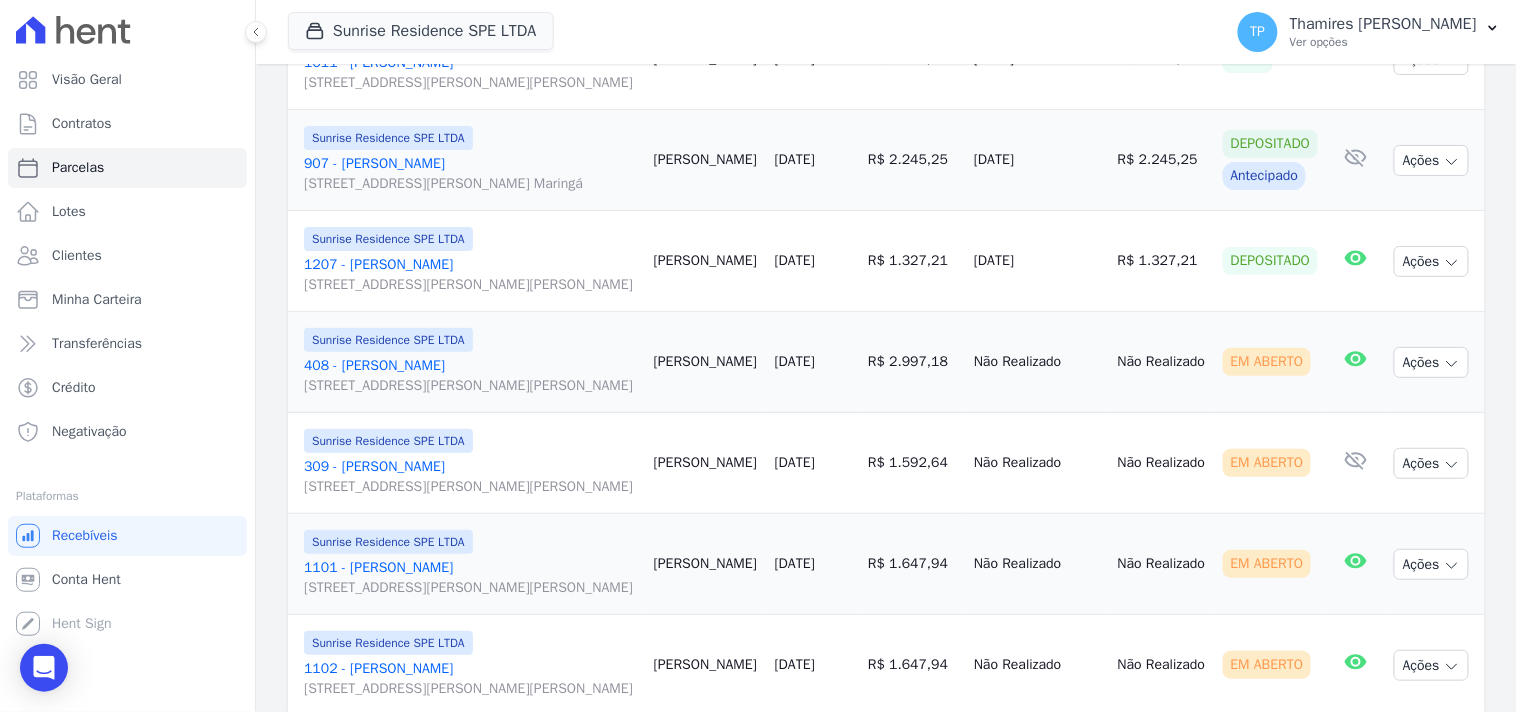 drag, startPoint x: 966, startPoint y: 384, endPoint x: 1082, endPoint y: 383, distance: 116.00431 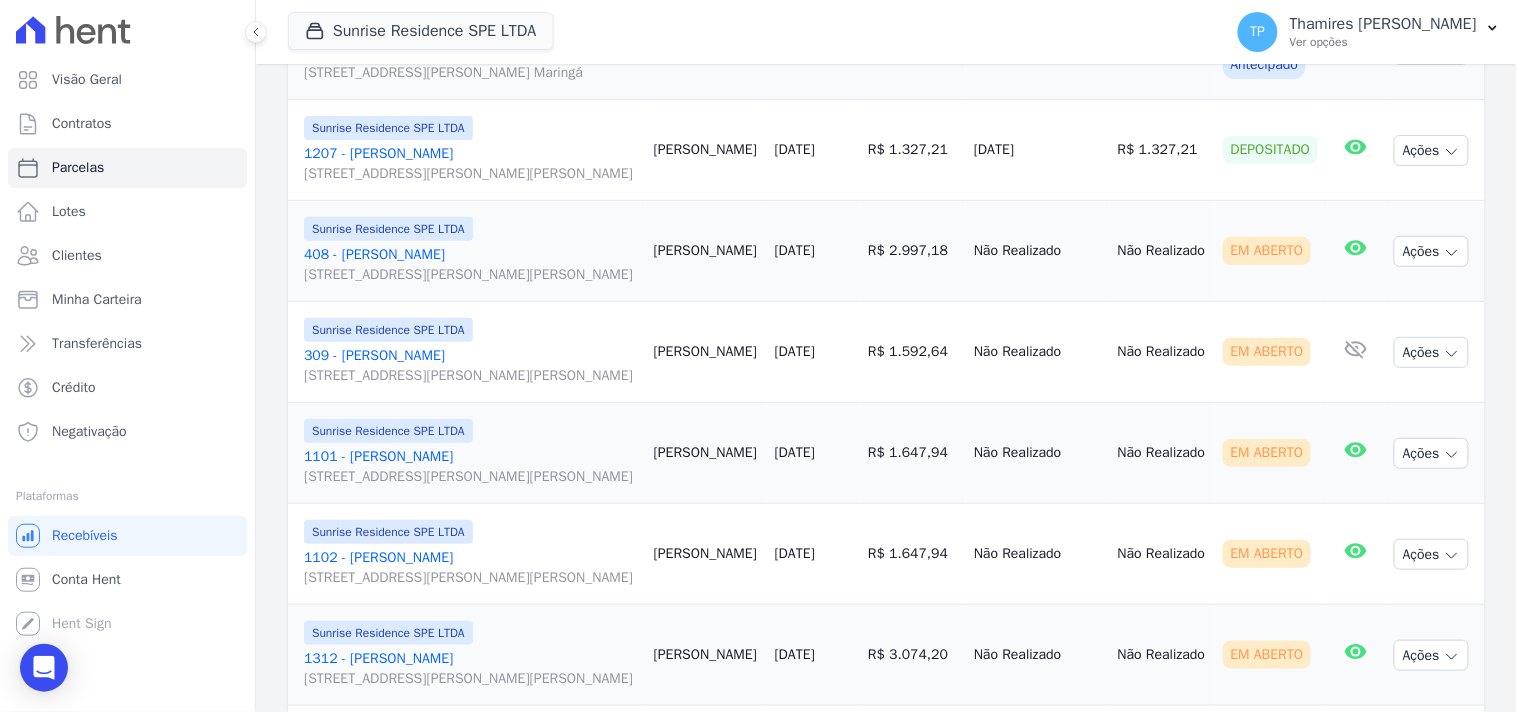 drag, startPoint x: 968, startPoint y: 267, endPoint x: 1071, endPoint y: 255, distance: 103.69667 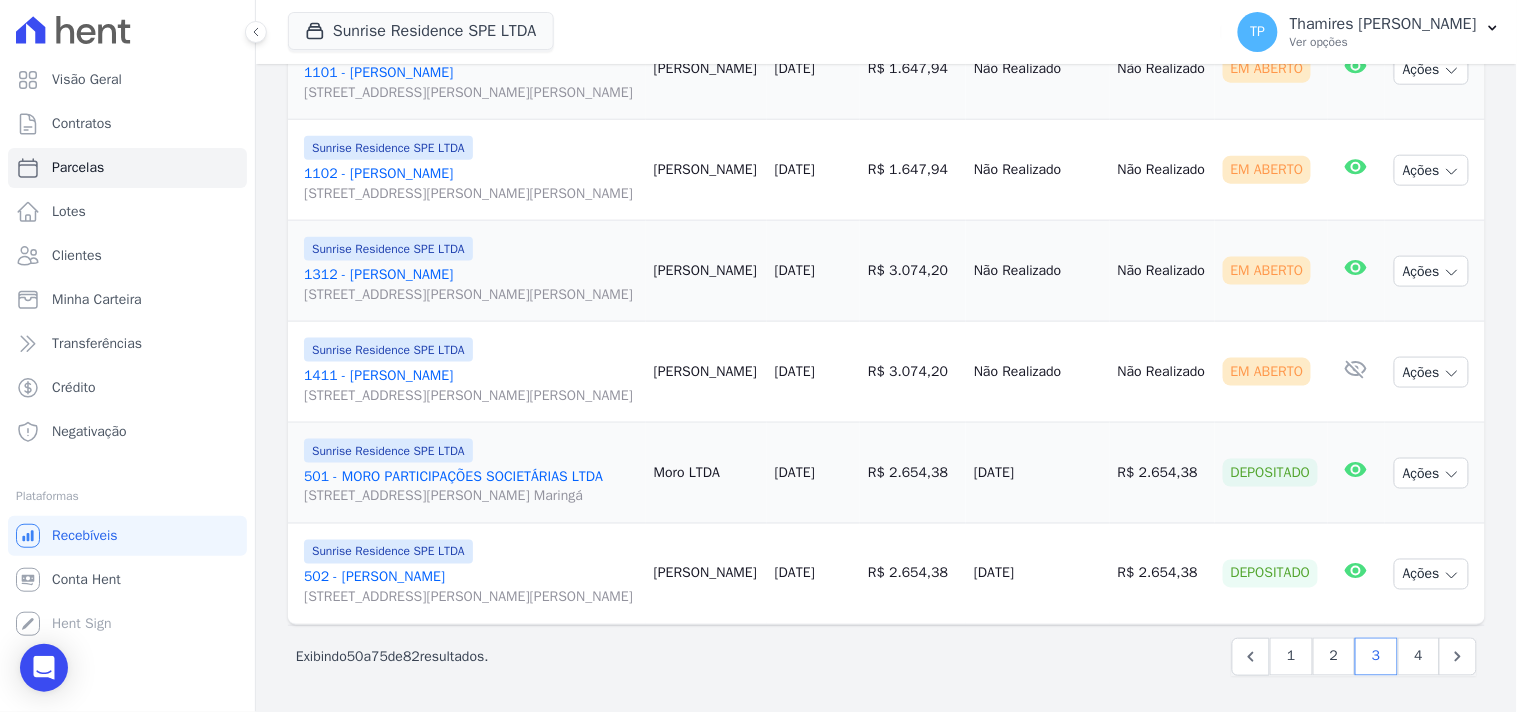 scroll, scrollTop: 3013, scrollLeft: 0, axis: vertical 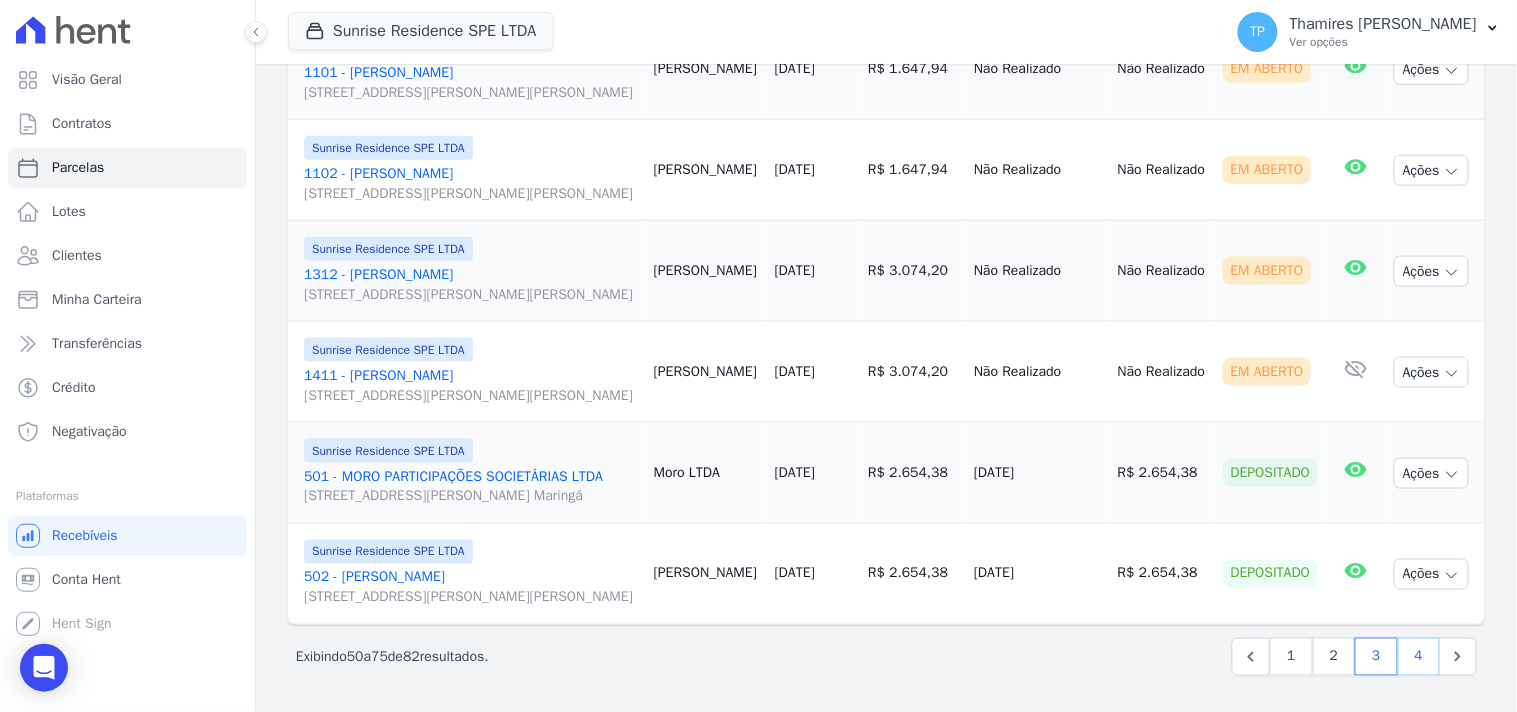 click on "4" at bounding box center (1419, 657) 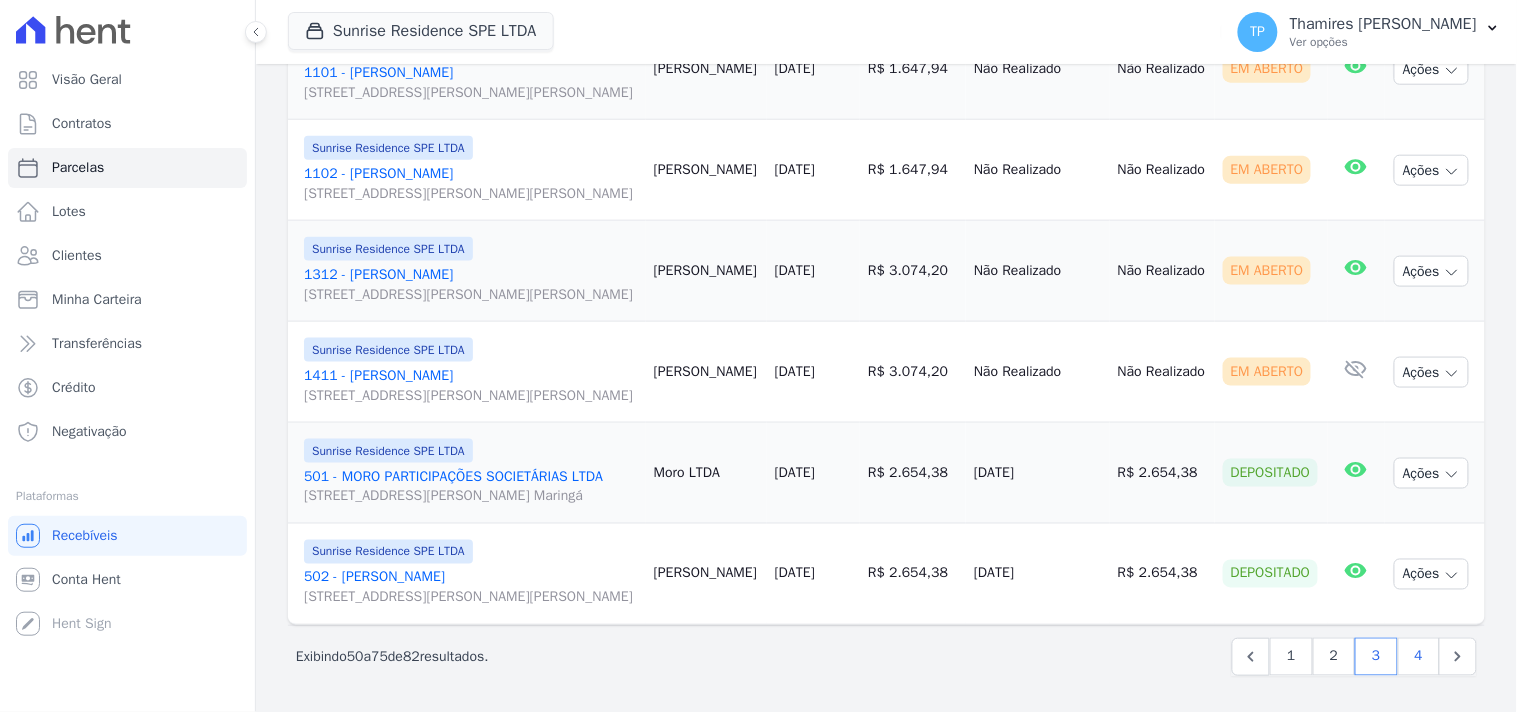 select 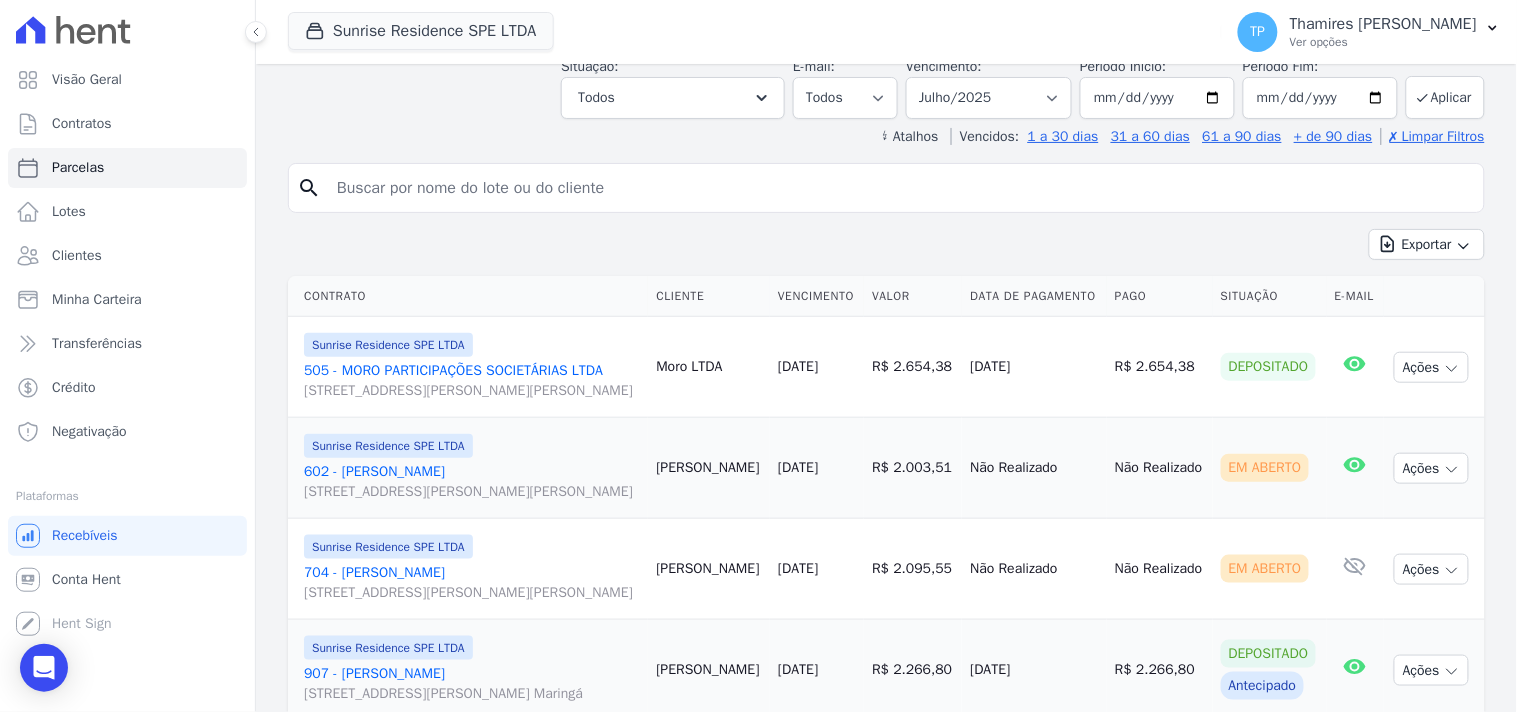 scroll, scrollTop: 834, scrollLeft: 0, axis: vertical 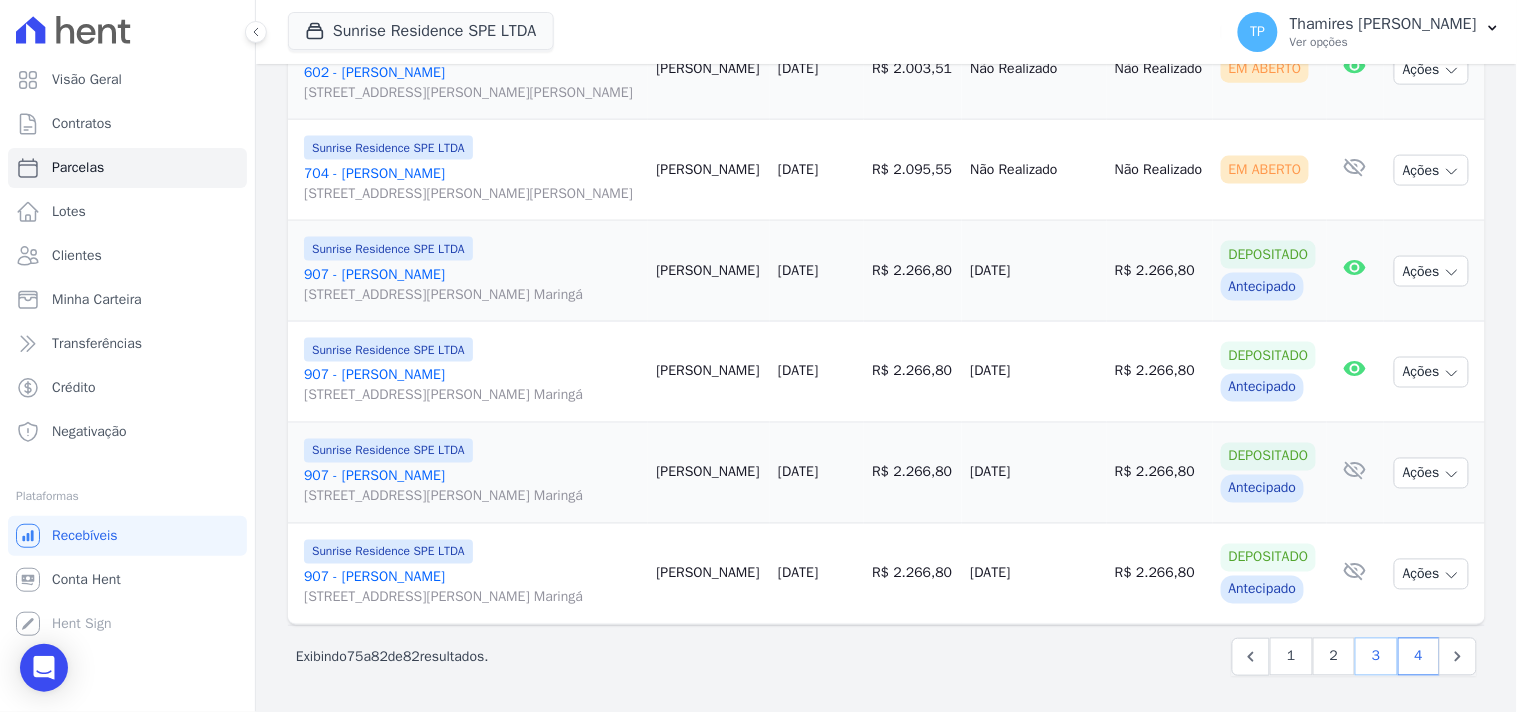 click on "3" at bounding box center [1376, 657] 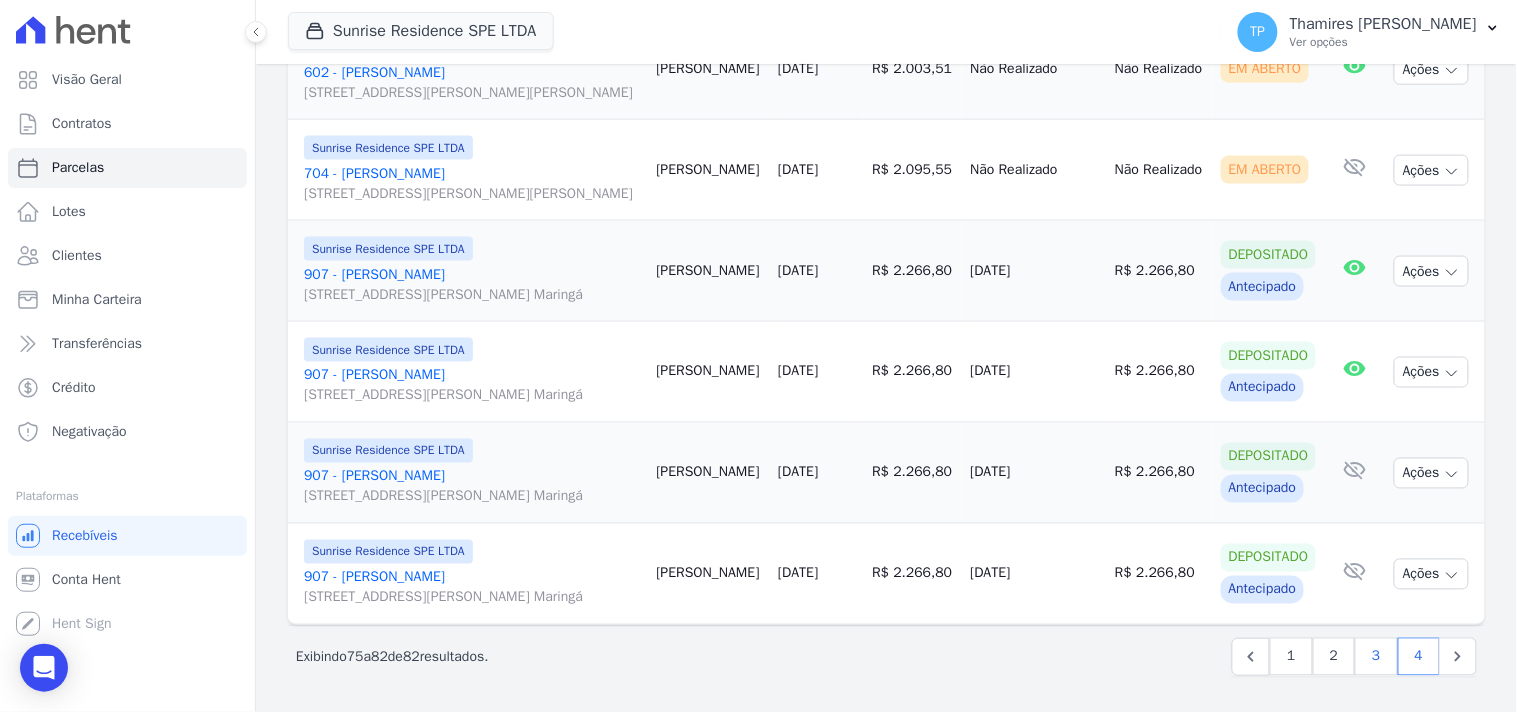 select 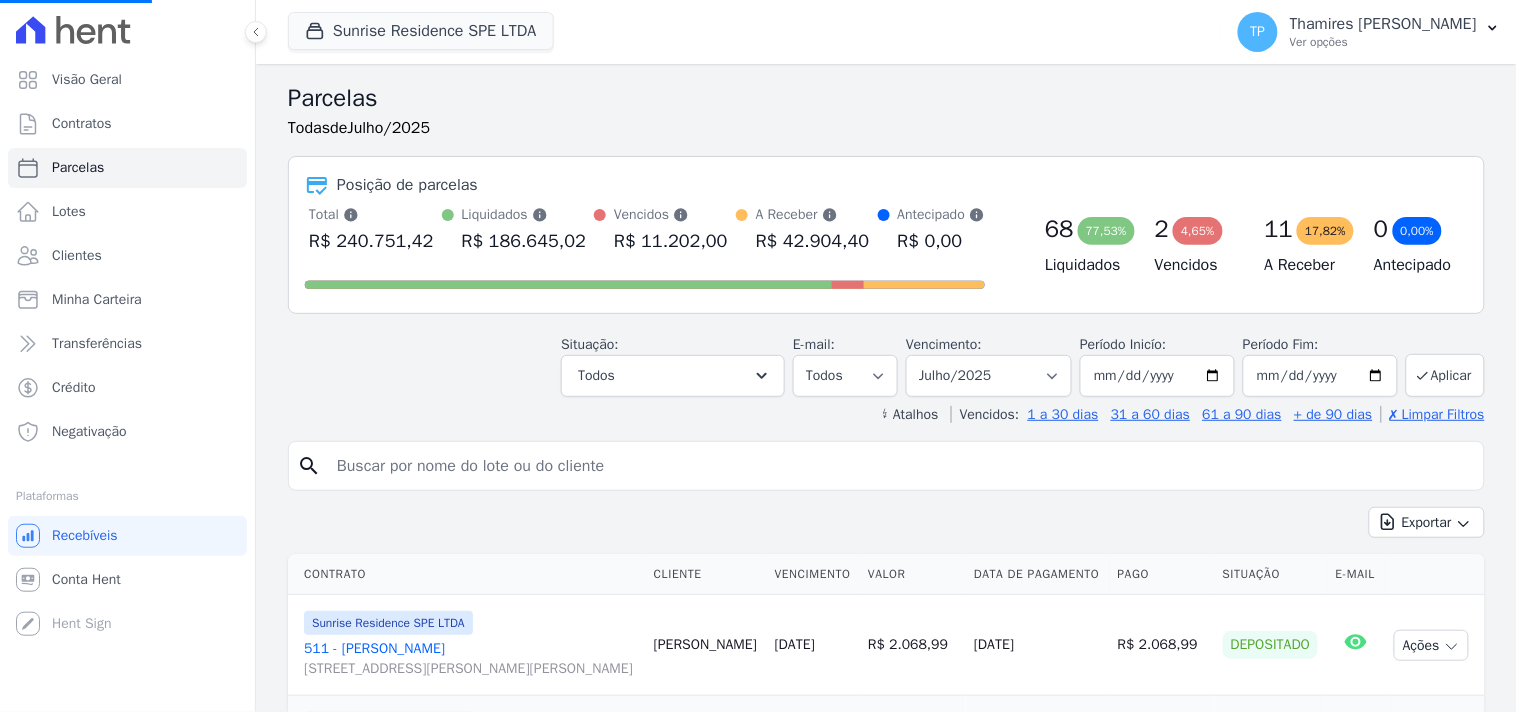 scroll, scrollTop: 101, scrollLeft: 0, axis: vertical 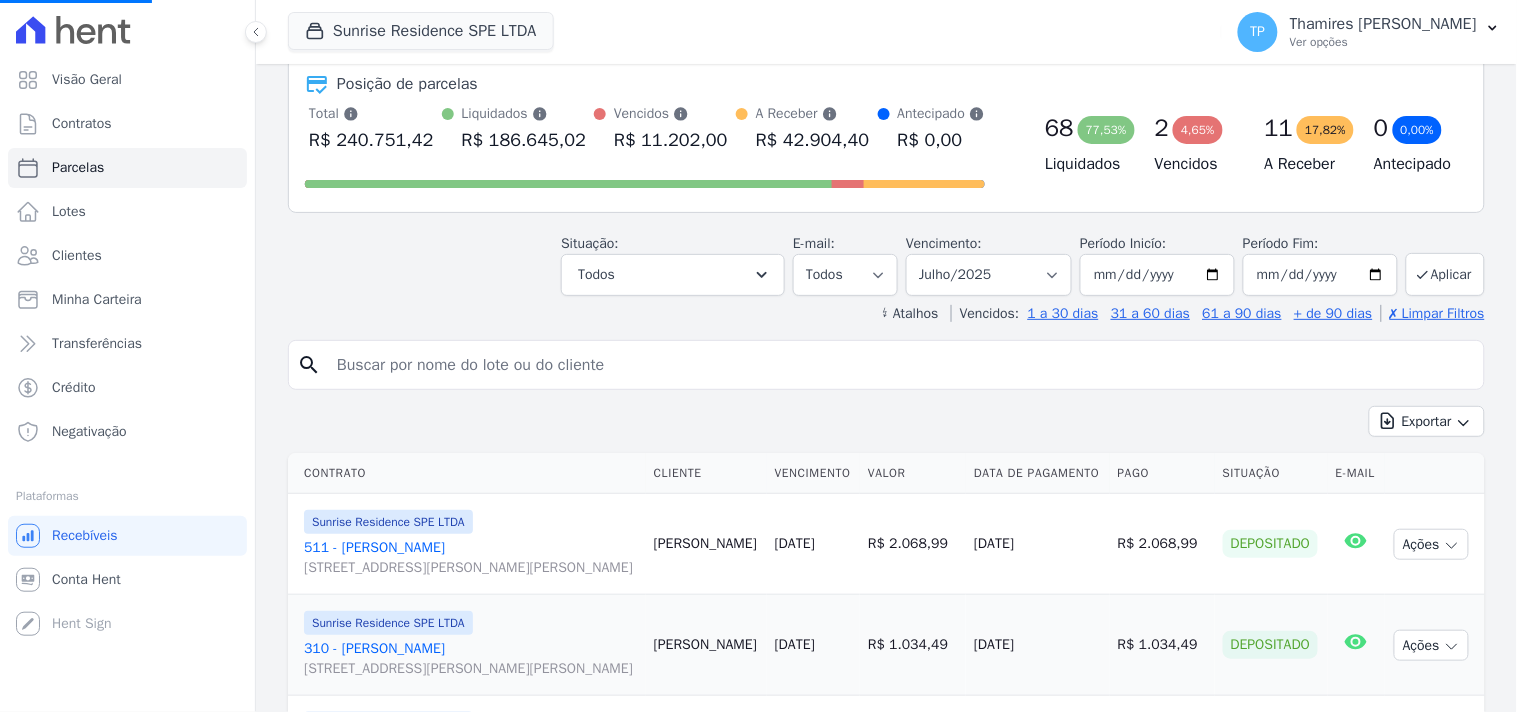 select 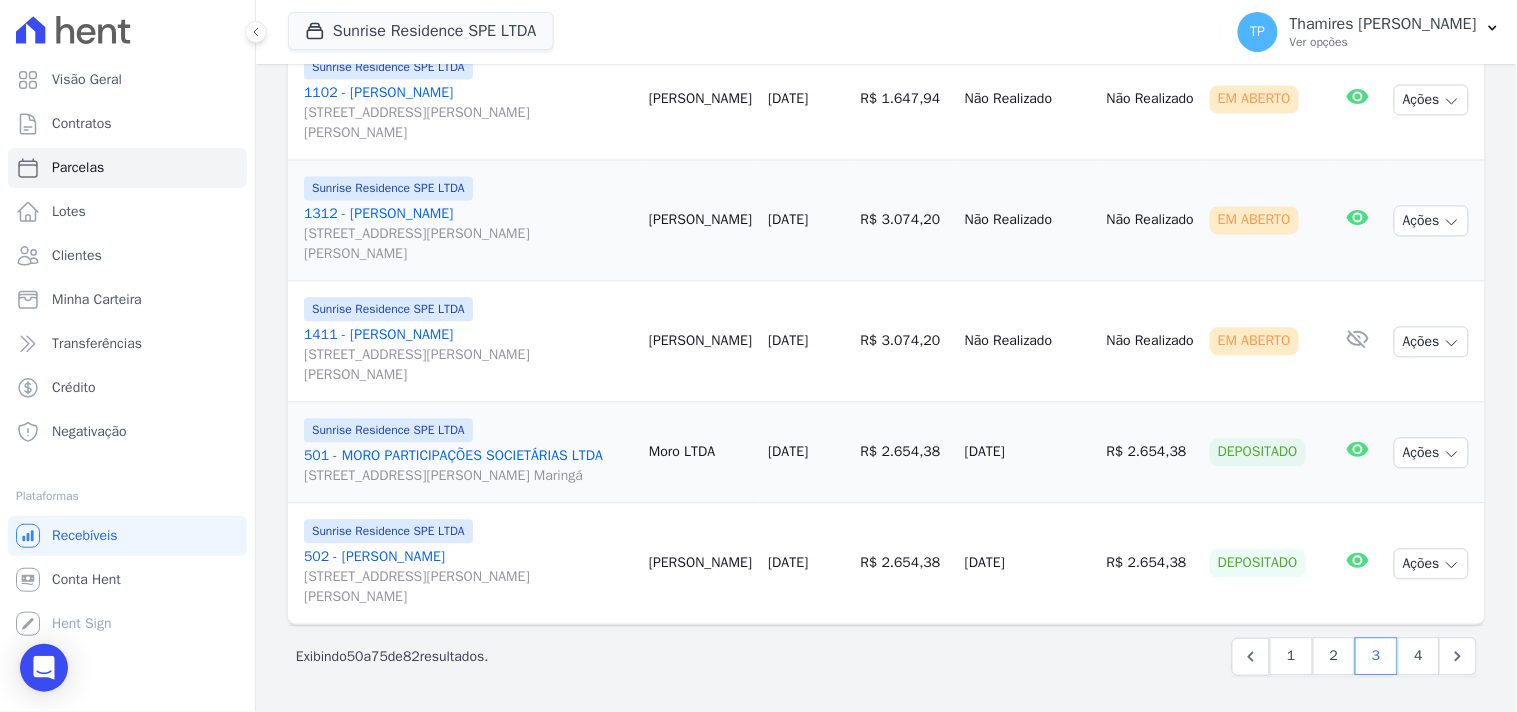 scroll, scrollTop: 3013, scrollLeft: 0, axis: vertical 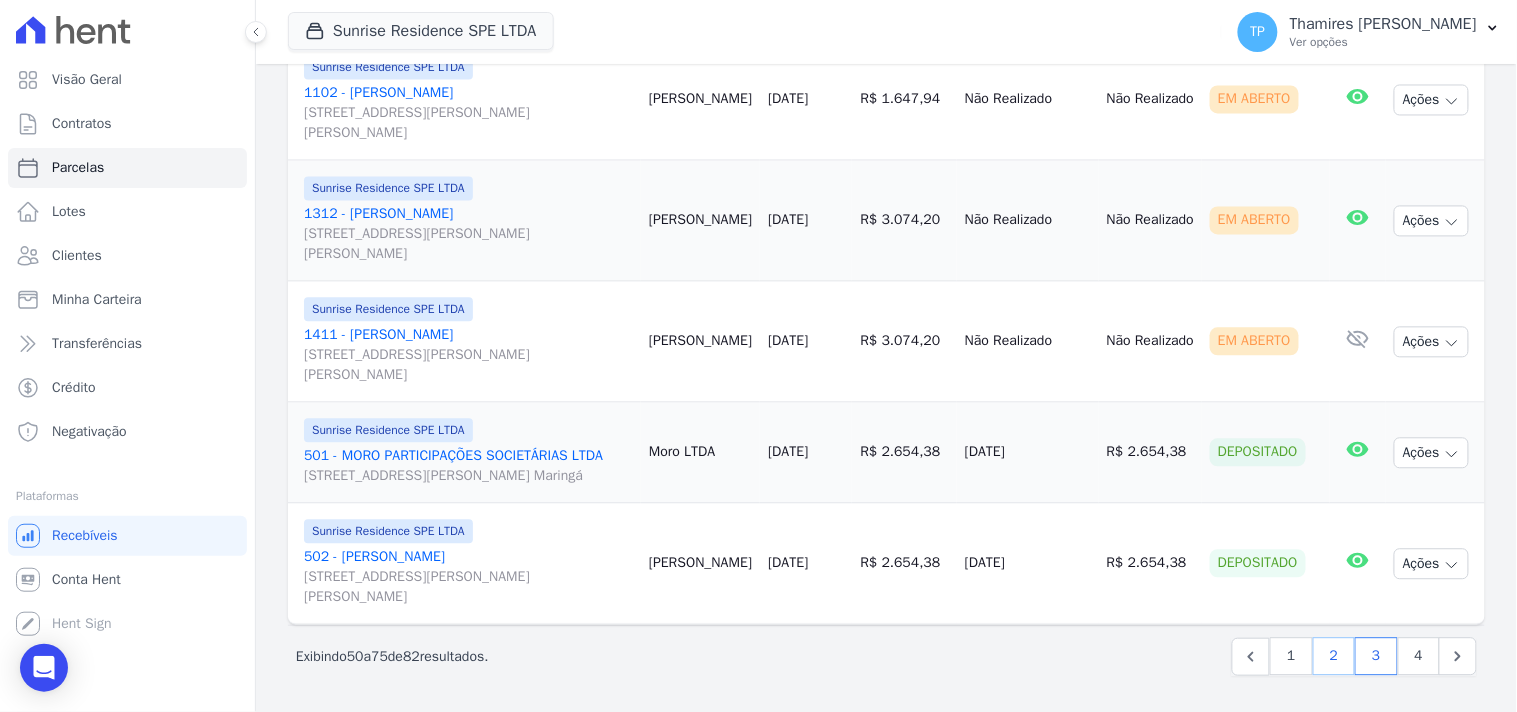 click on "2" at bounding box center [1334, 657] 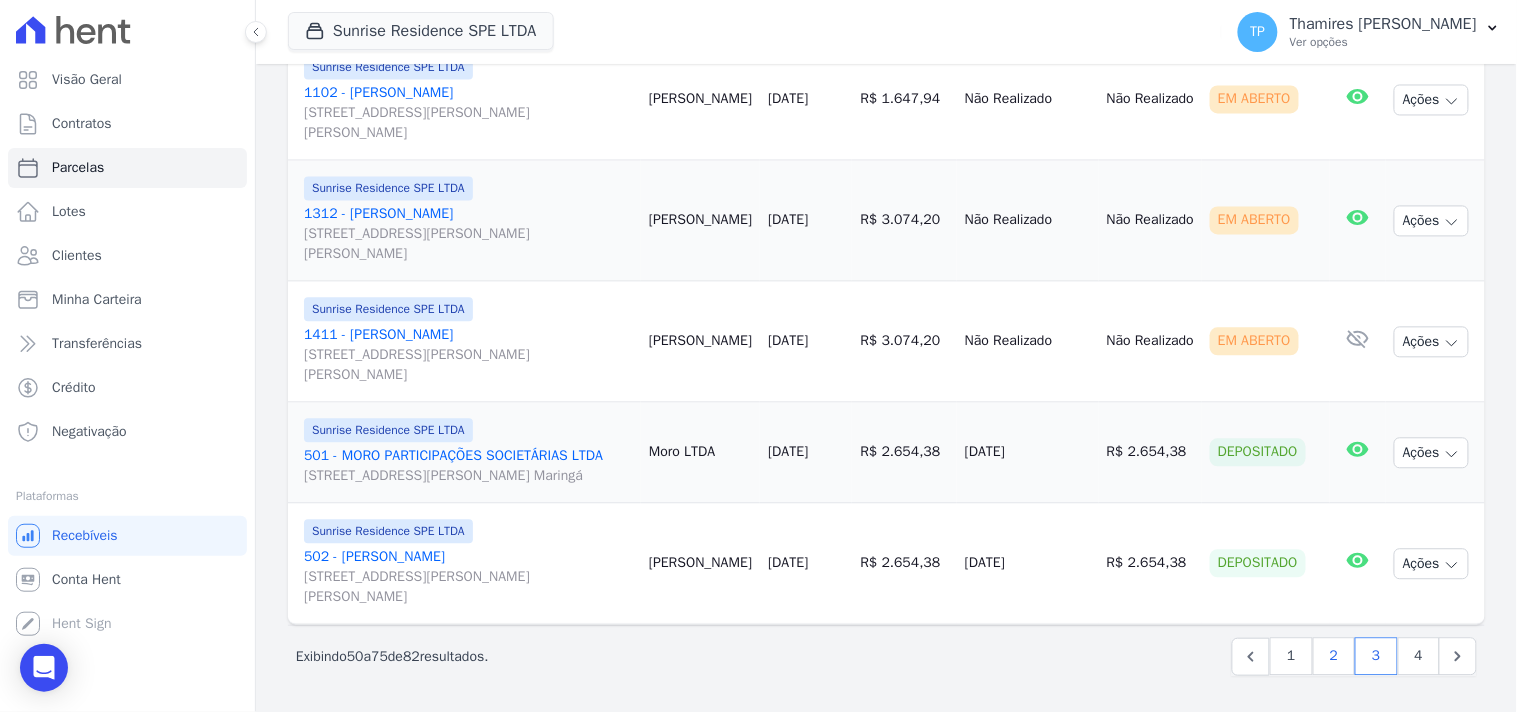 select 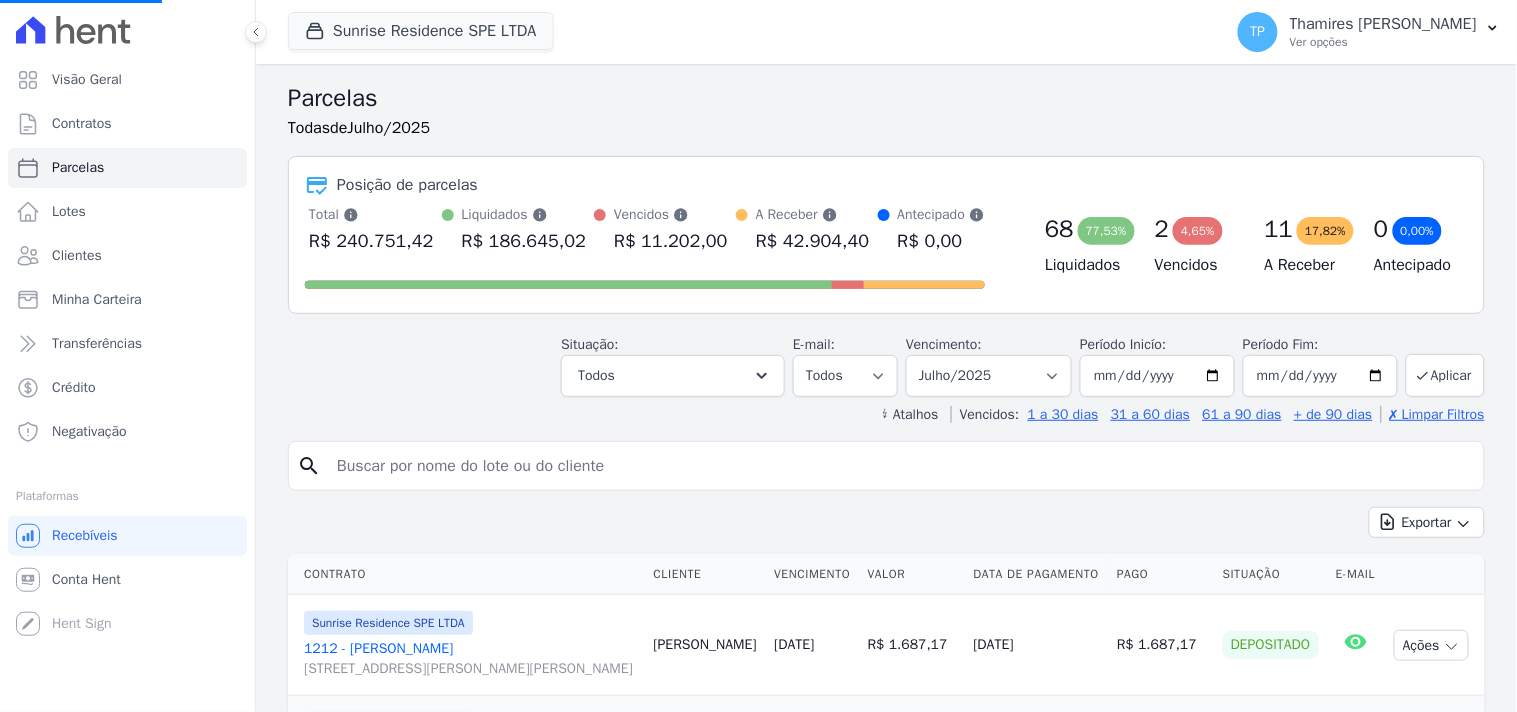 select 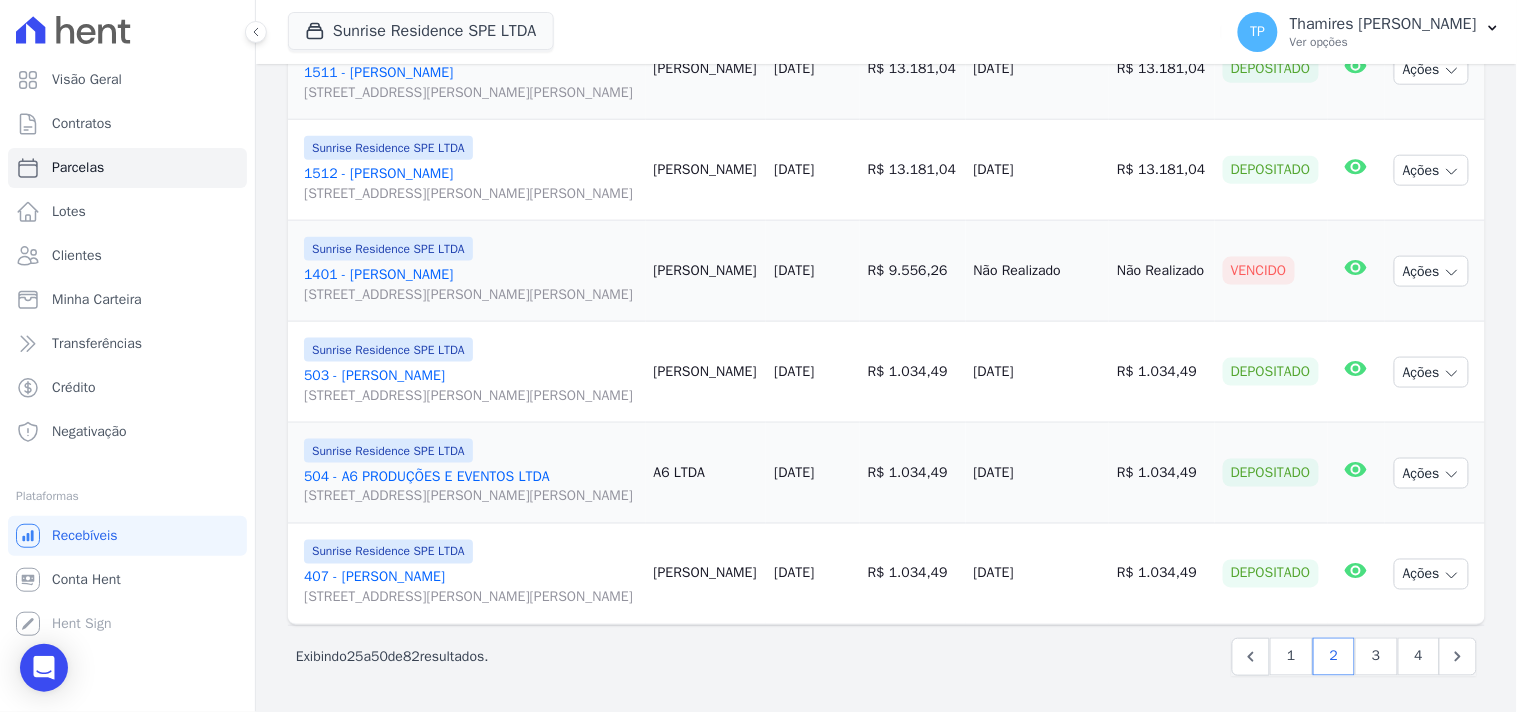 scroll, scrollTop: 3013, scrollLeft: 0, axis: vertical 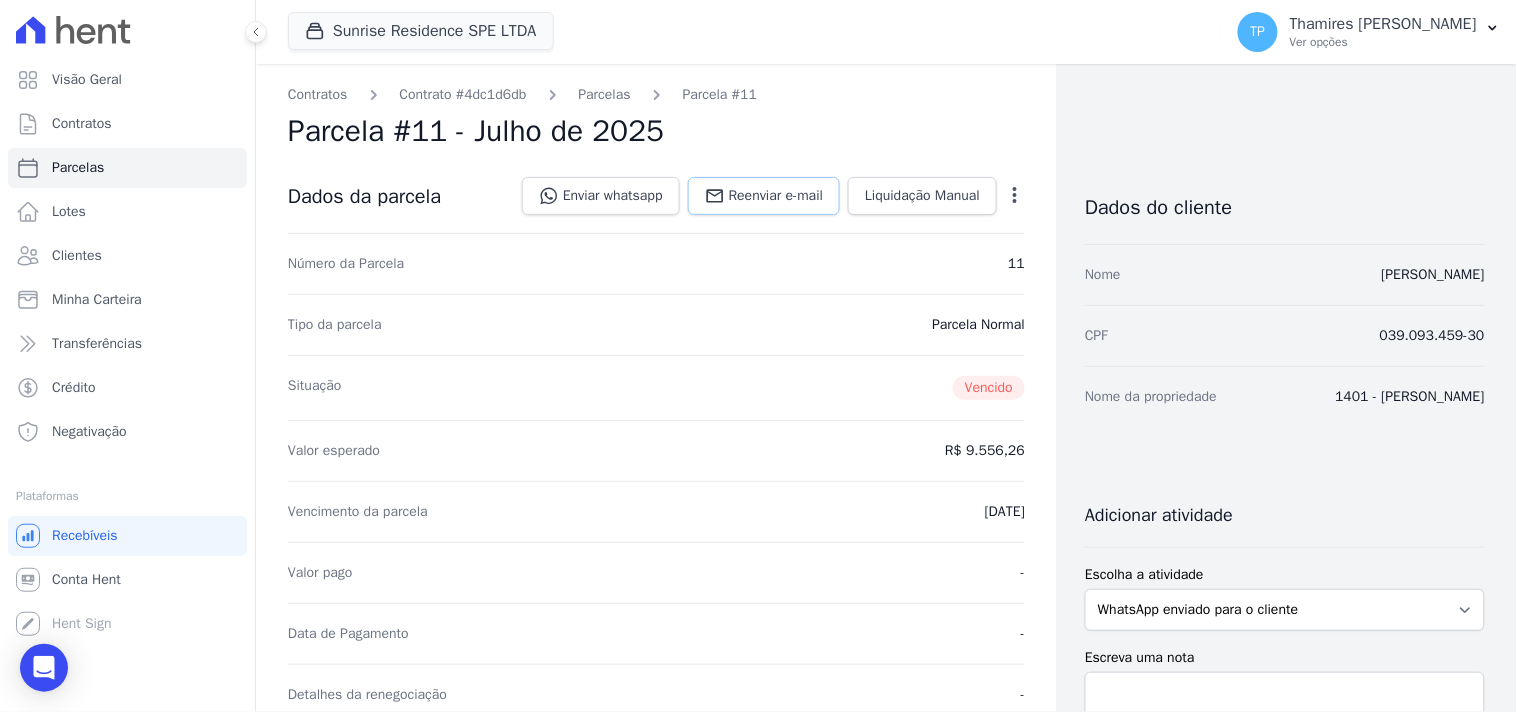 click on "Reenviar e-mail" at bounding box center [764, 196] 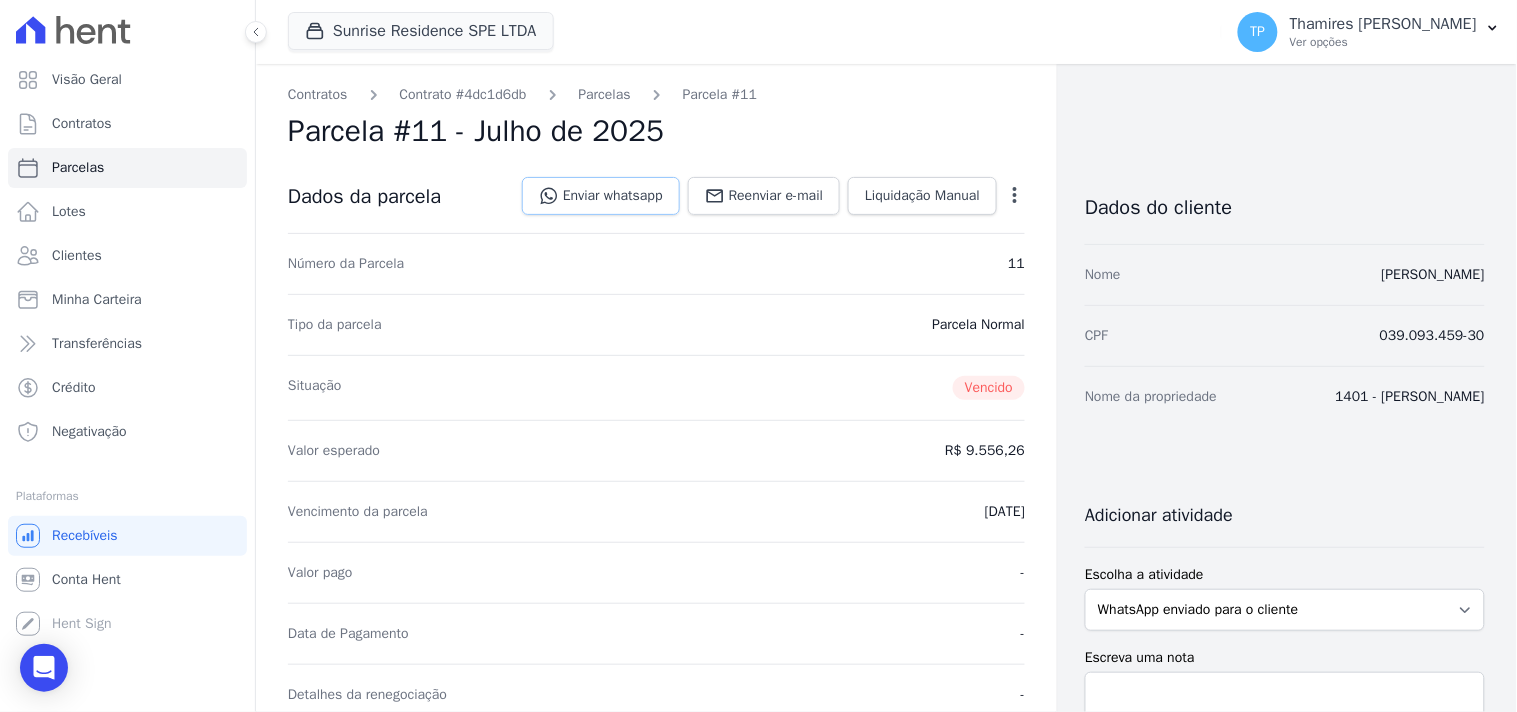 click on "Enviar whatsapp" at bounding box center [601, 196] 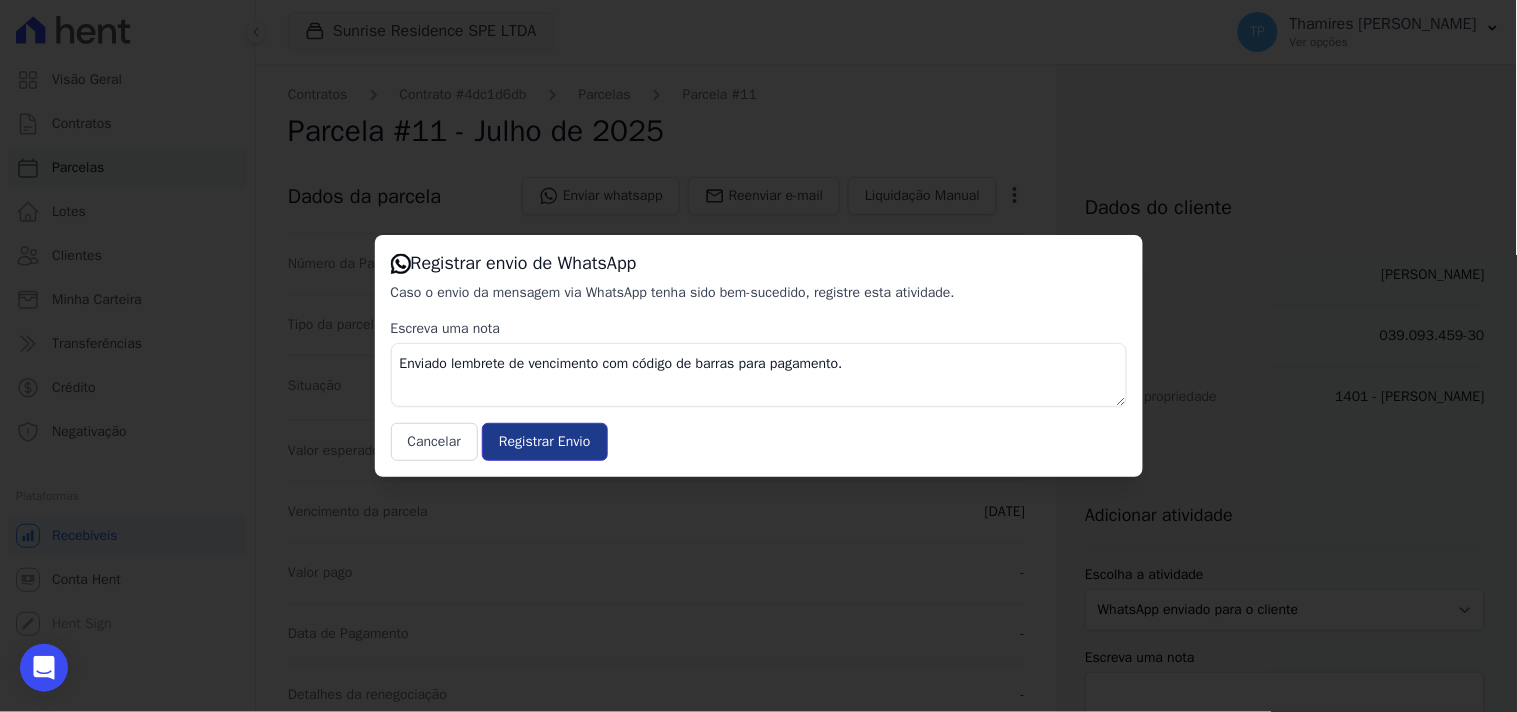click on "Registrar Envio" at bounding box center (544, 442) 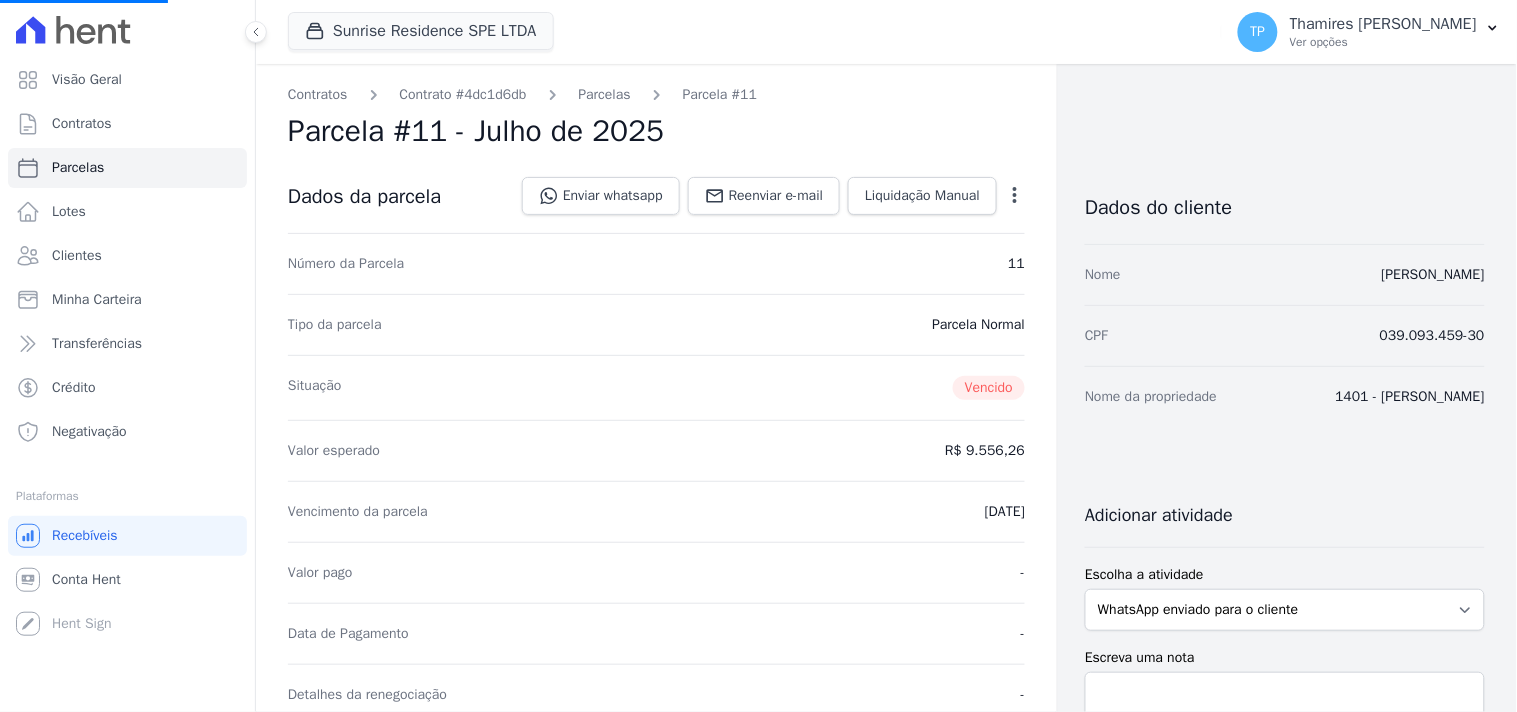 select 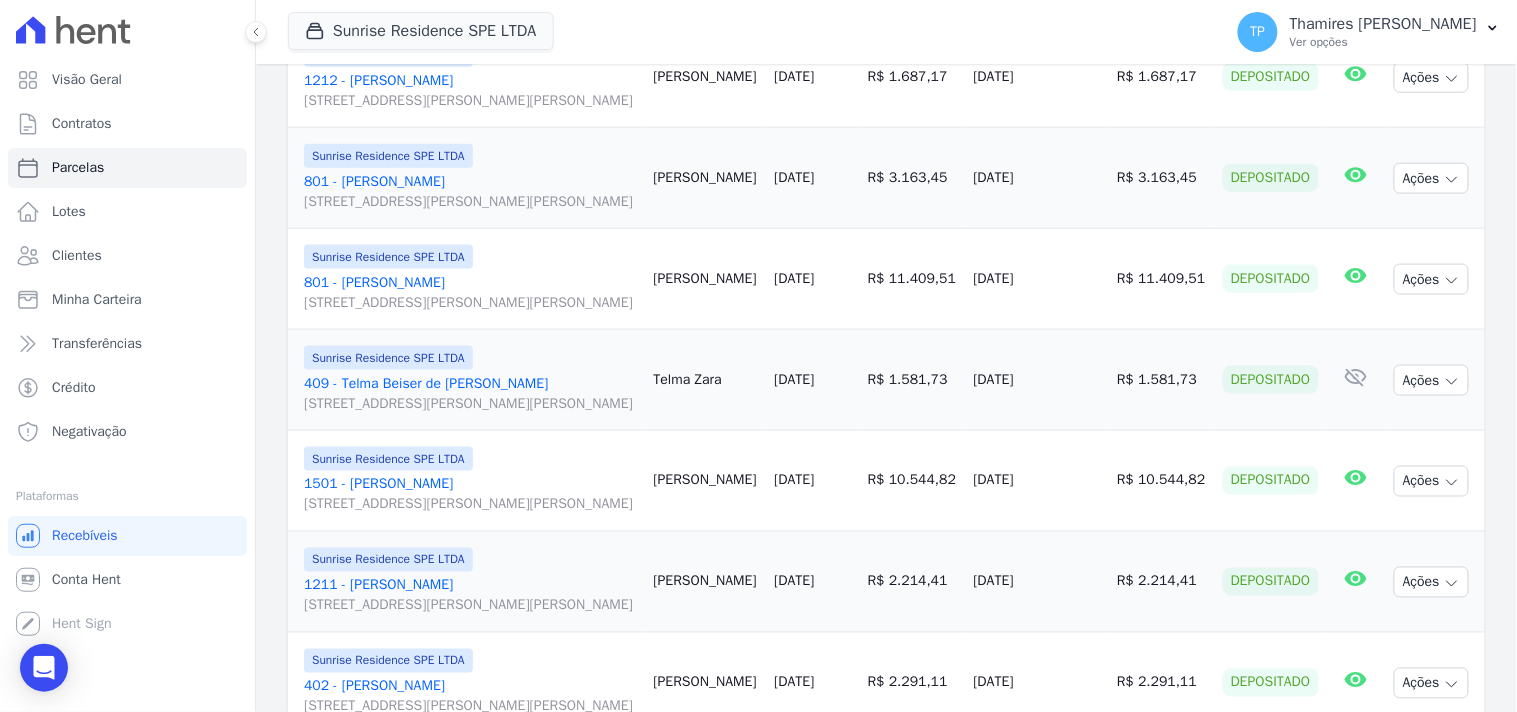scroll, scrollTop: 0, scrollLeft: 0, axis: both 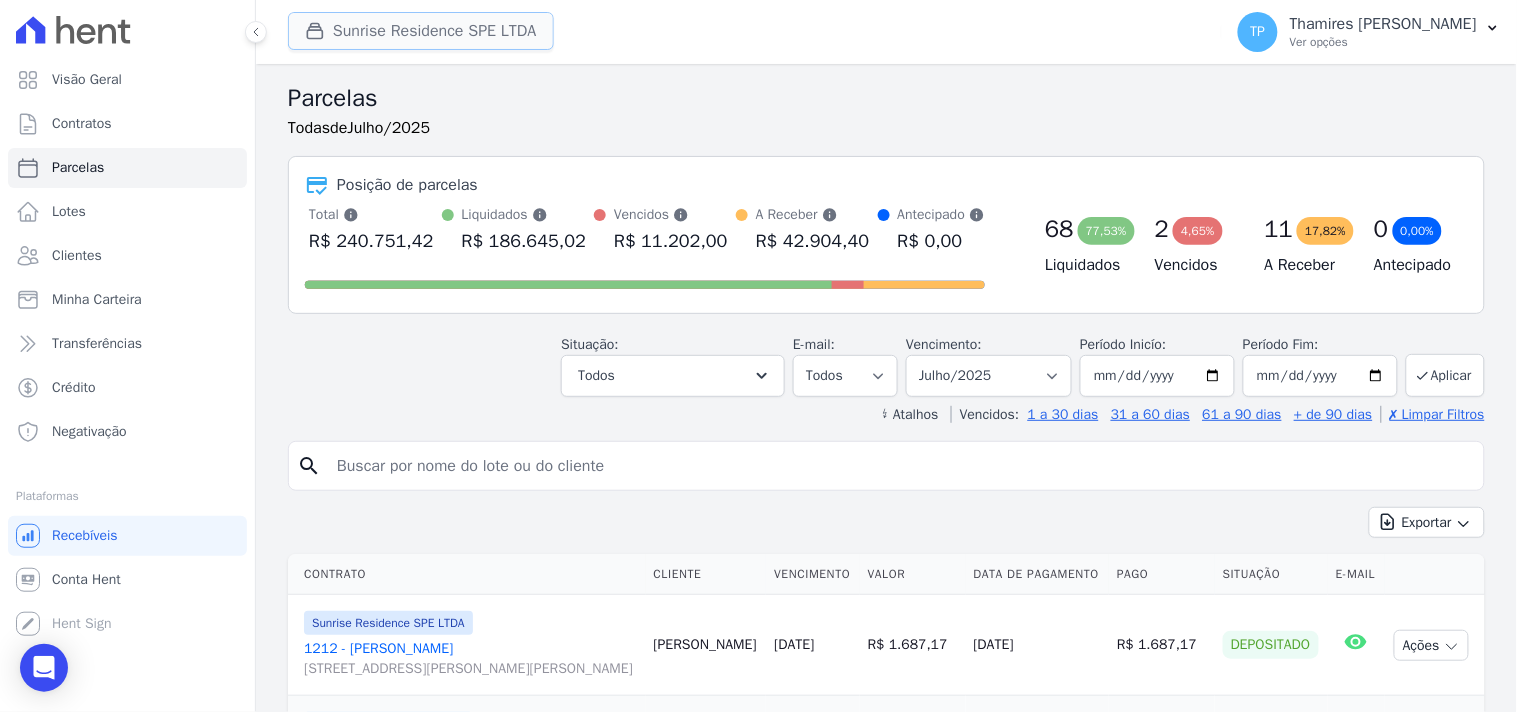 click on "Sunrise Residence SPE LTDA" at bounding box center (421, 31) 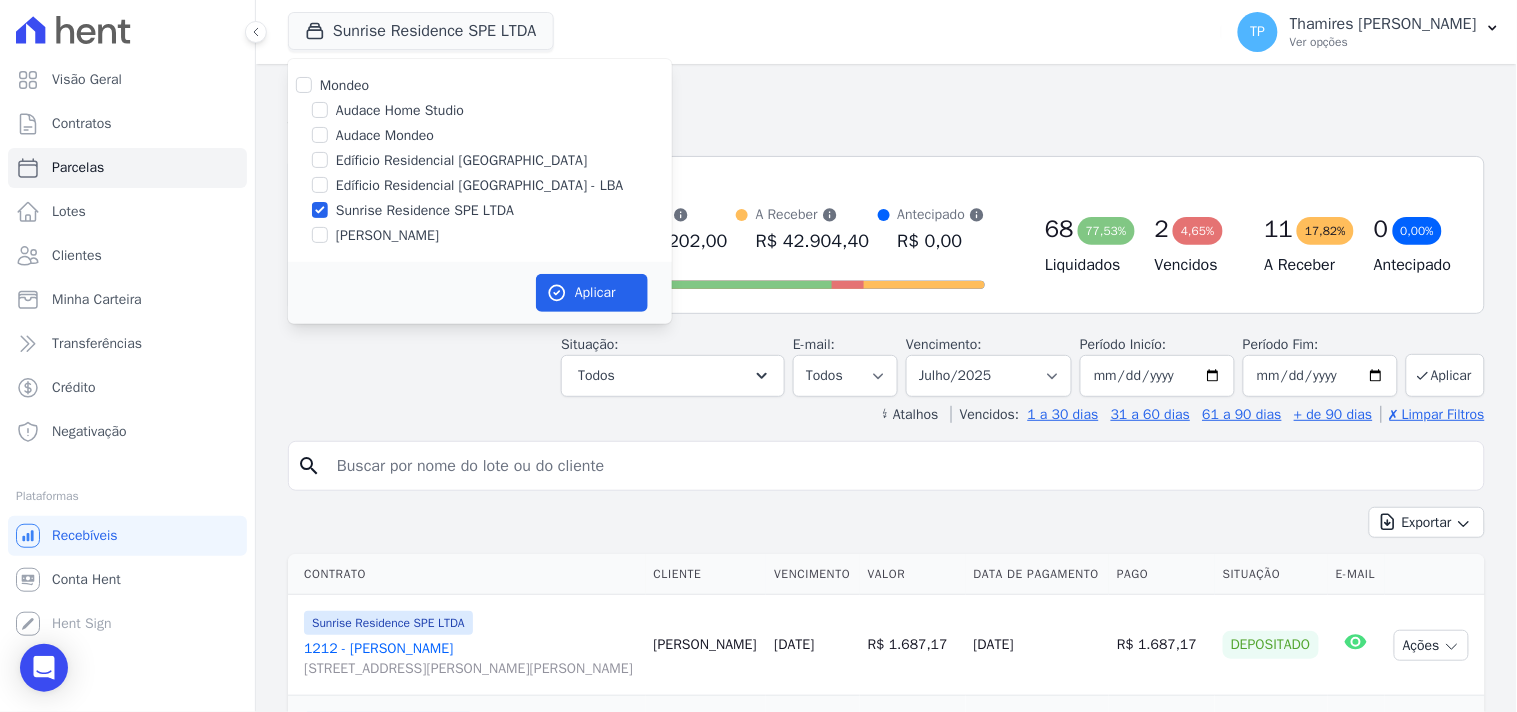 drag, startPoint x: 408, startPoint y: 230, endPoint x: 418, endPoint y: 216, distance: 17.20465 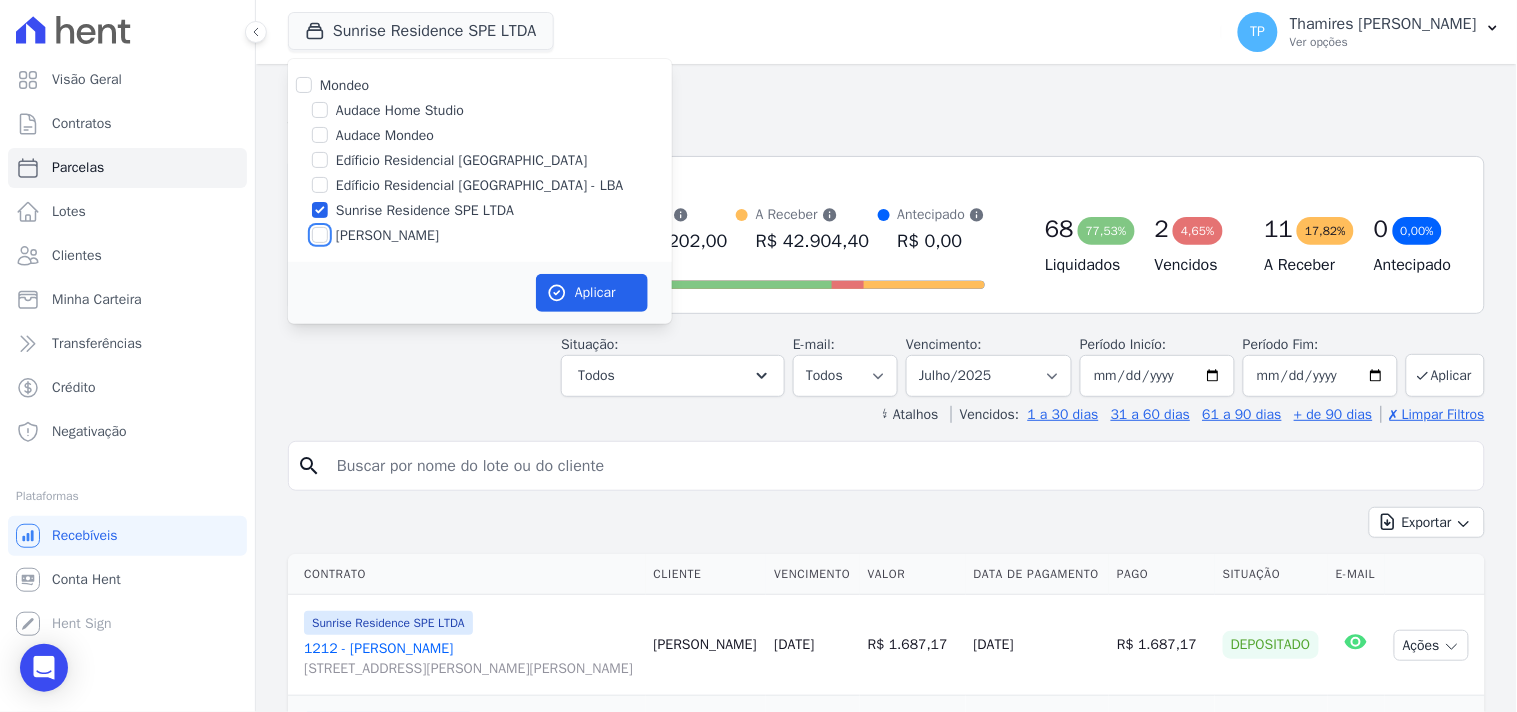 checkbox on "true" 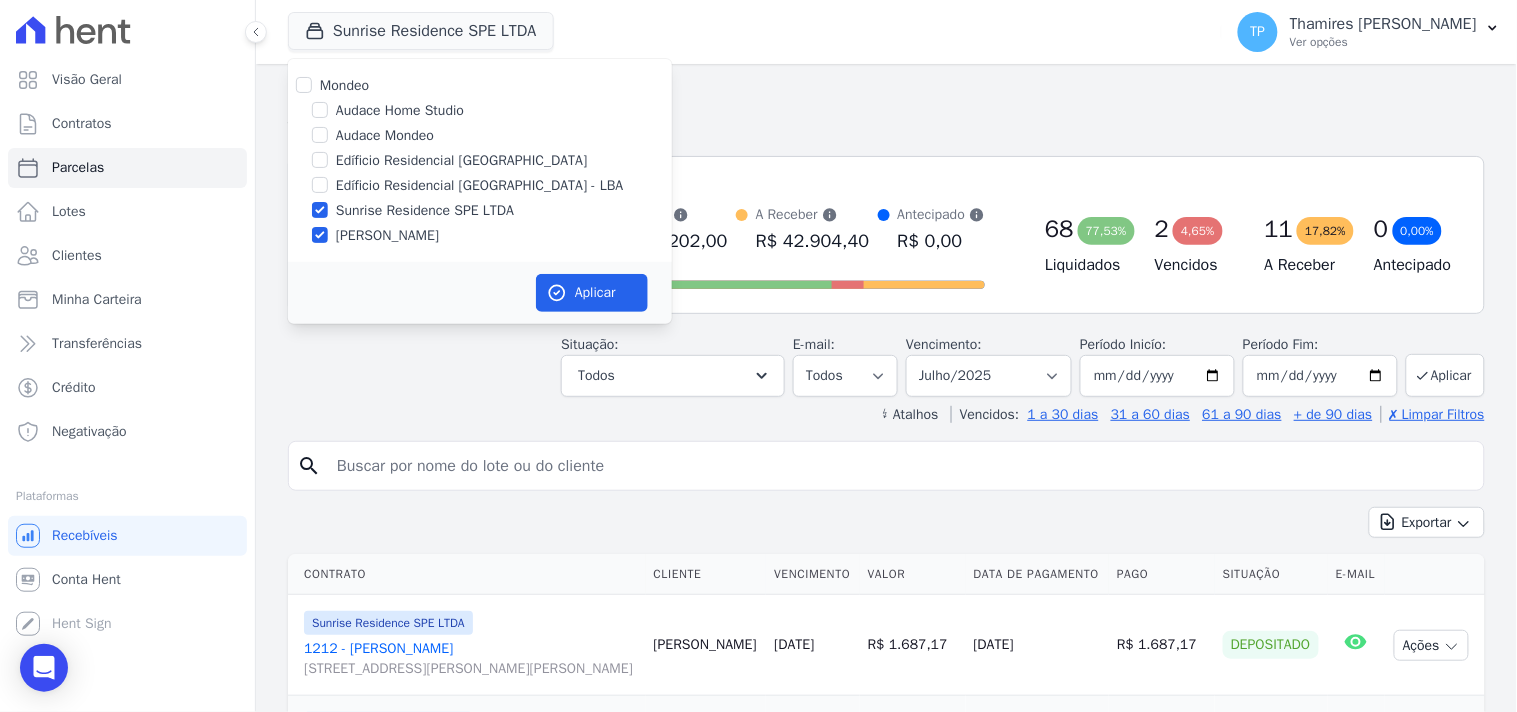 click on "Sunrise Residence SPE LTDA" at bounding box center (425, 210) 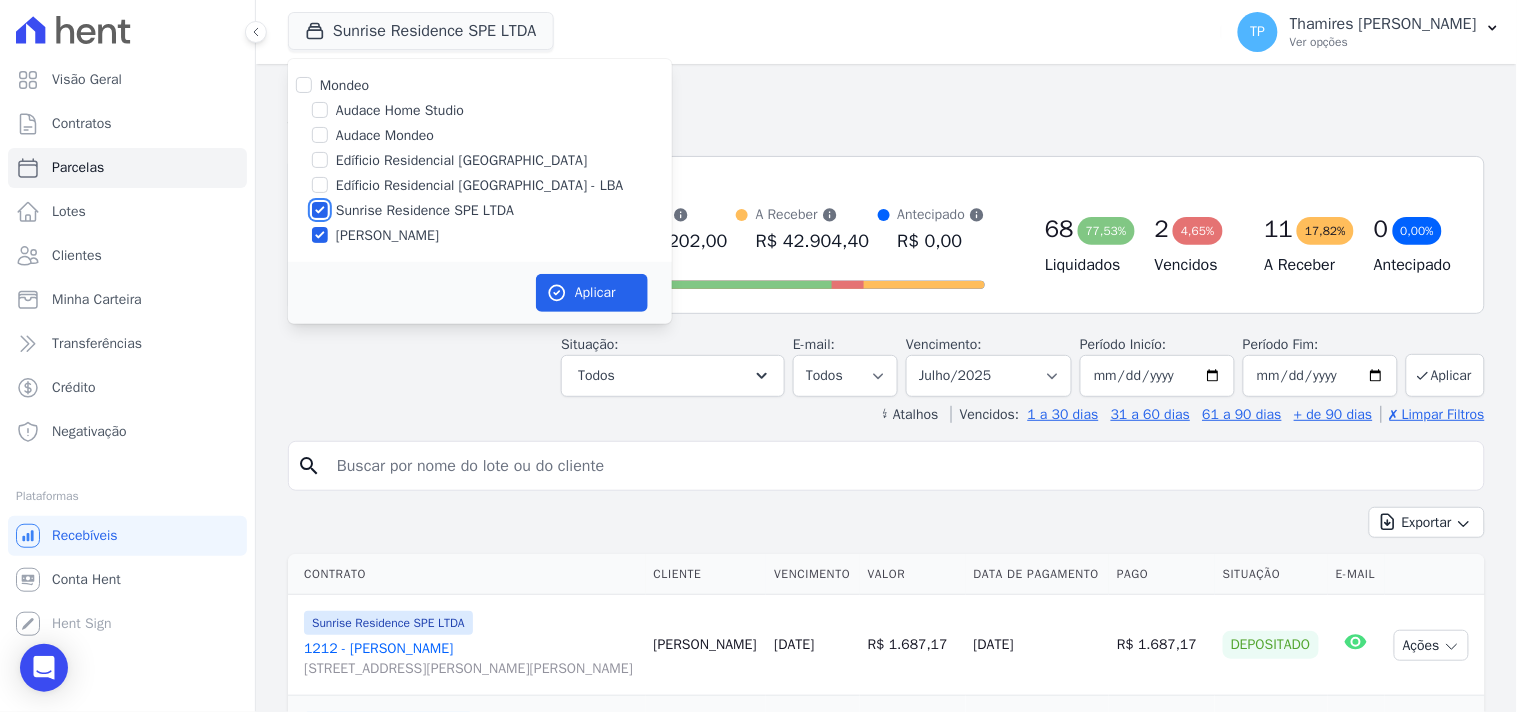 click on "Sunrise Residence SPE LTDA" at bounding box center [320, 210] 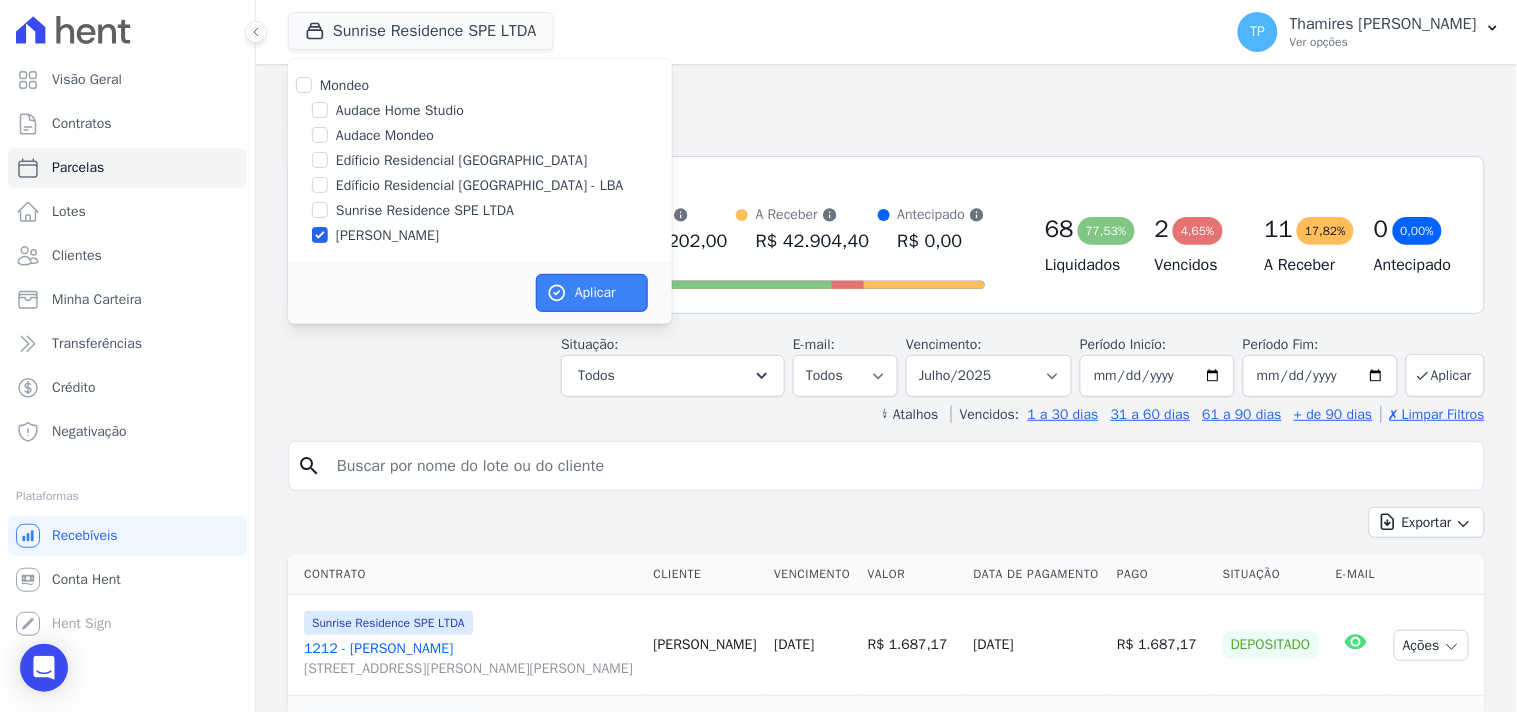 click on "Aplicar" at bounding box center [592, 293] 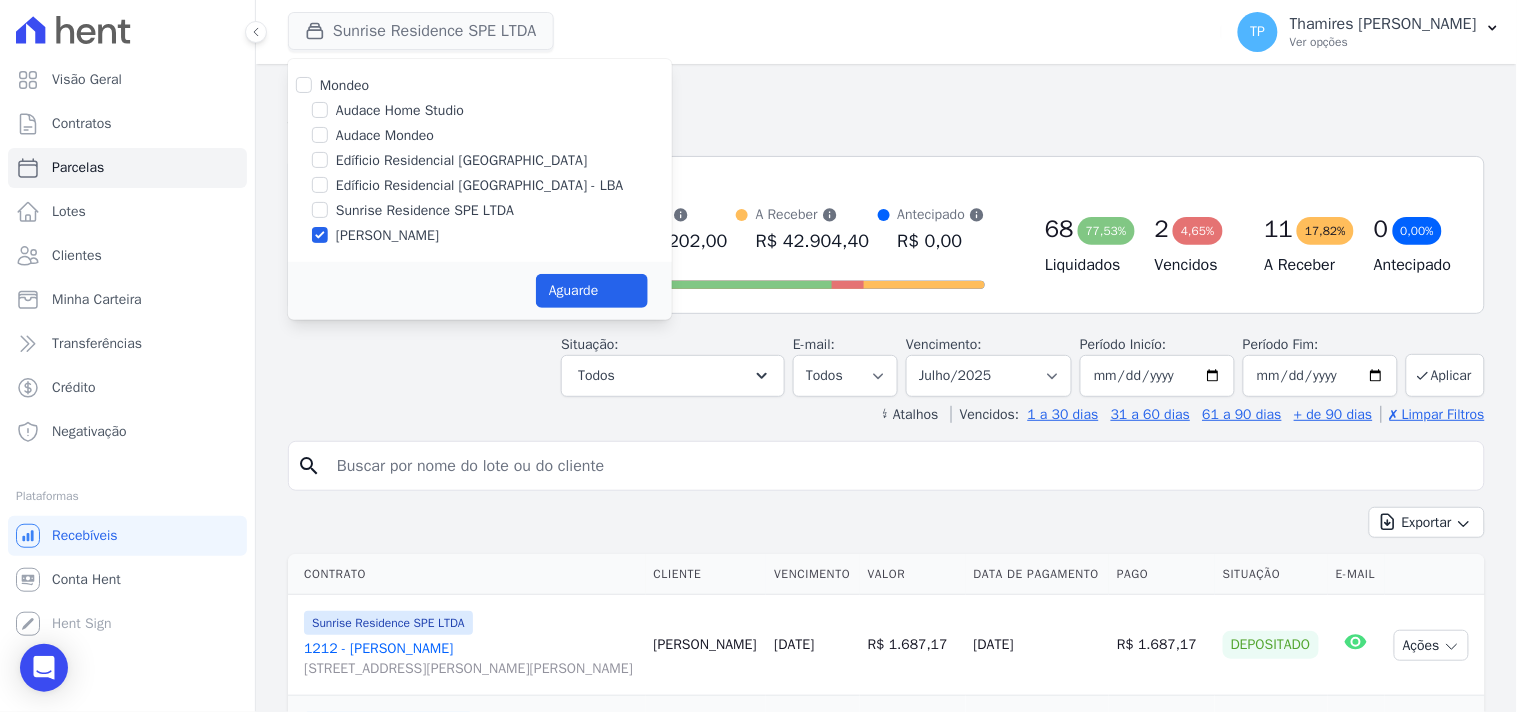 select 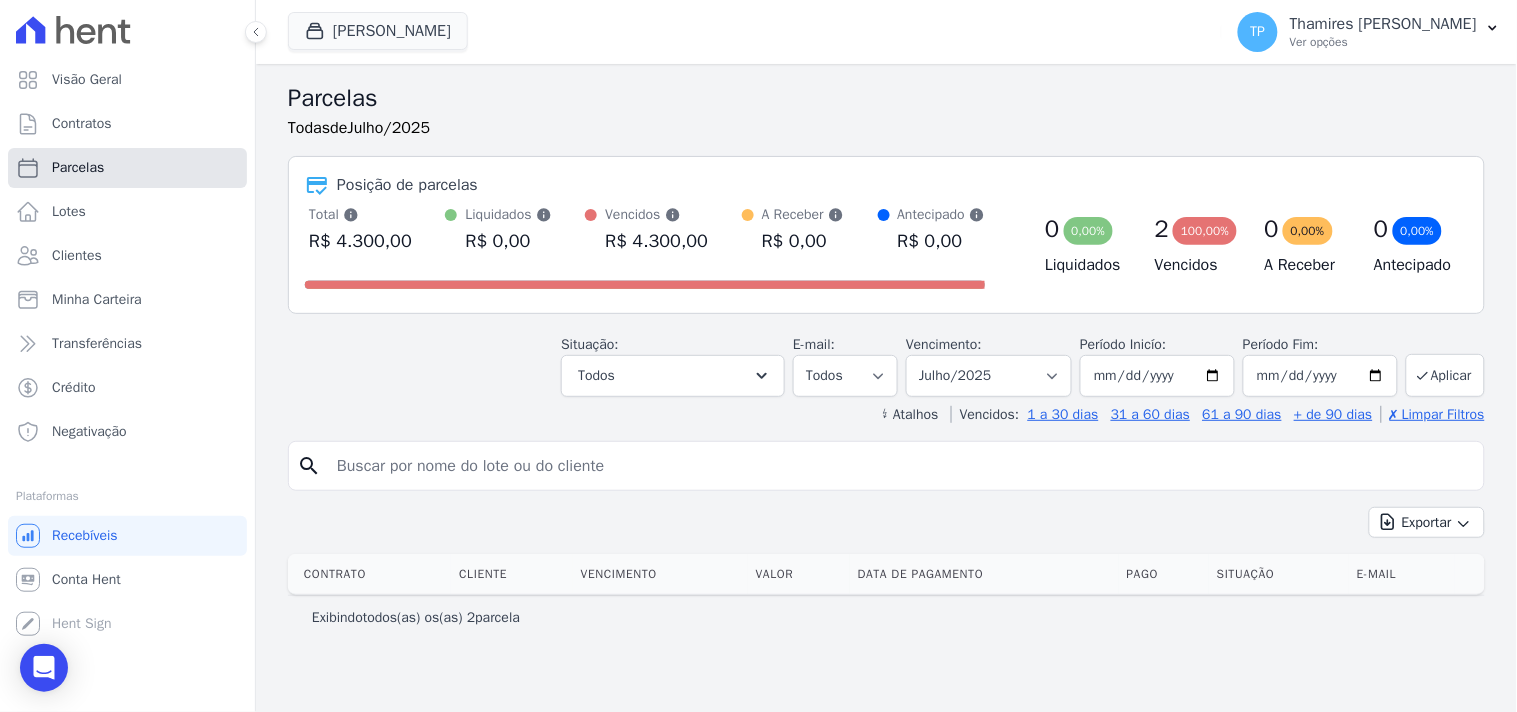 click on "Parcelas" at bounding box center (127, 168) 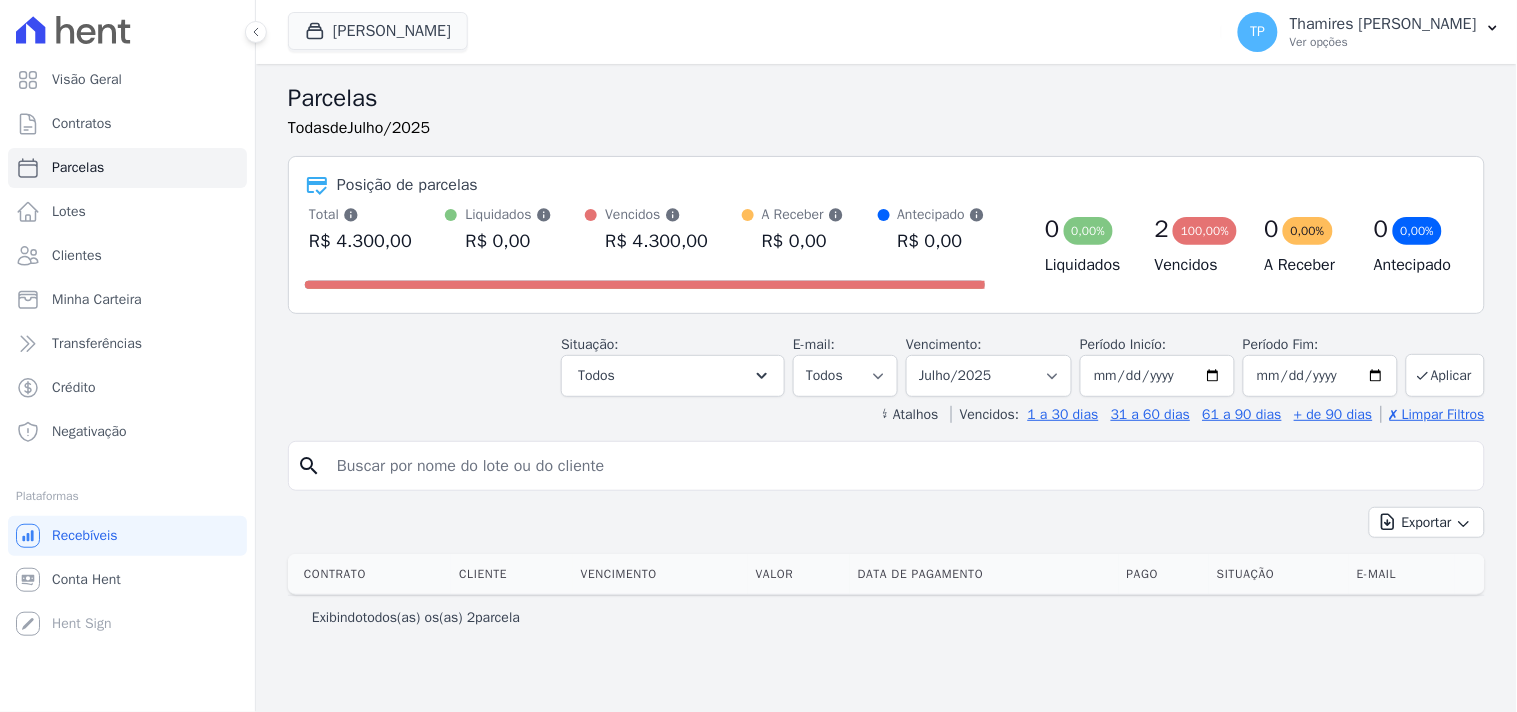 select 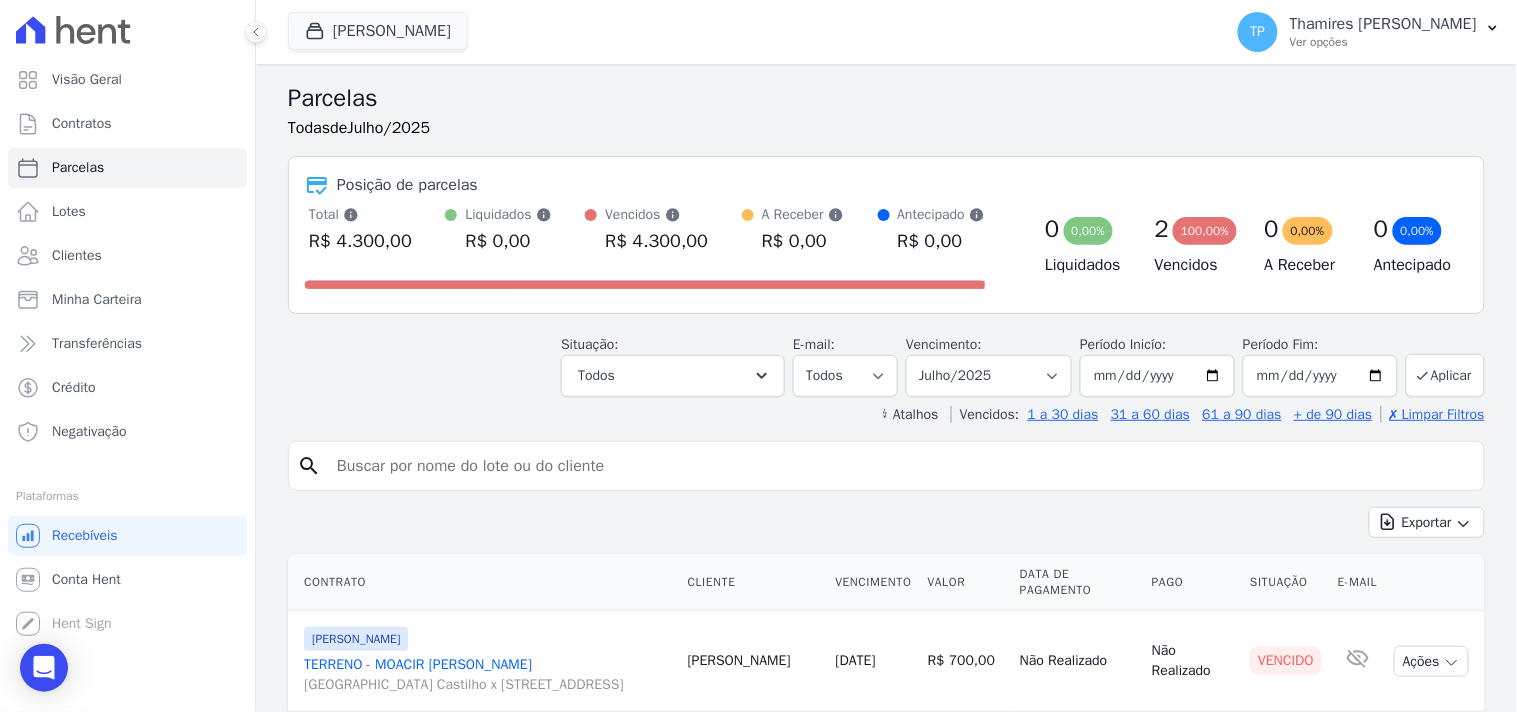 scroll, scrollTop: 202, scrollLeft: 0, axis: vertical 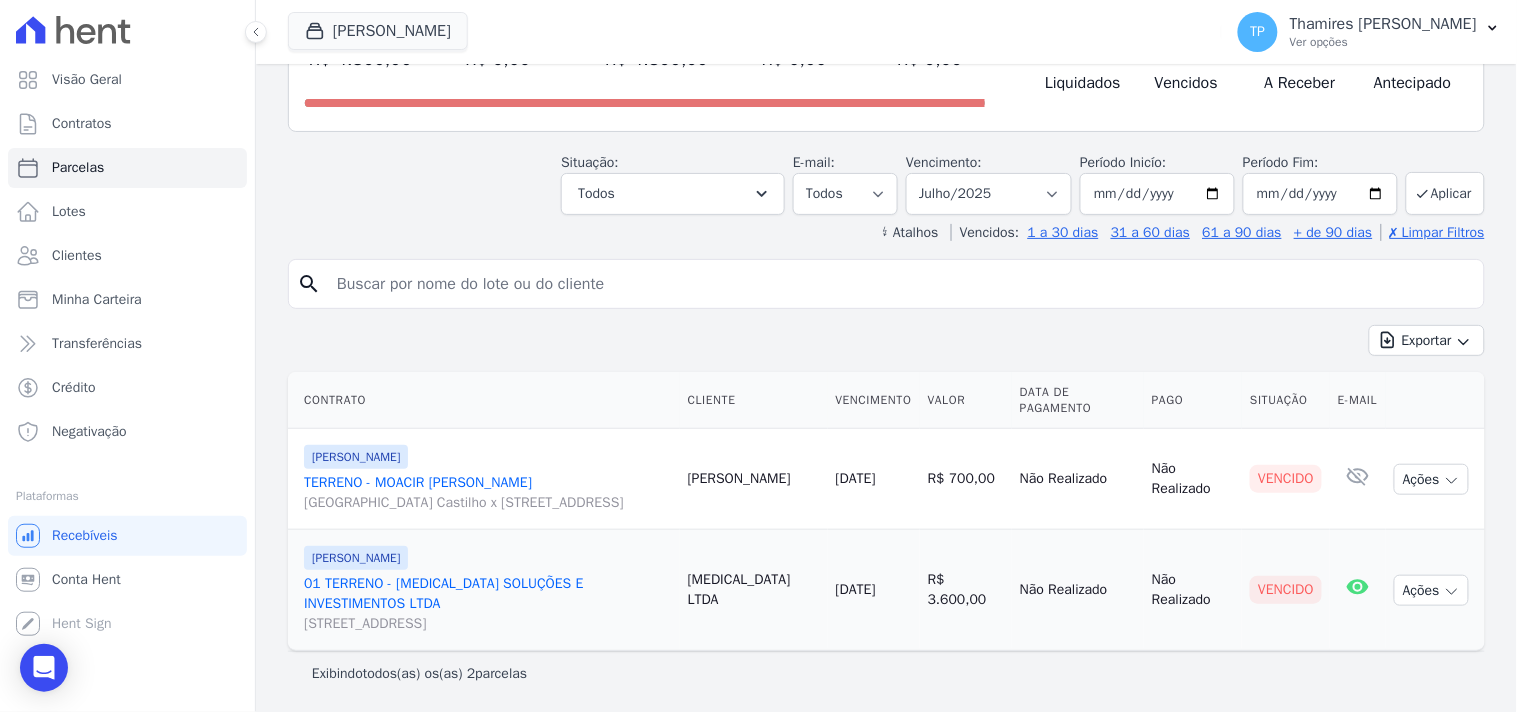 click on "TERRENO - MOACIR [PERSON_NAME]
[GEOGRAPHIC_DATA] Castilho x [STREET_ADDRESS]" at bounding box center (488, 493) 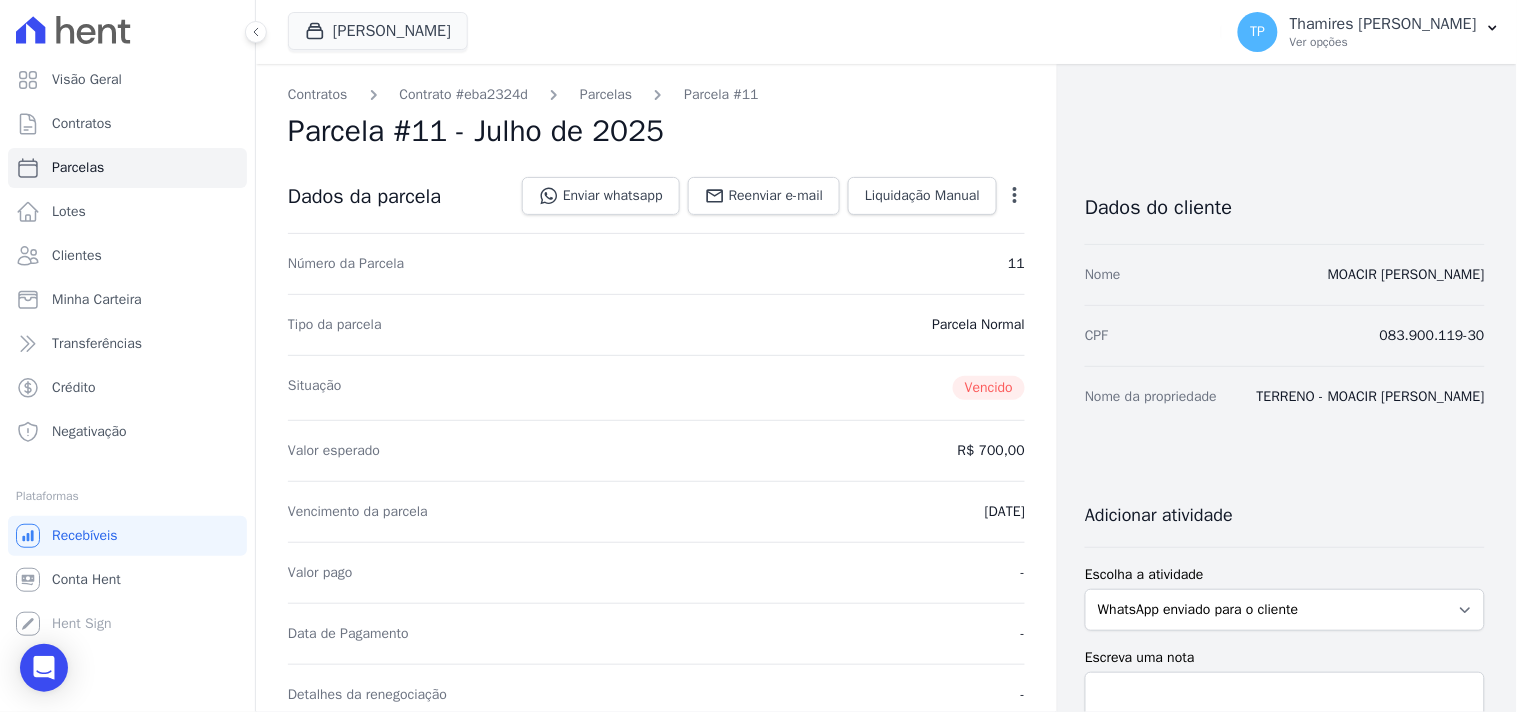 select 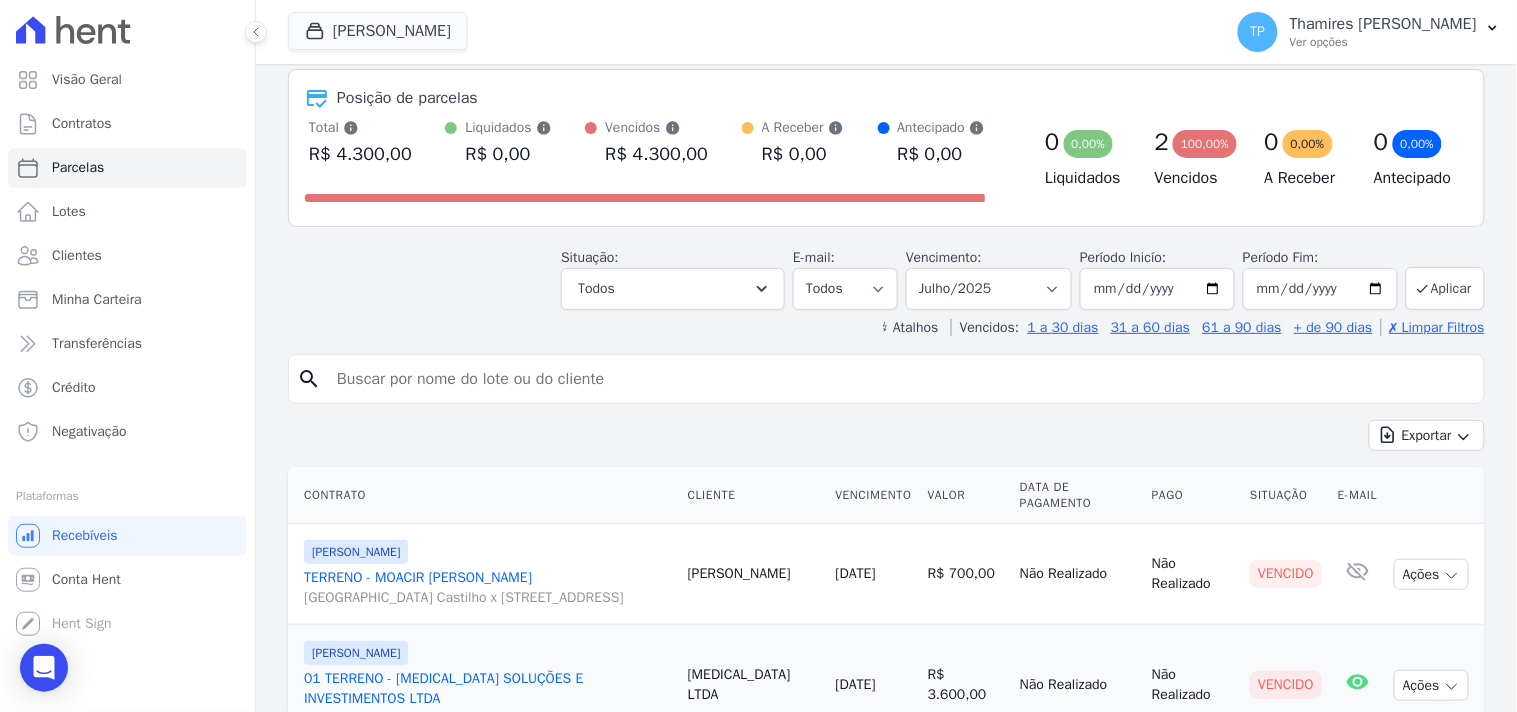 scroll, scrollTop: 202, scrollLeft: 0, axis: vertical 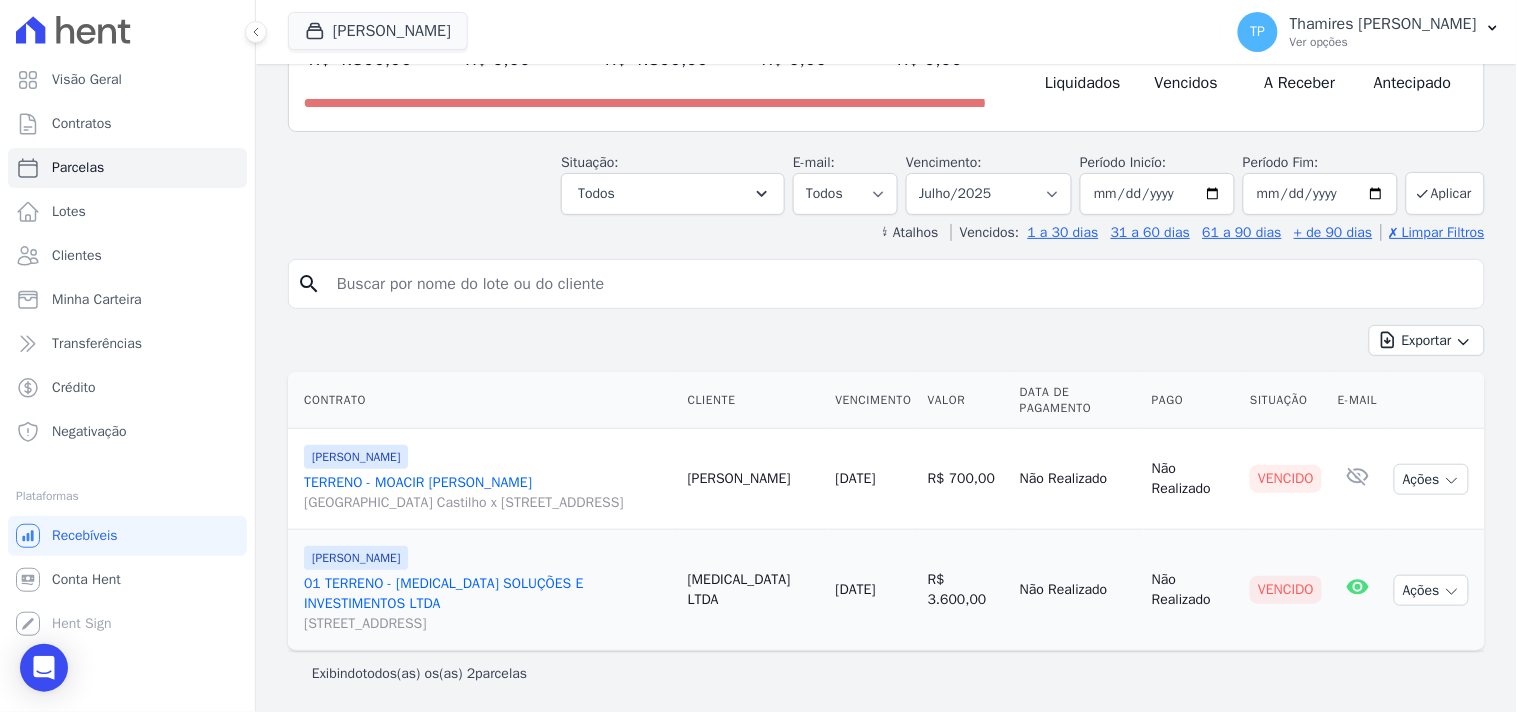 click on "TERRENO - MOACIR [PERSON_NAME]
[GEOGRAPHIC_DATA] Castilho x [STREET_ADDRESS]" at bounding box center (488, 493) 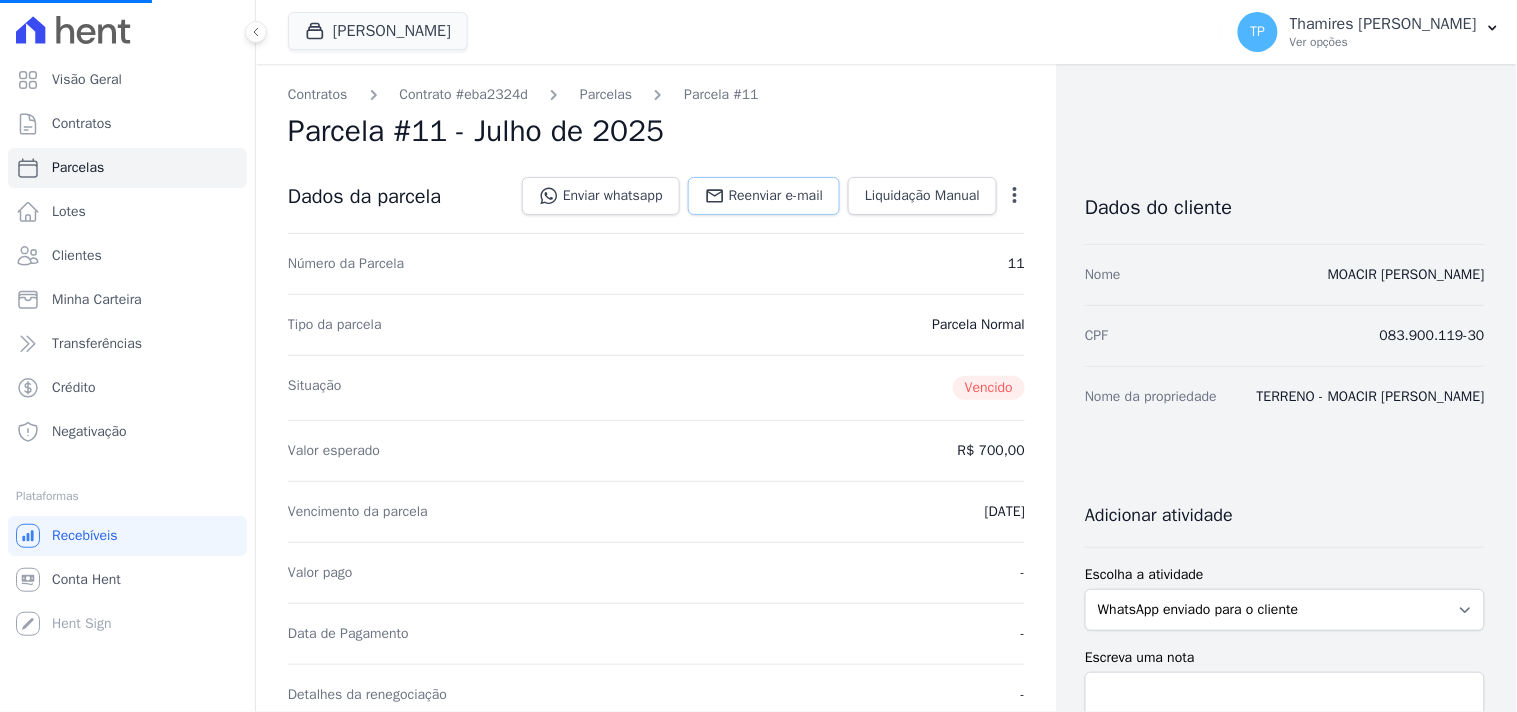 click on "Reenviar e-mail" at bounding box center [776, 196] 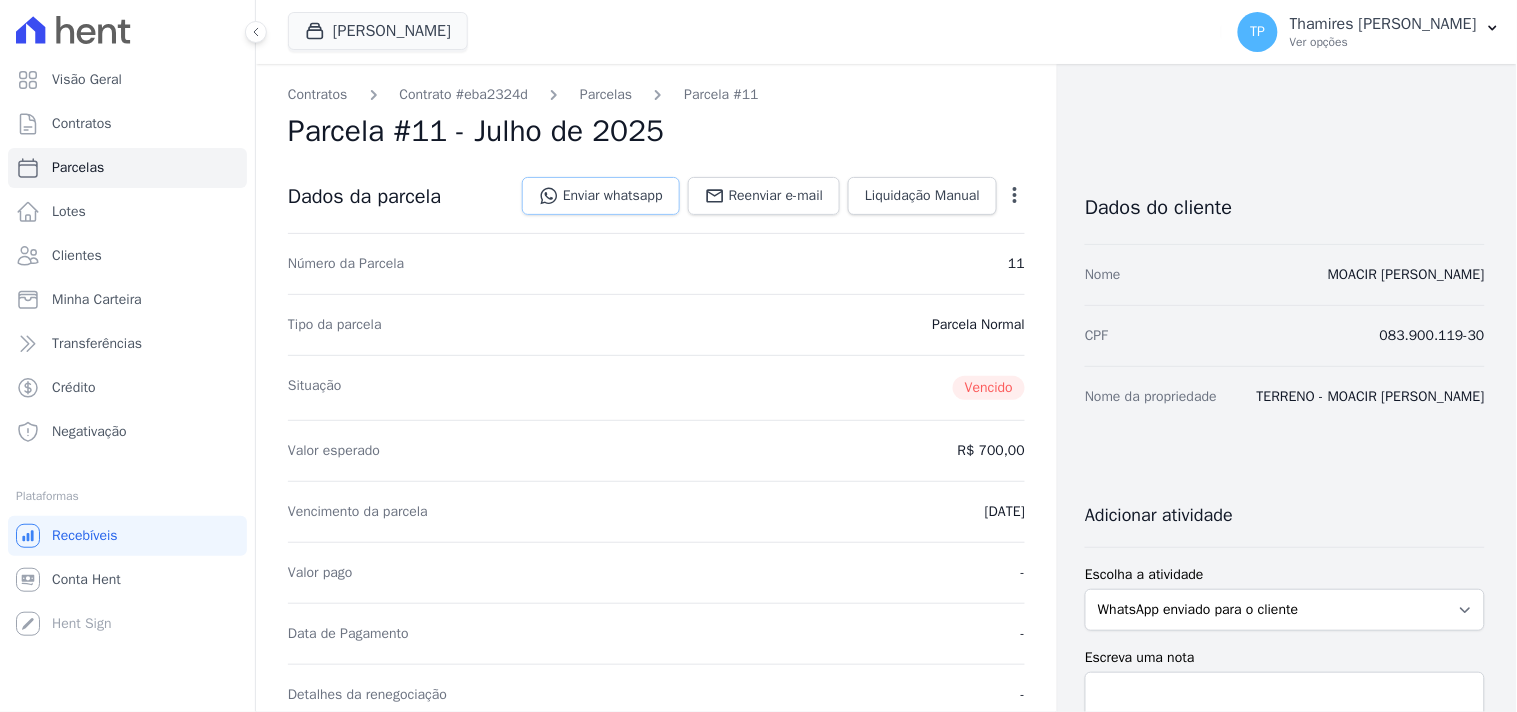 click on "Enviar whatsapp" at bounding box center (601, 196) 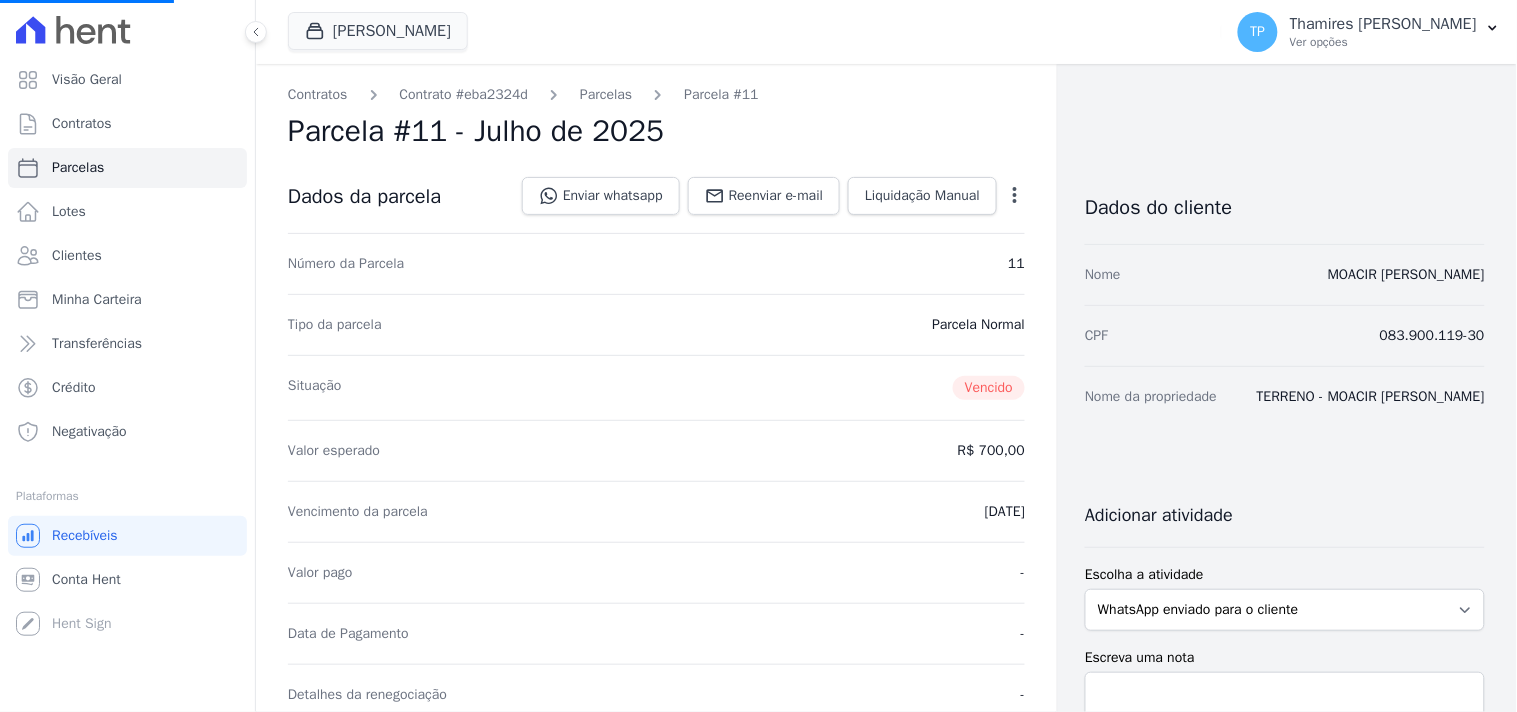 select 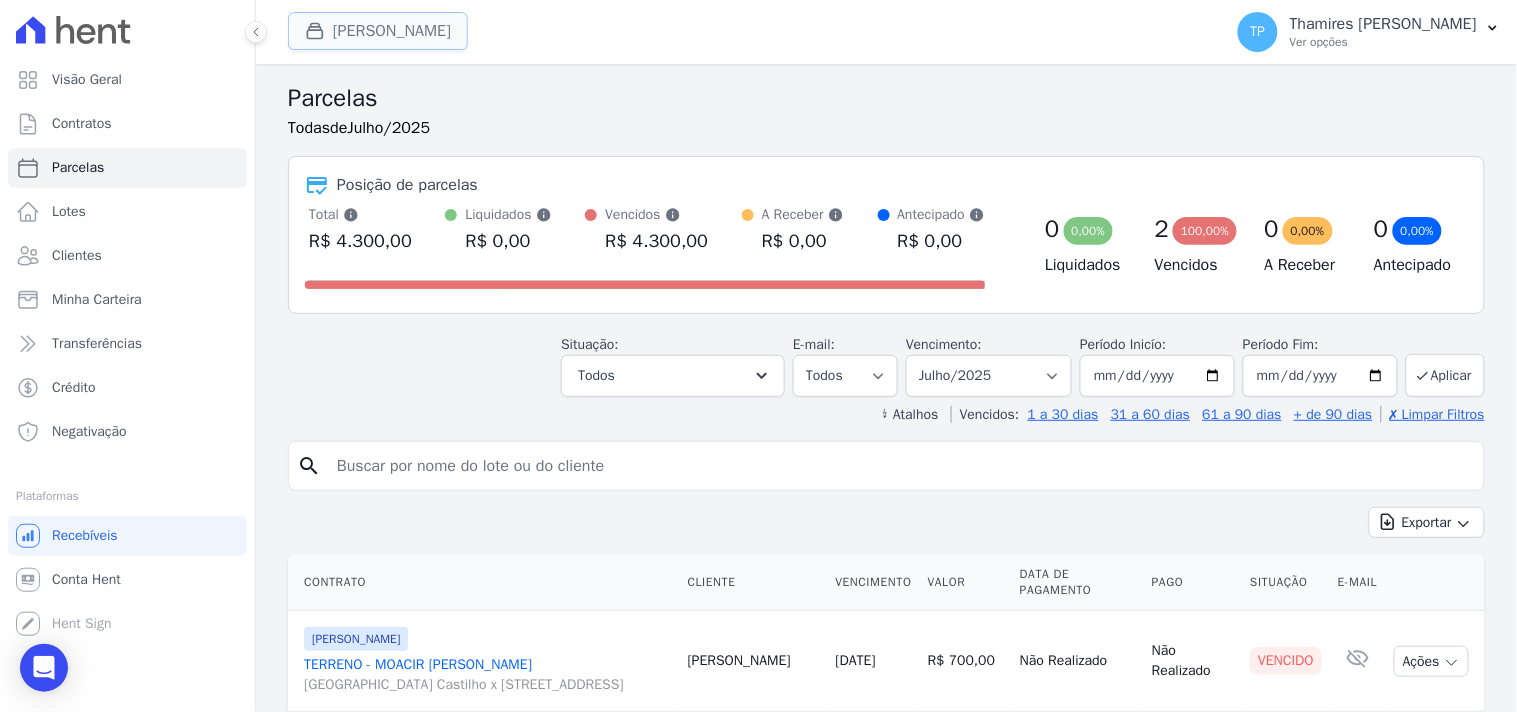 click on "[PERSON_NAME]" at bounding box center [378, 31] 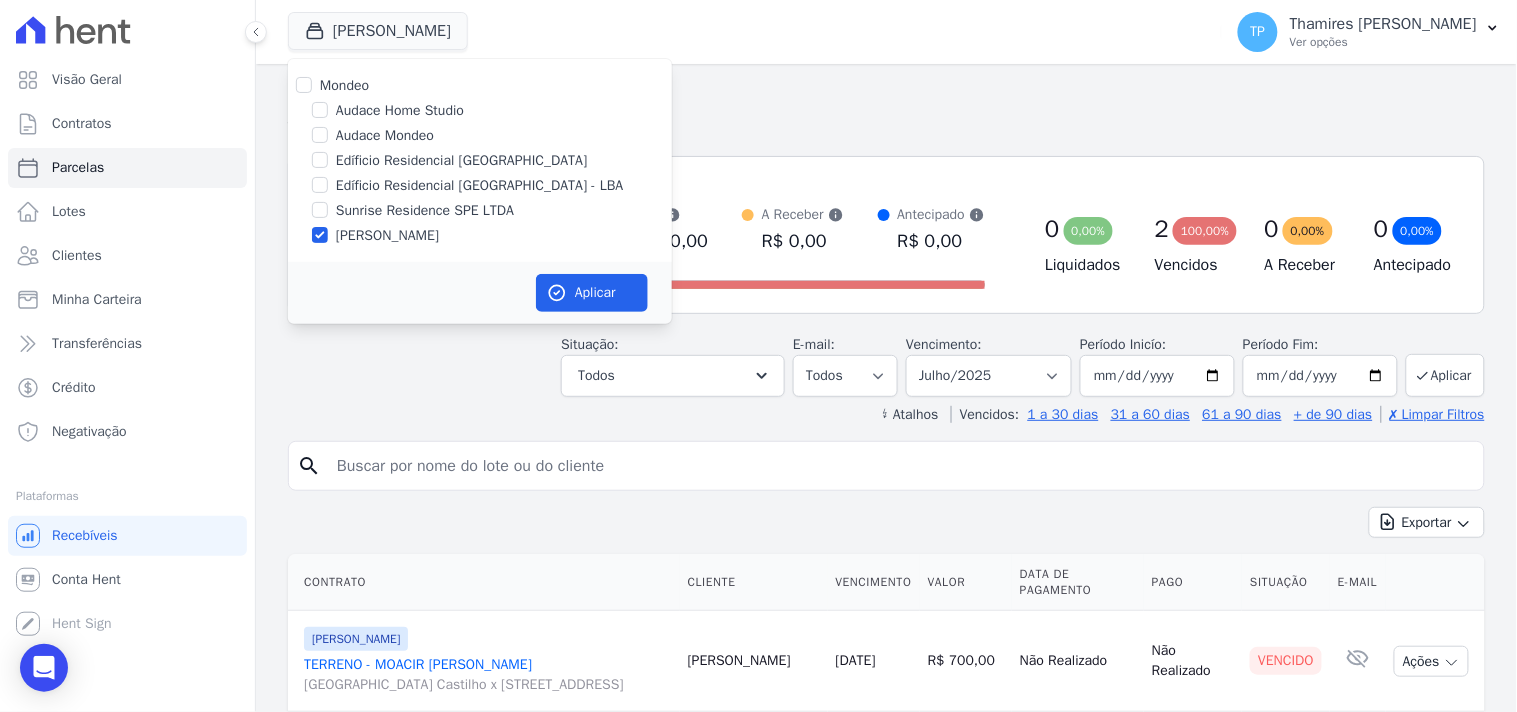 click on "Sunrise Residence SPE LTDA" at bounding box center [425, 210] 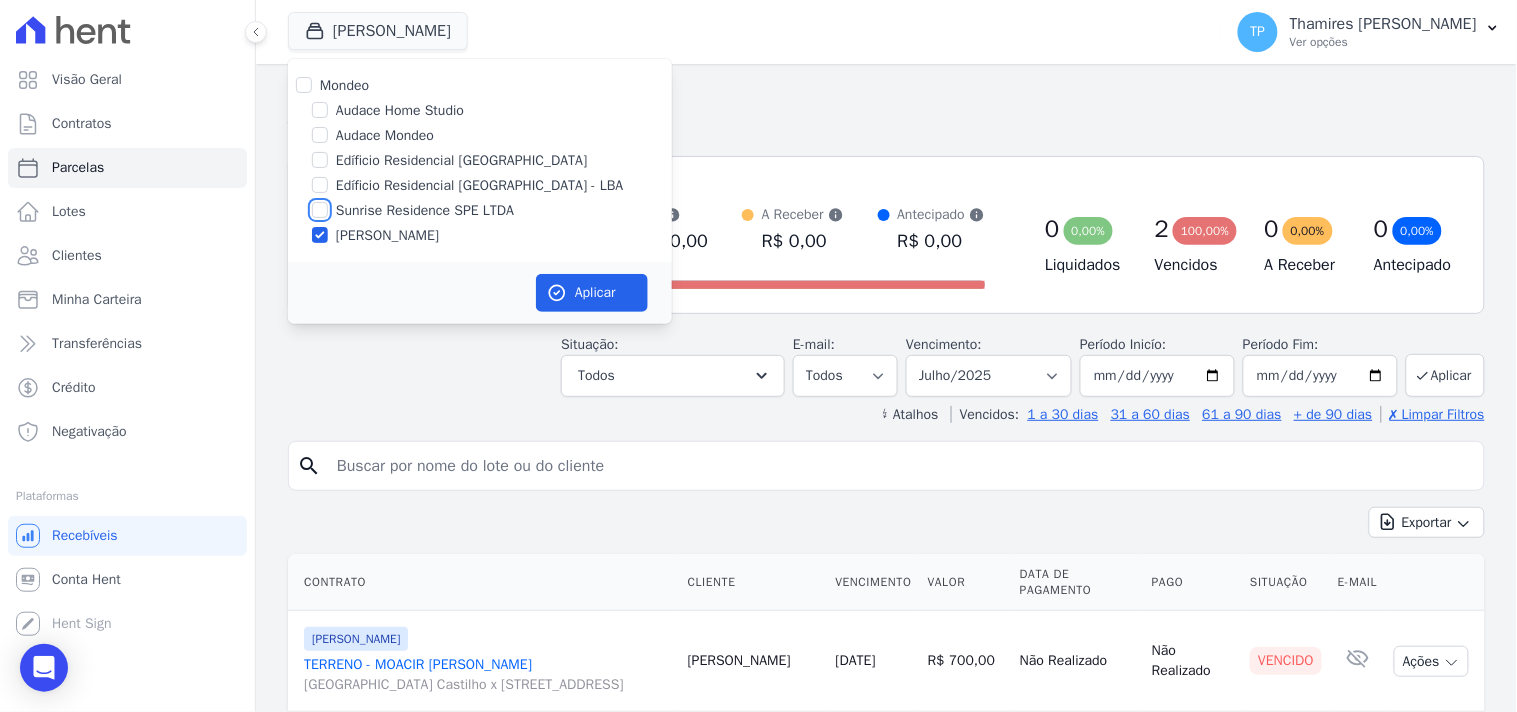 checkbox on "true" 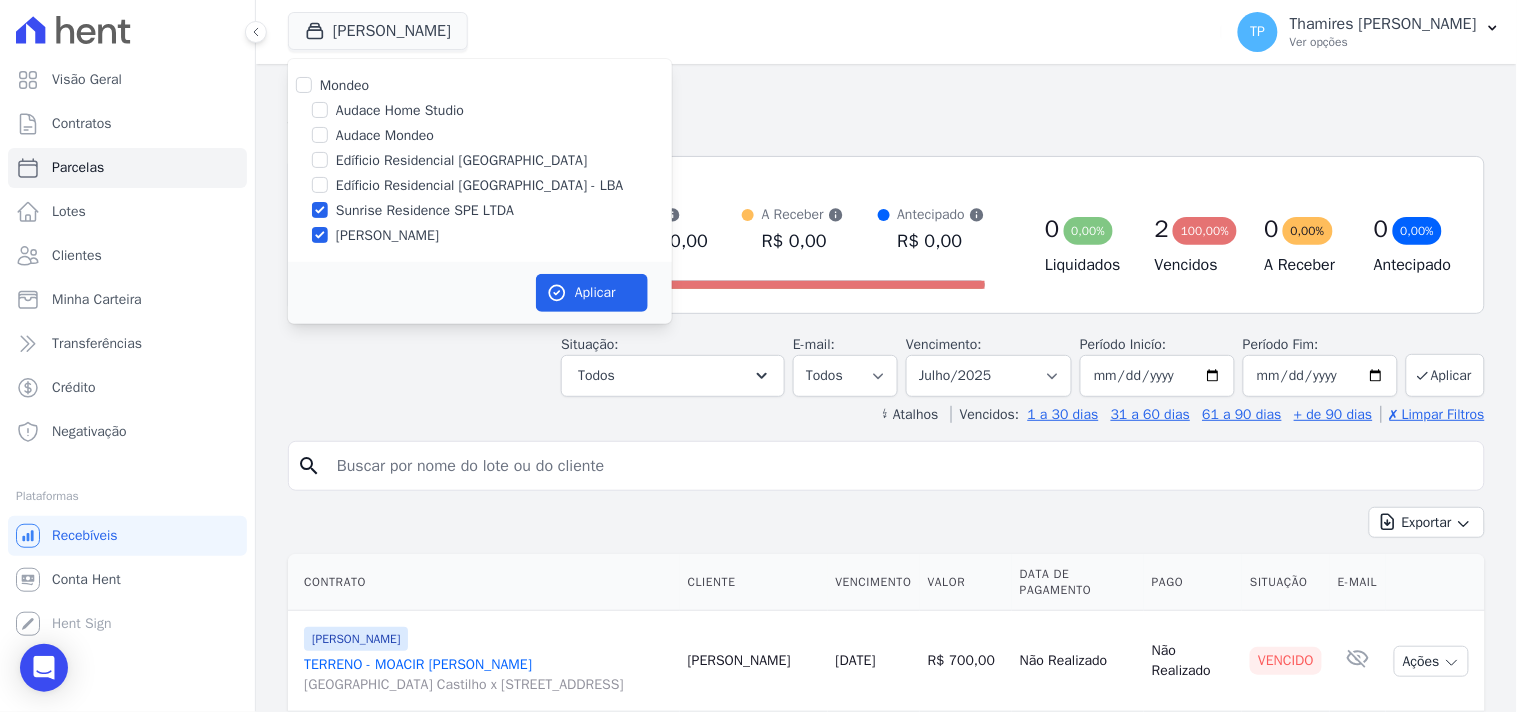 click on "Mondeo
Audace Home Studio
Audace Mondeo
Edíficio Residencial [GEOGRAPHIC_DATA]
Edíficio Residencial [GEOGRAPHIC_DATA] - [GEOGRAPHIC_DATA]
Sunrise Residence SPE LTDA" at bounding box center [480, 160] 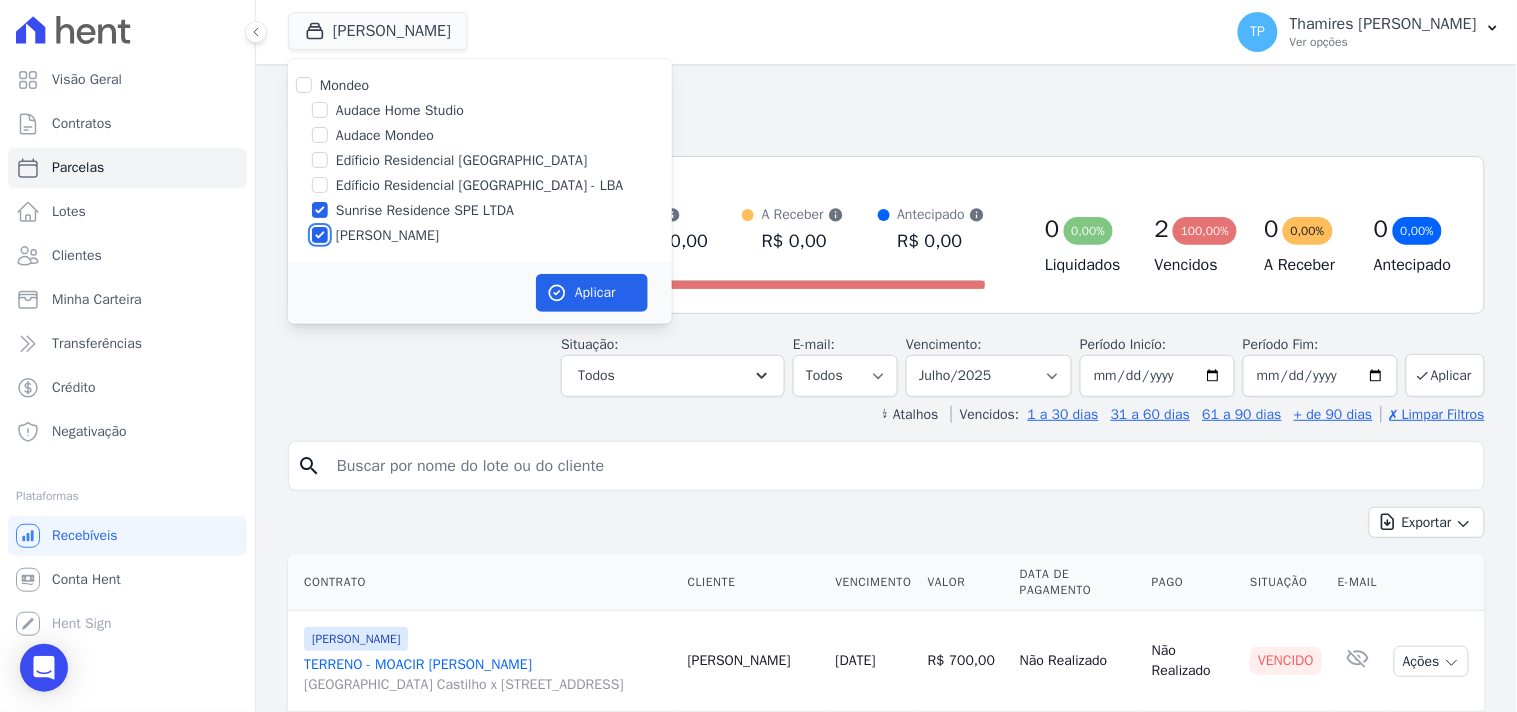 click on "[PERSON_NAME]" at bounding box center (320, 235) 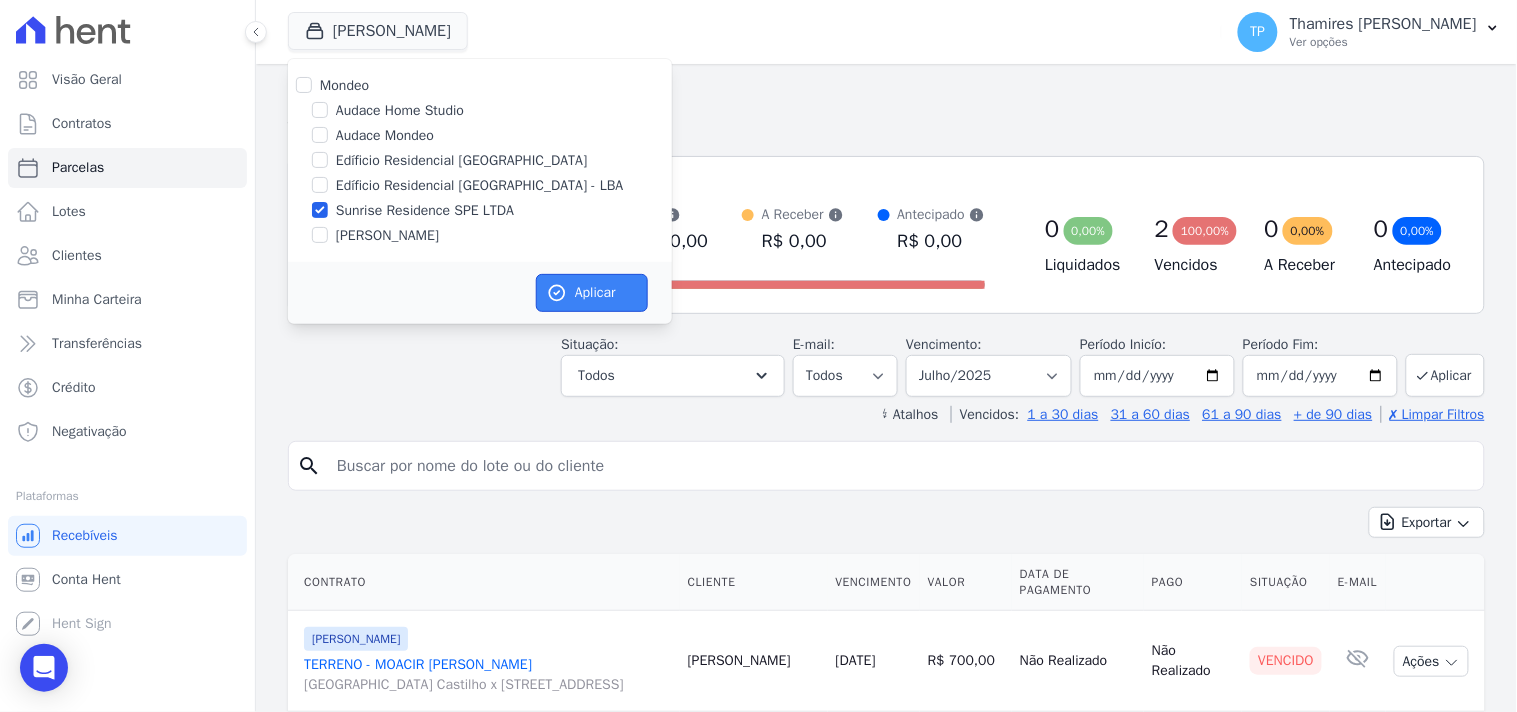 click 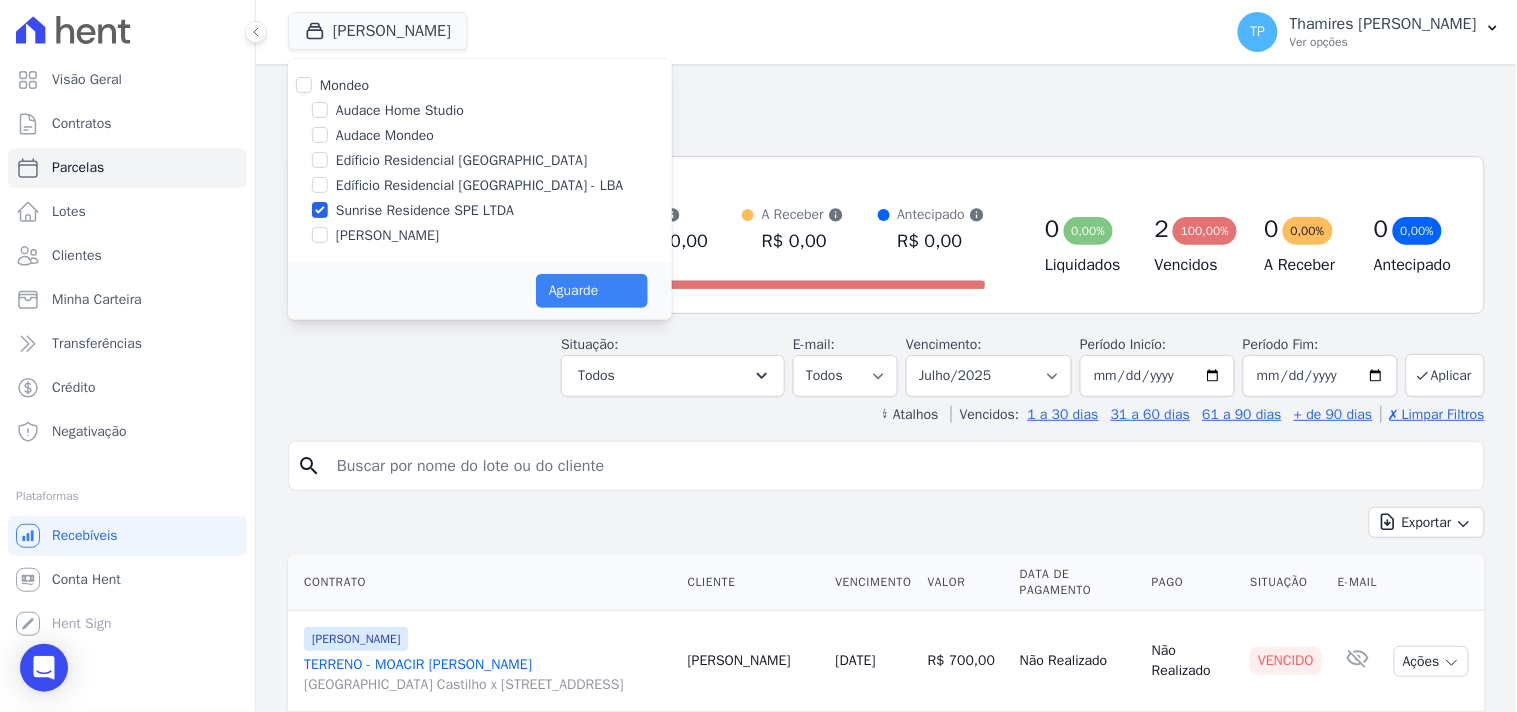 select 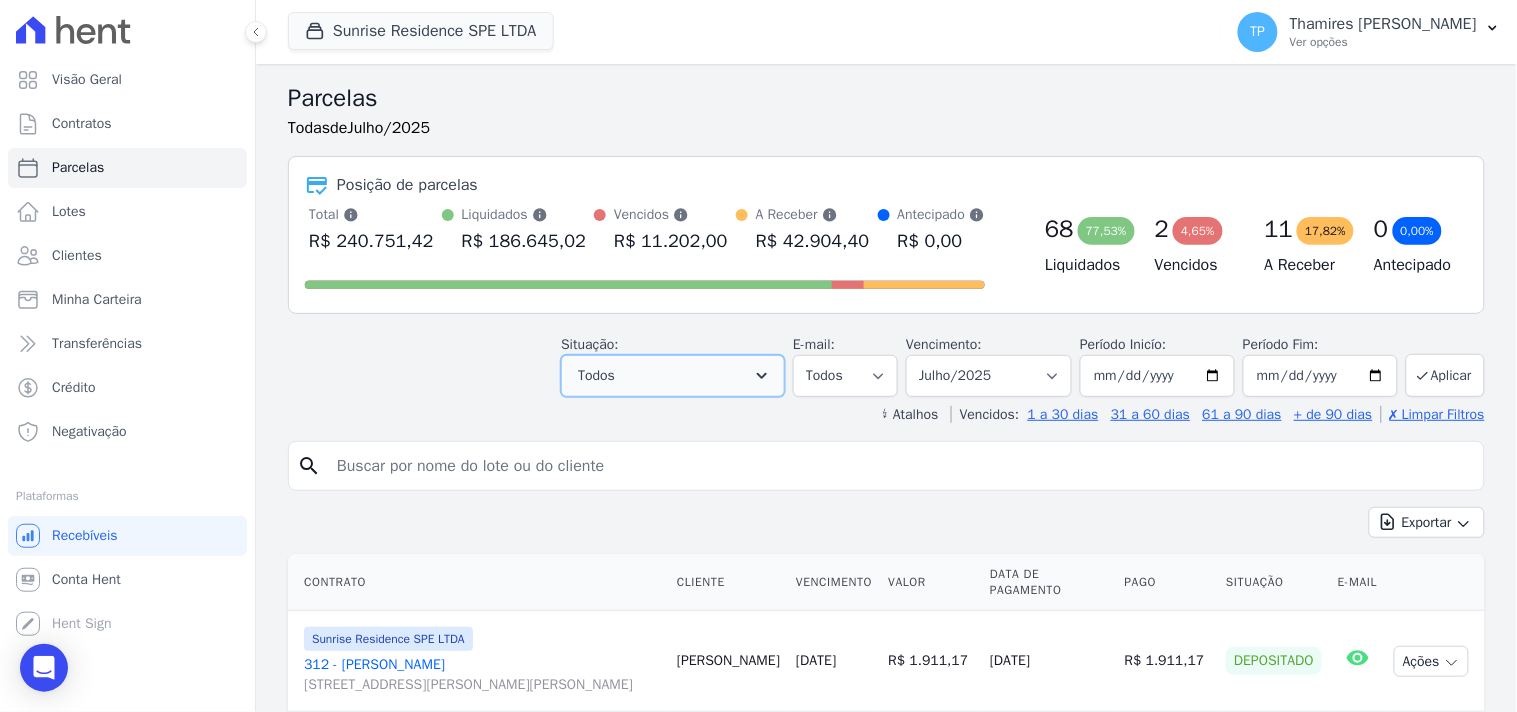 click on "Todos" at bounding box center (673, 376) 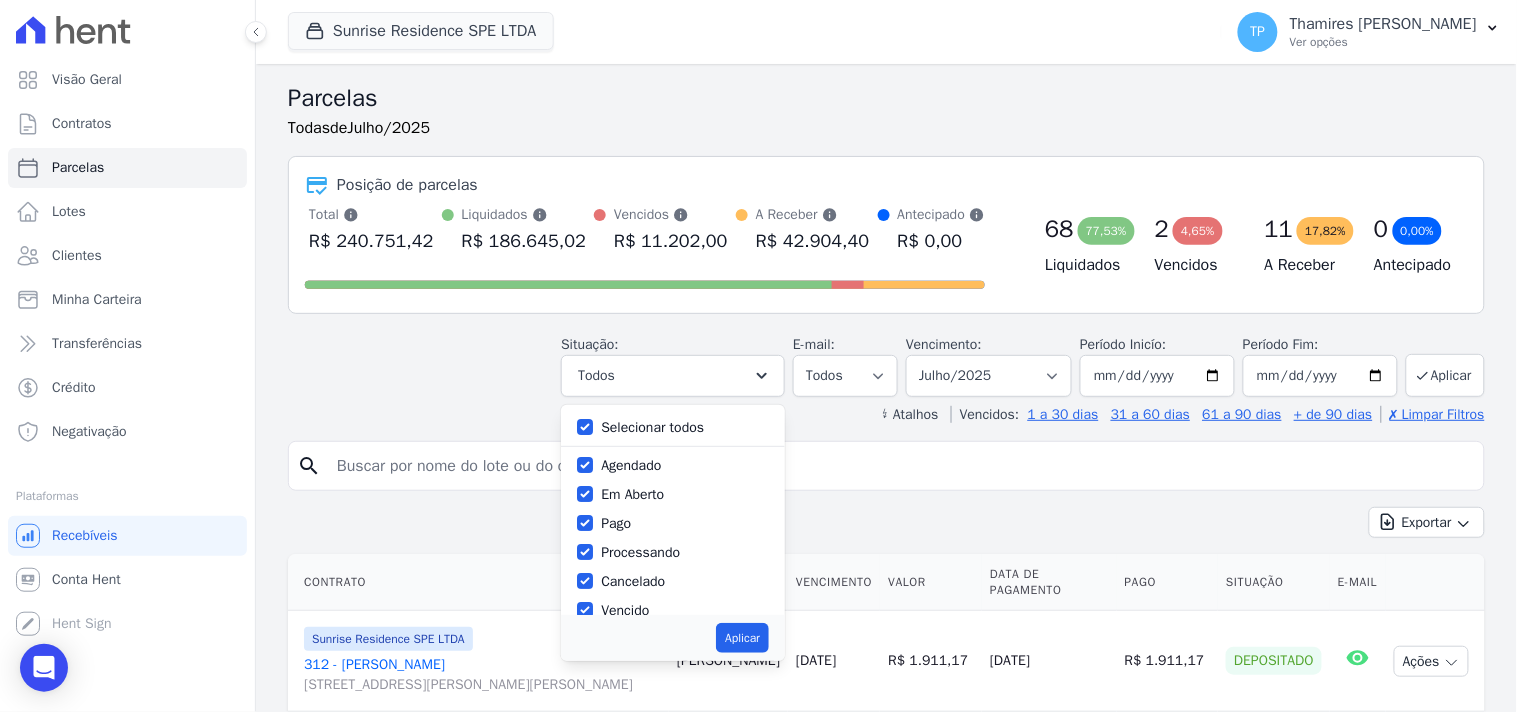 click on "Selecionar todos" at bounding box center [652, 427] 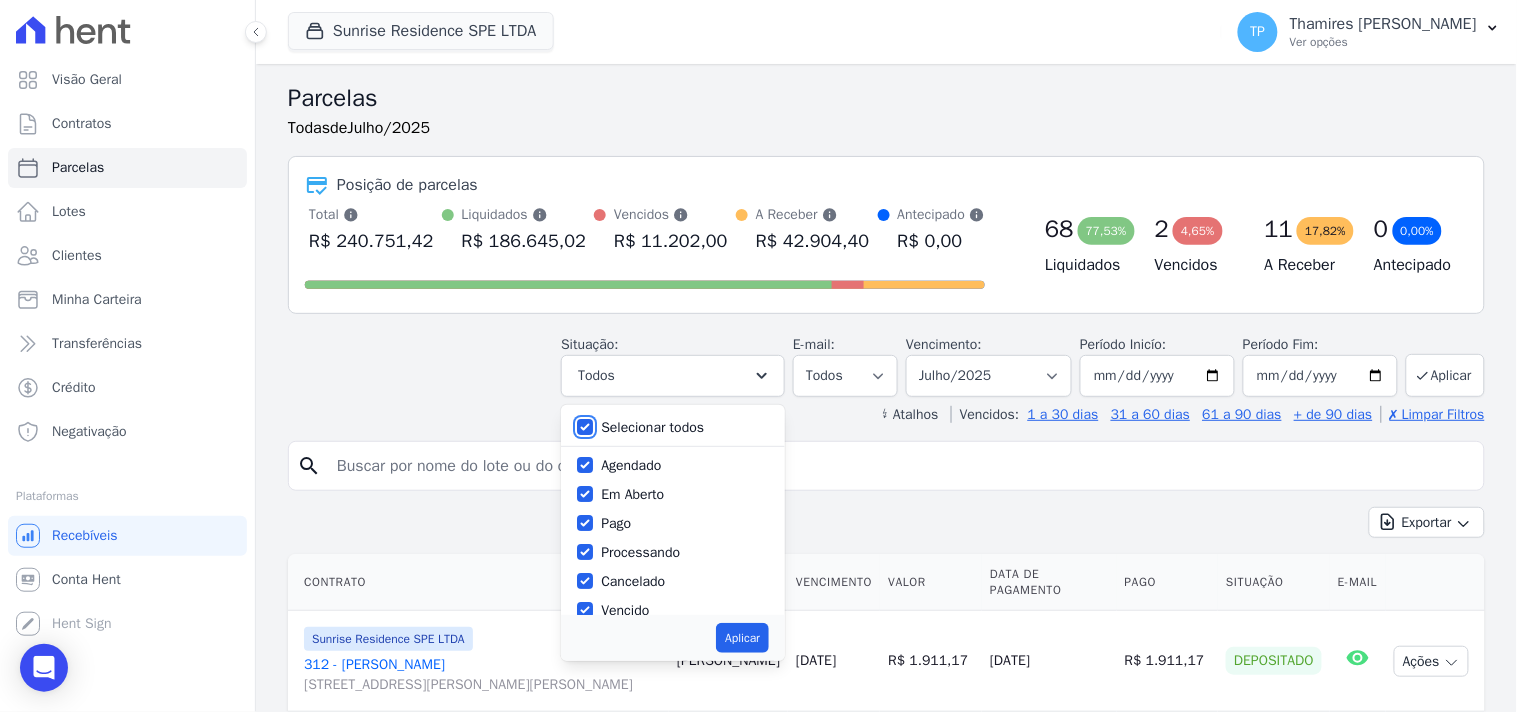 click on "Selecionar todos" at bounding box center [585, 427] 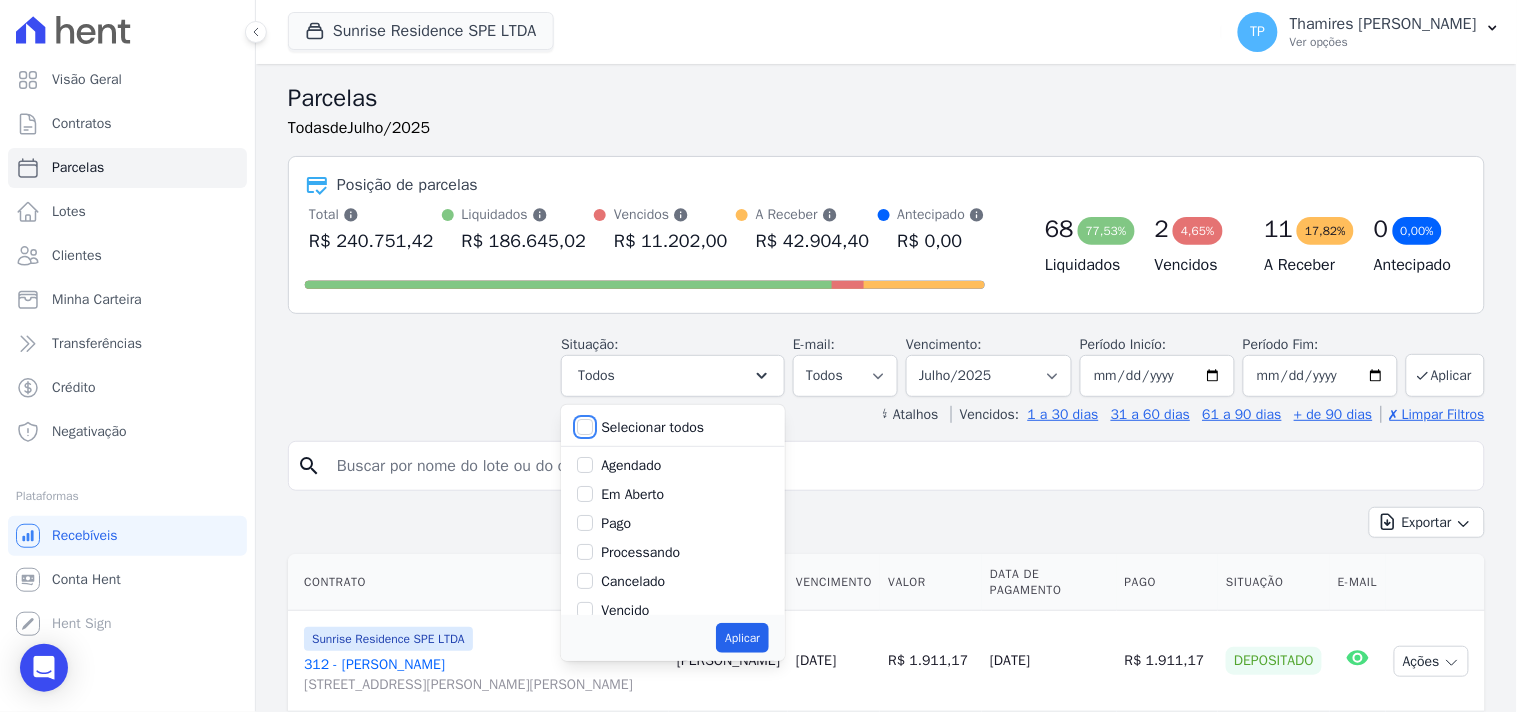 checkbox on "false" 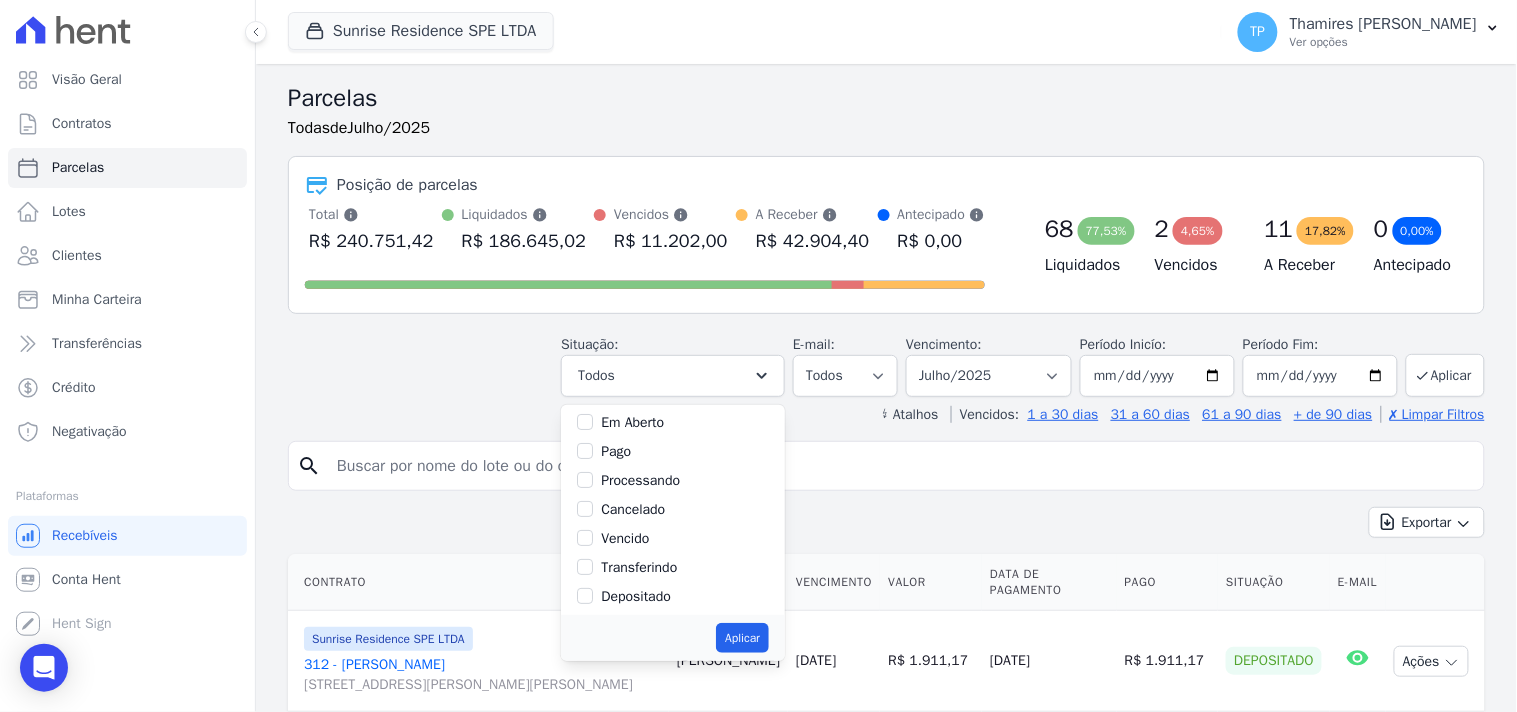 scroll, scrollTop: 111, scrollLeft: 0, axis: vertical 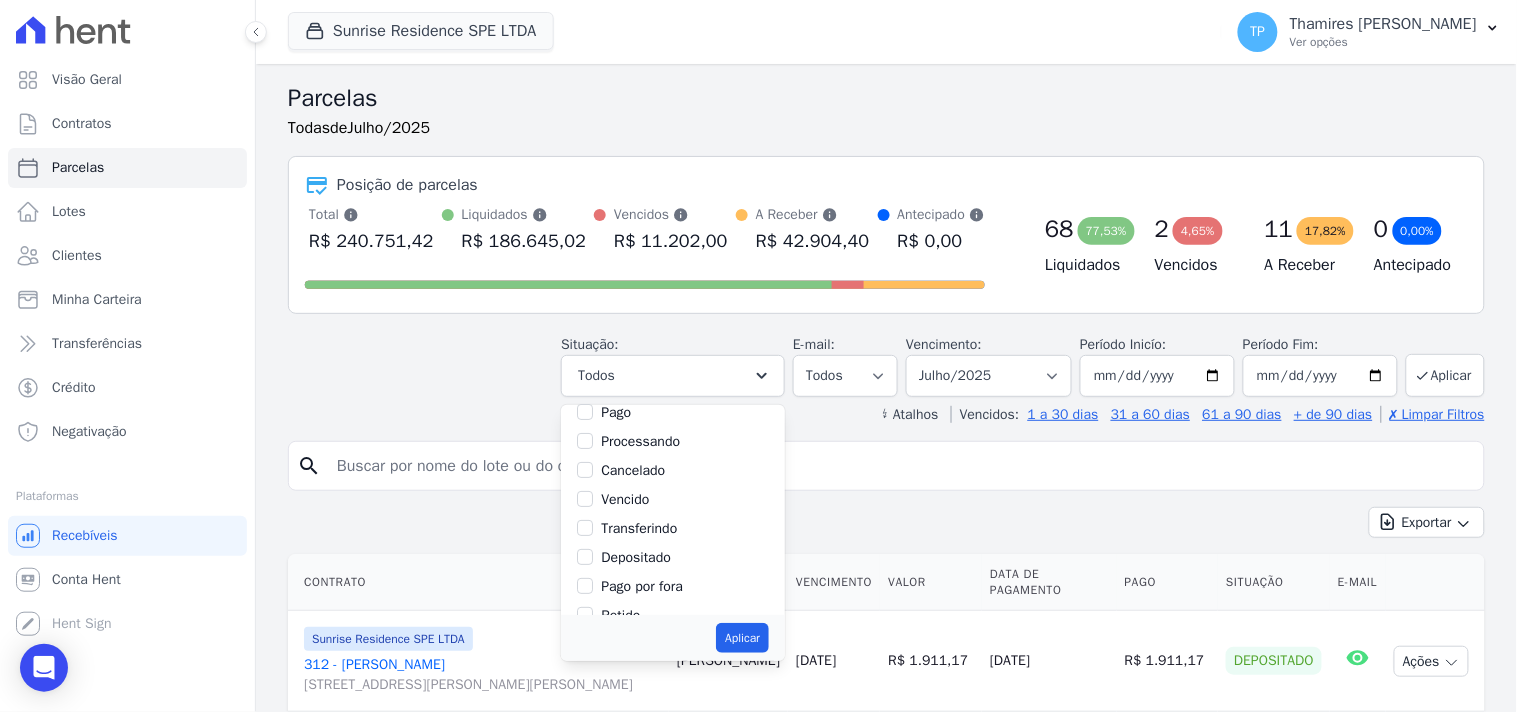 click on "Transferindo" at bounding box center [673, 528] 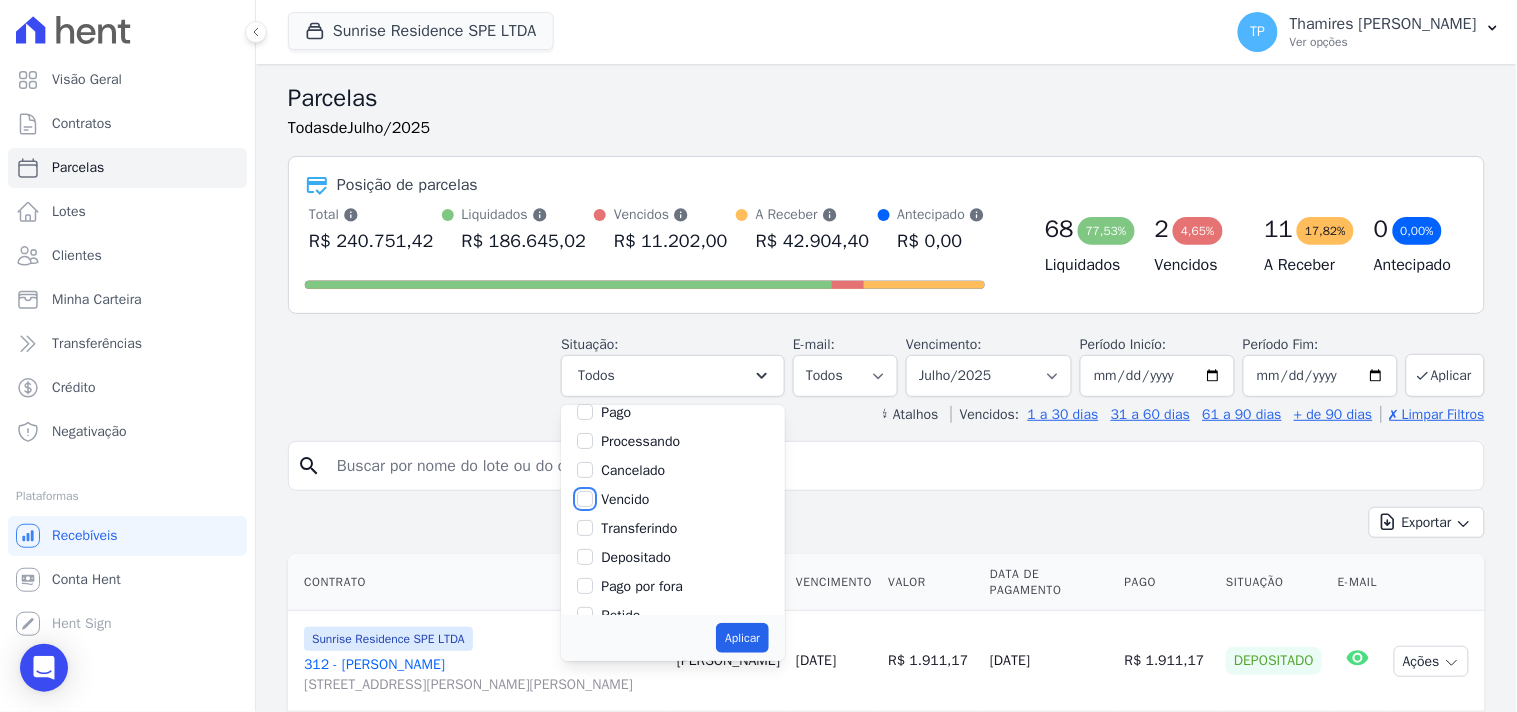 click on "Vencido" at bounding box center [585, 499] 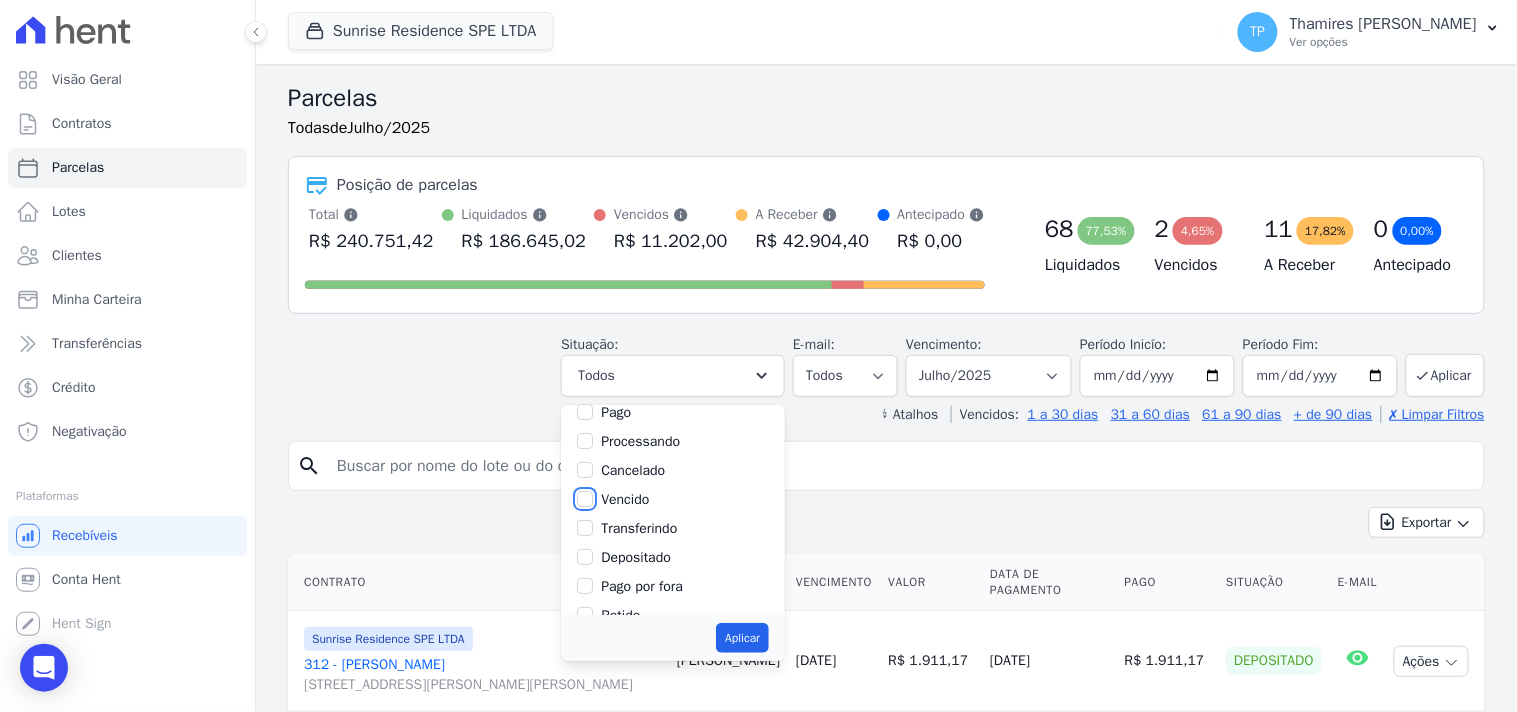 checkbox on "true" 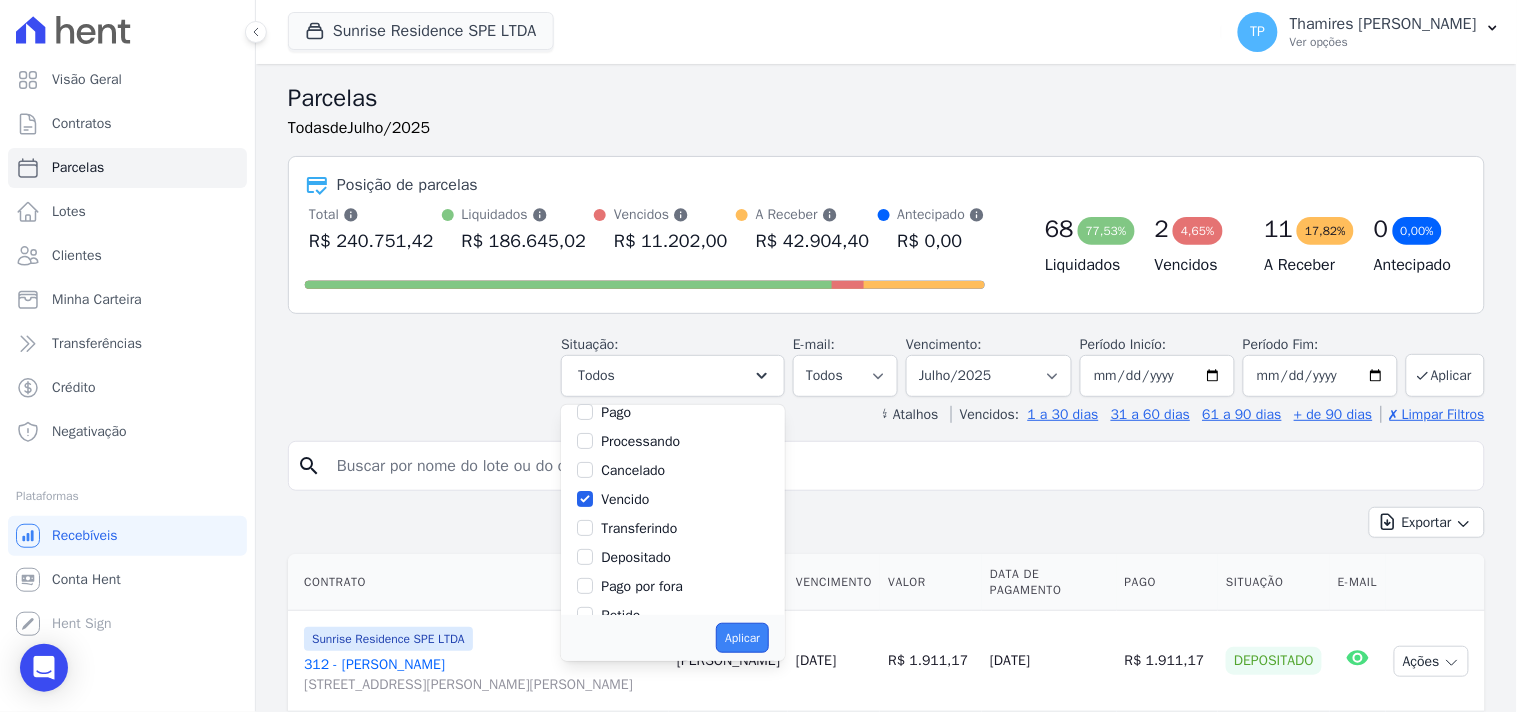 click on "Aplicar" at bounding box center (742, 638) 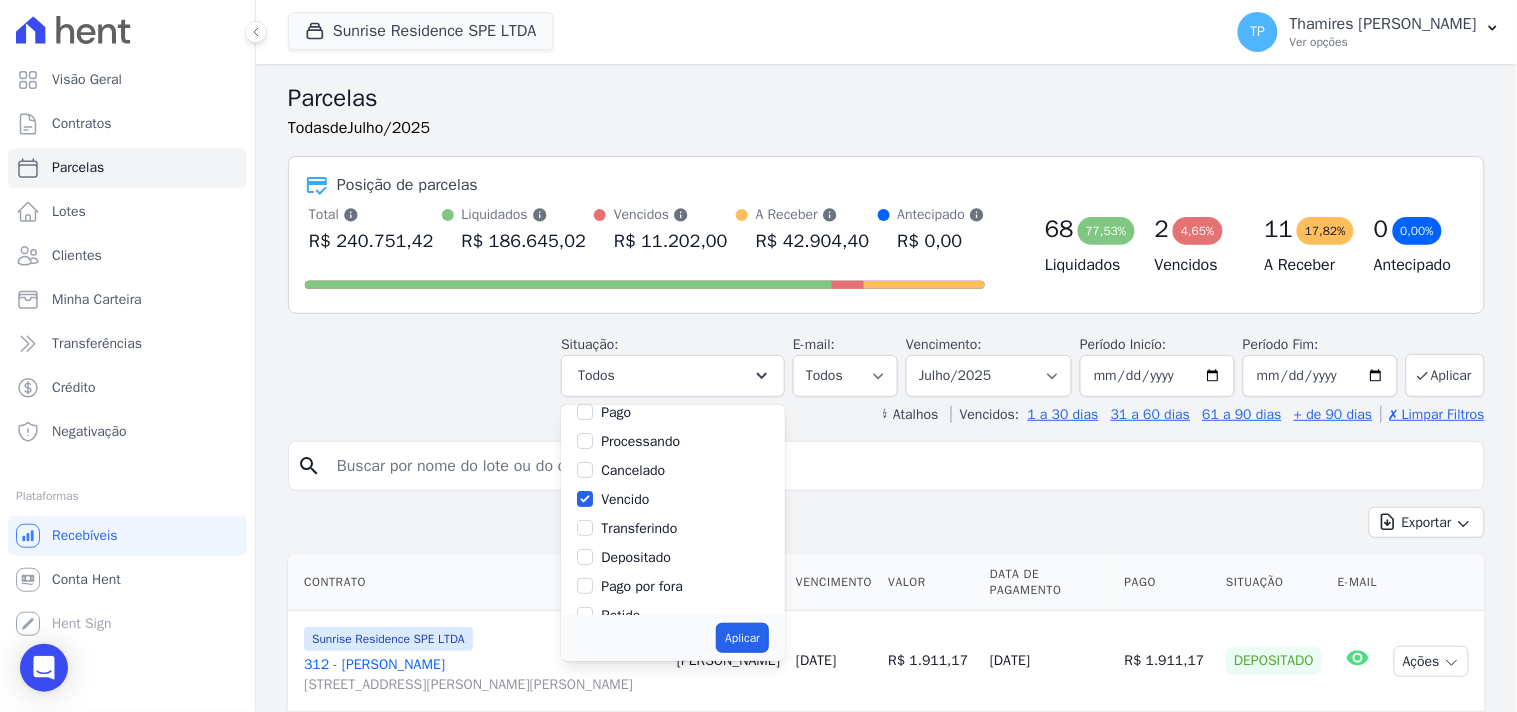 scroll, scrollTop: 38, scrollLeft: 0, axis: vertical 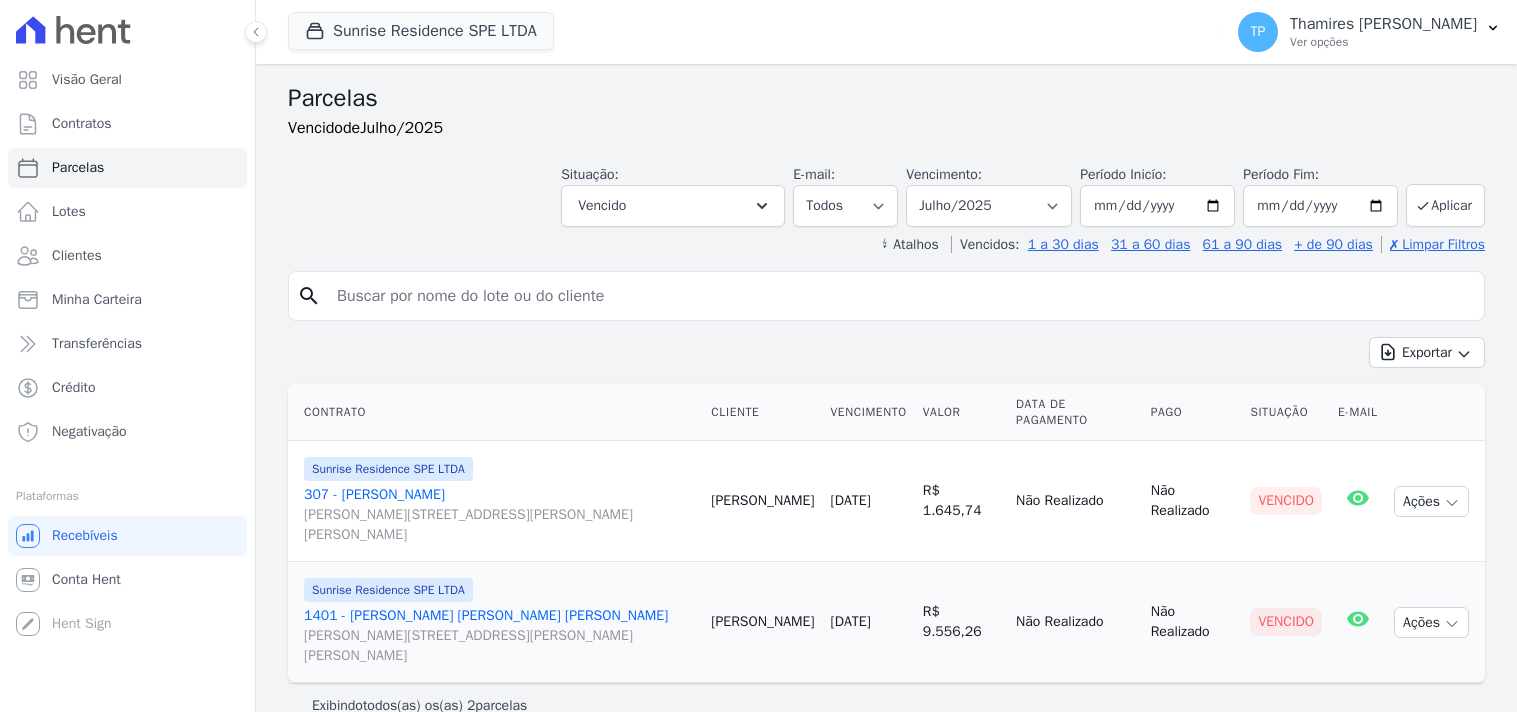 select 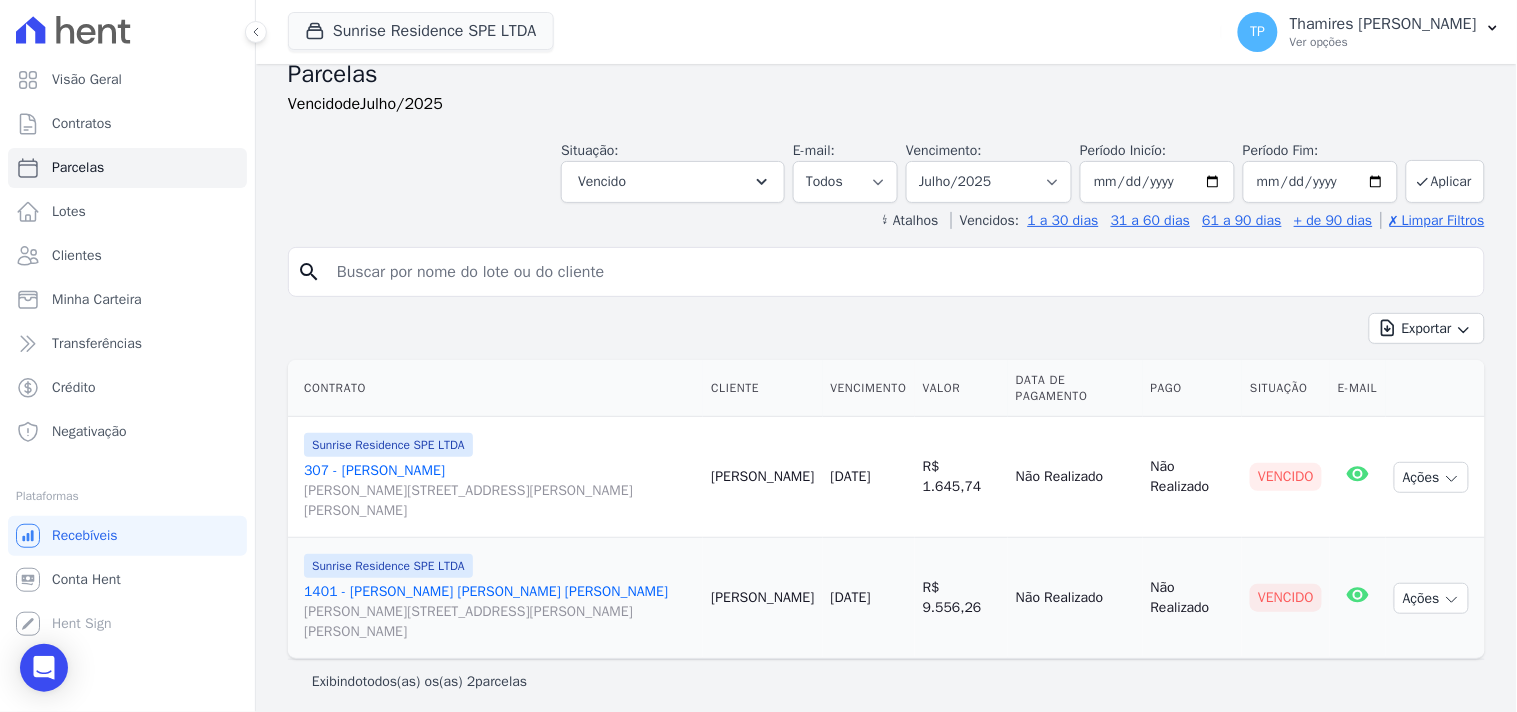 scroll, scrollTop: 32, scrollLeft: 0, axis: vertical 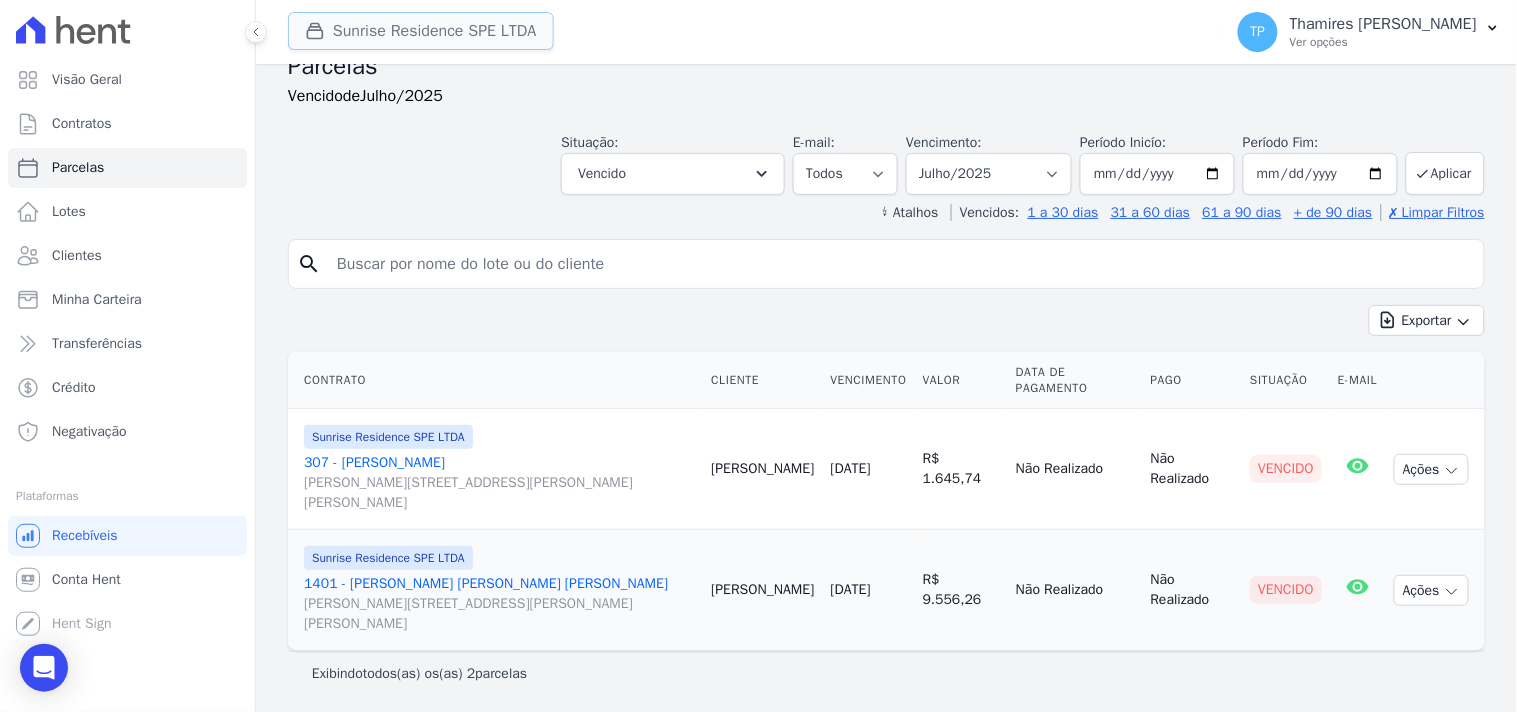 click on "Sunrise Residence SPE LTDA" at bounding box center [421, 31] 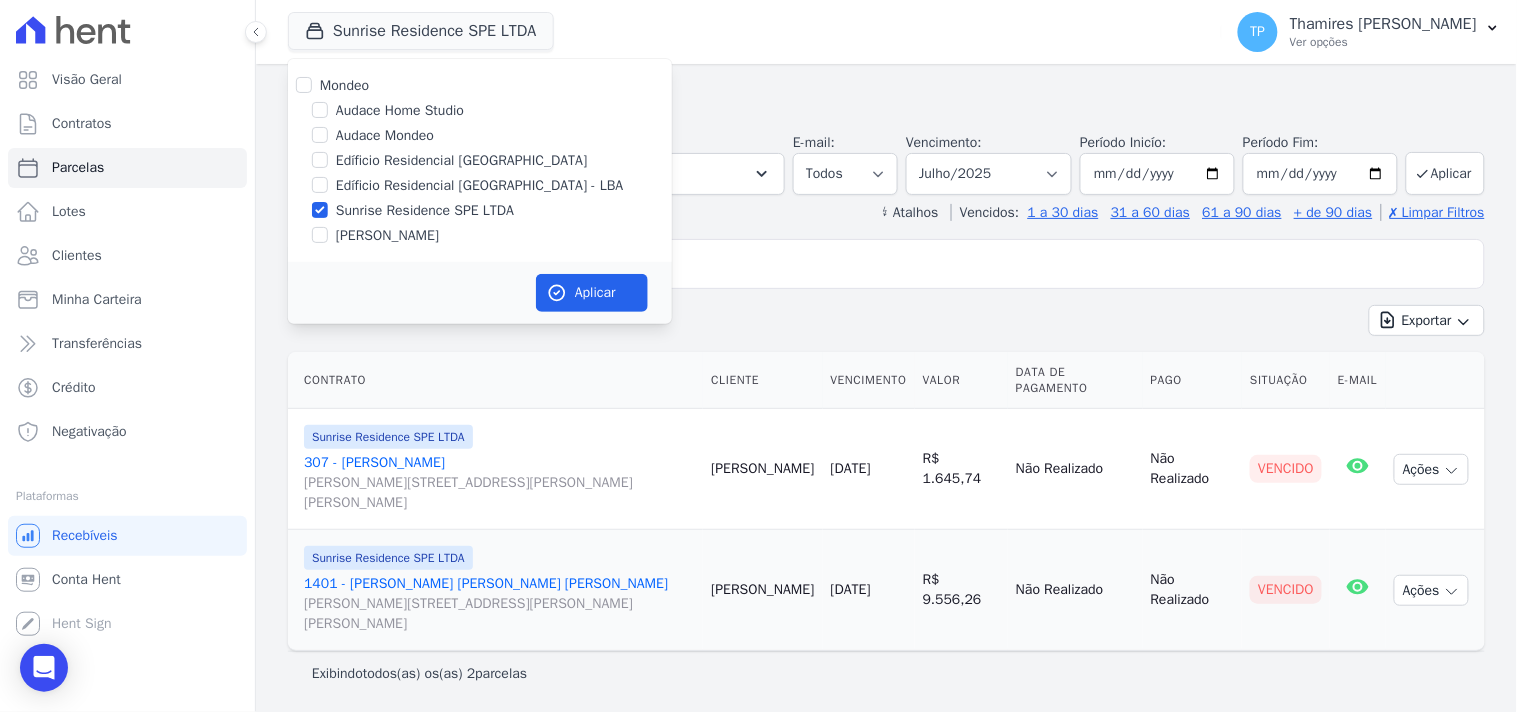 click on "Sunrise Residence SPE LTDA" at bounding box center [425, 210] 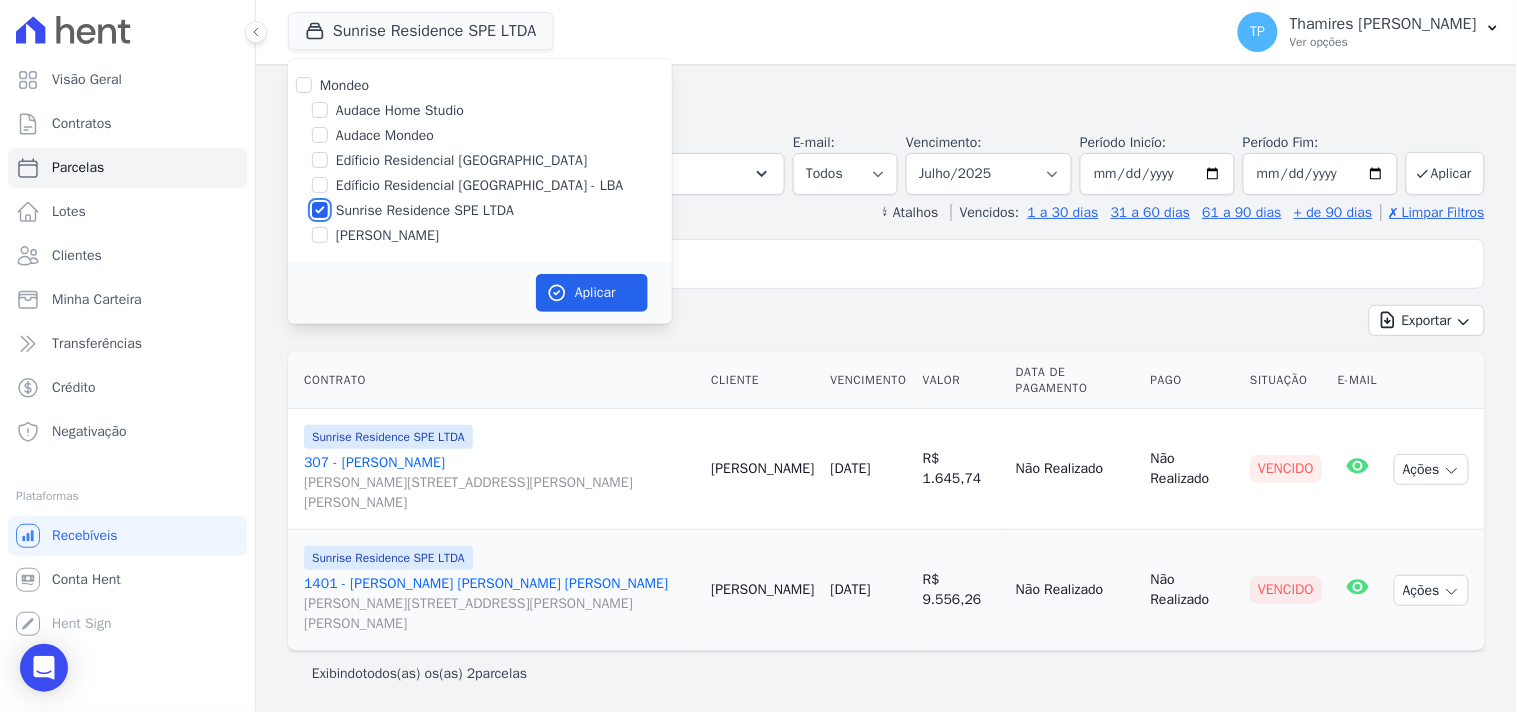 checkbox on "false" 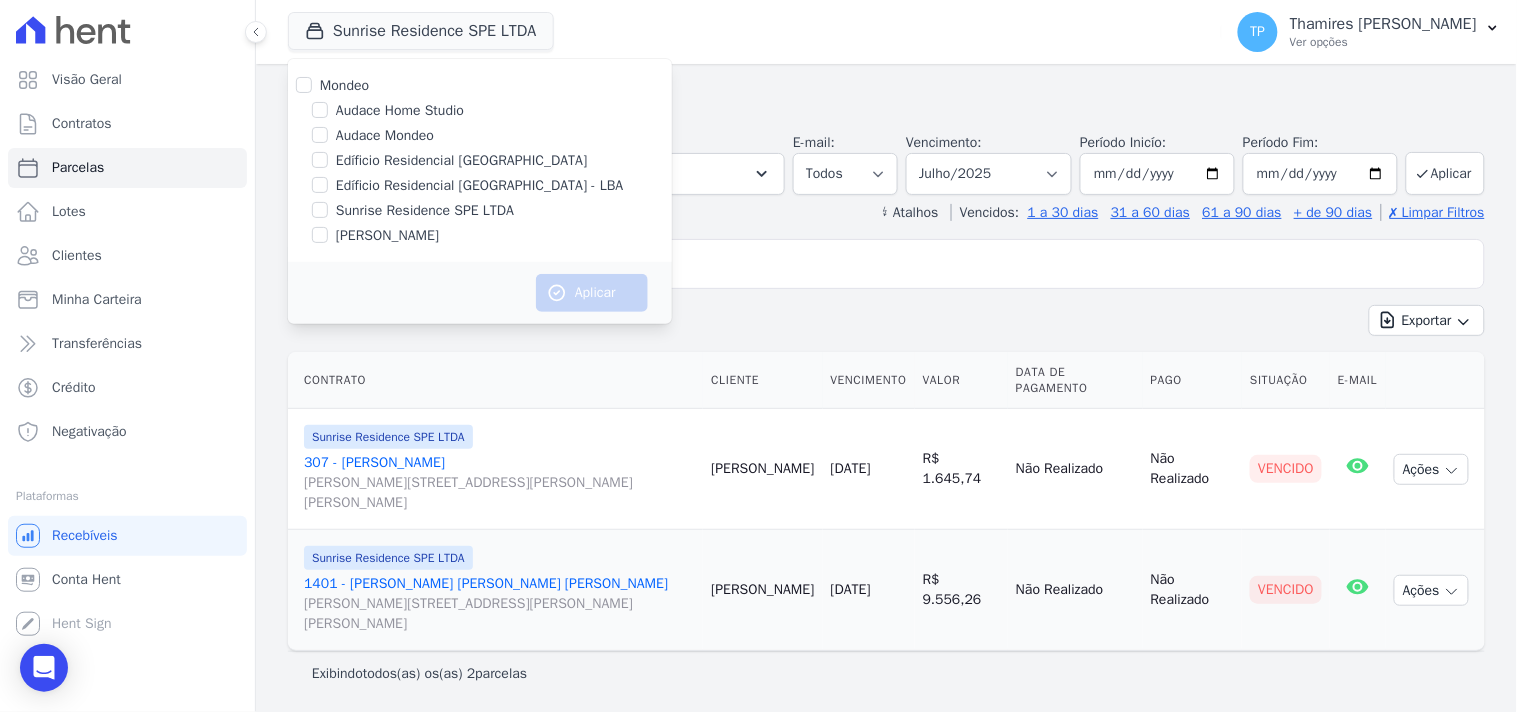 click on "Edíficio Residencial [GEOGRAPHIC_DATA]" at bounding box center [461, 160] 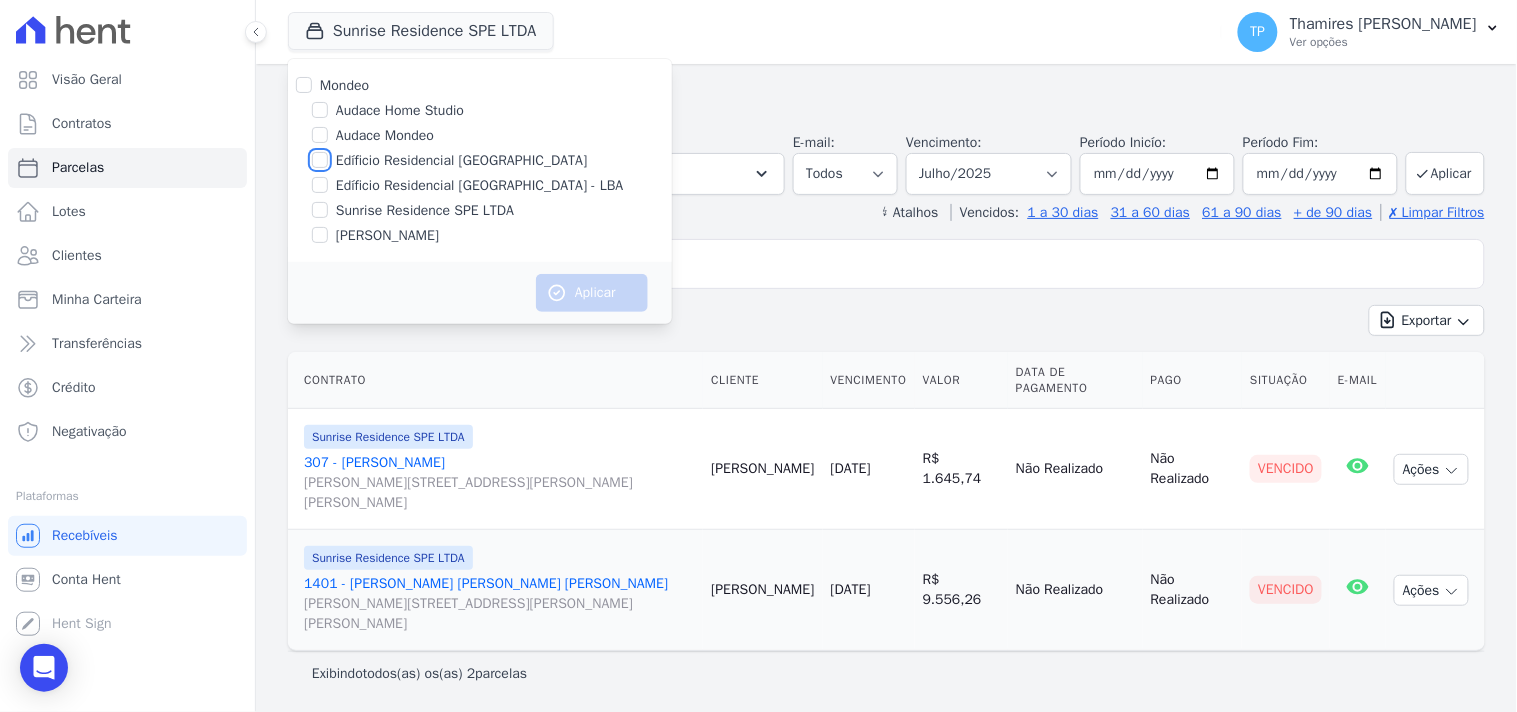 click on "Edíficio Residencial [GEOGRAPHIC_DATA]" at bounding box center (320, 160) 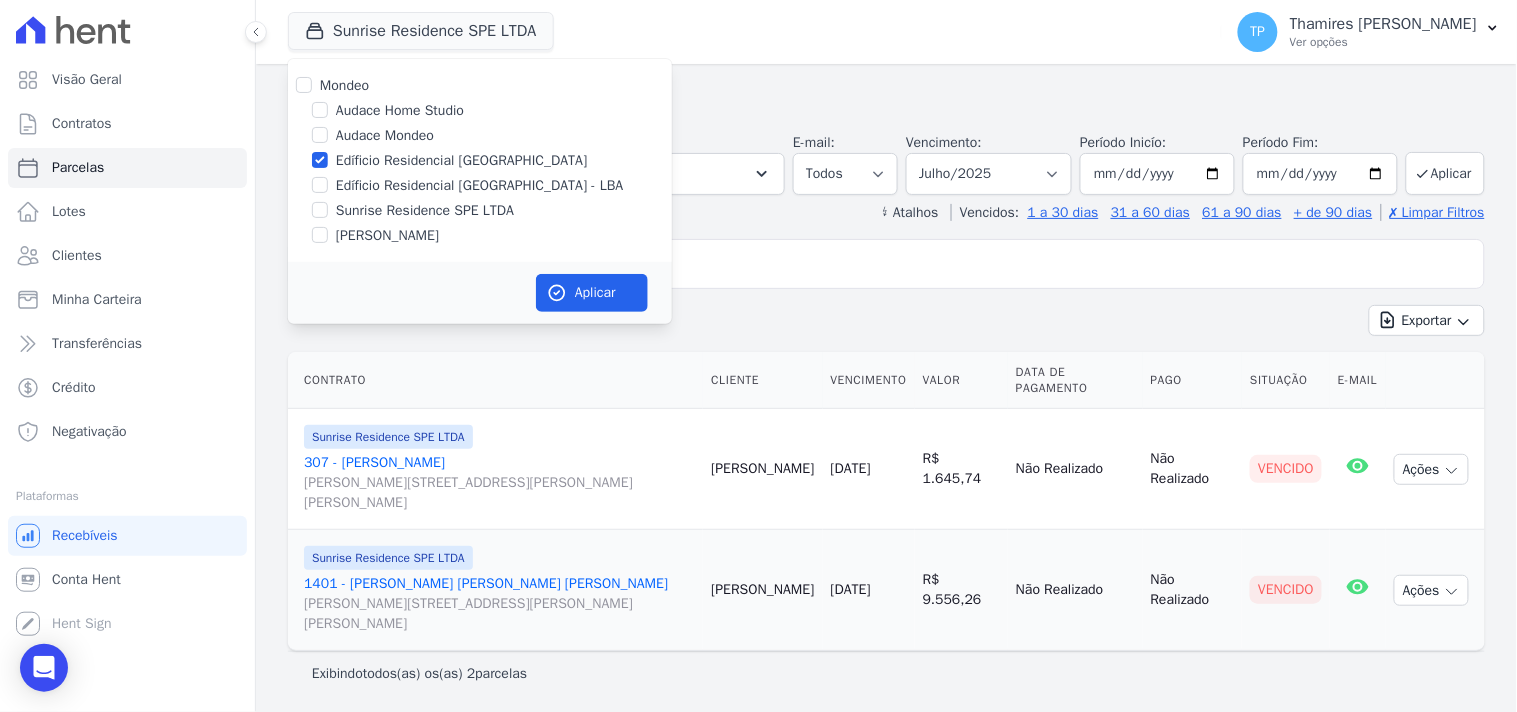 click on "Edíficio Residencial [GEOGRAPHIC_DATA]" at bounding box center (461, 160) 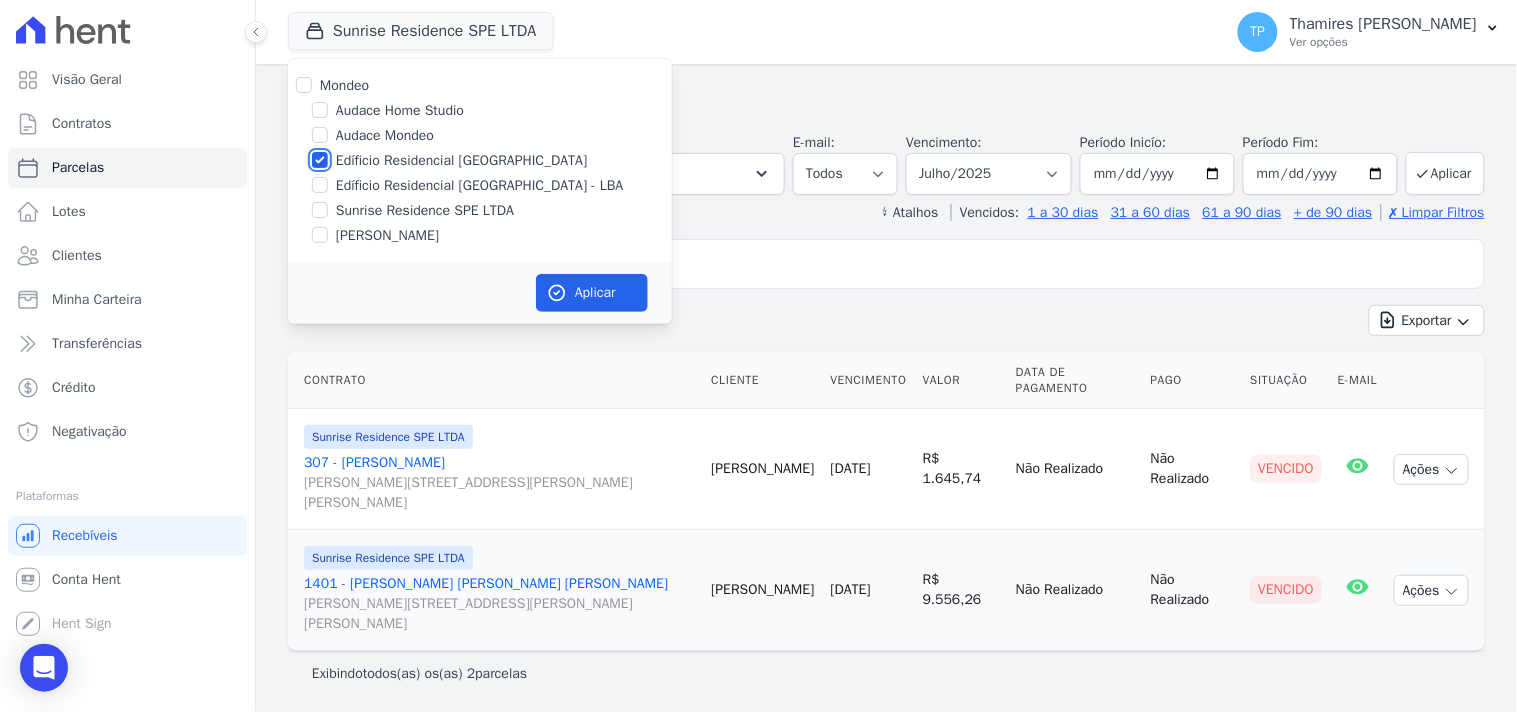 checkbox on "false" 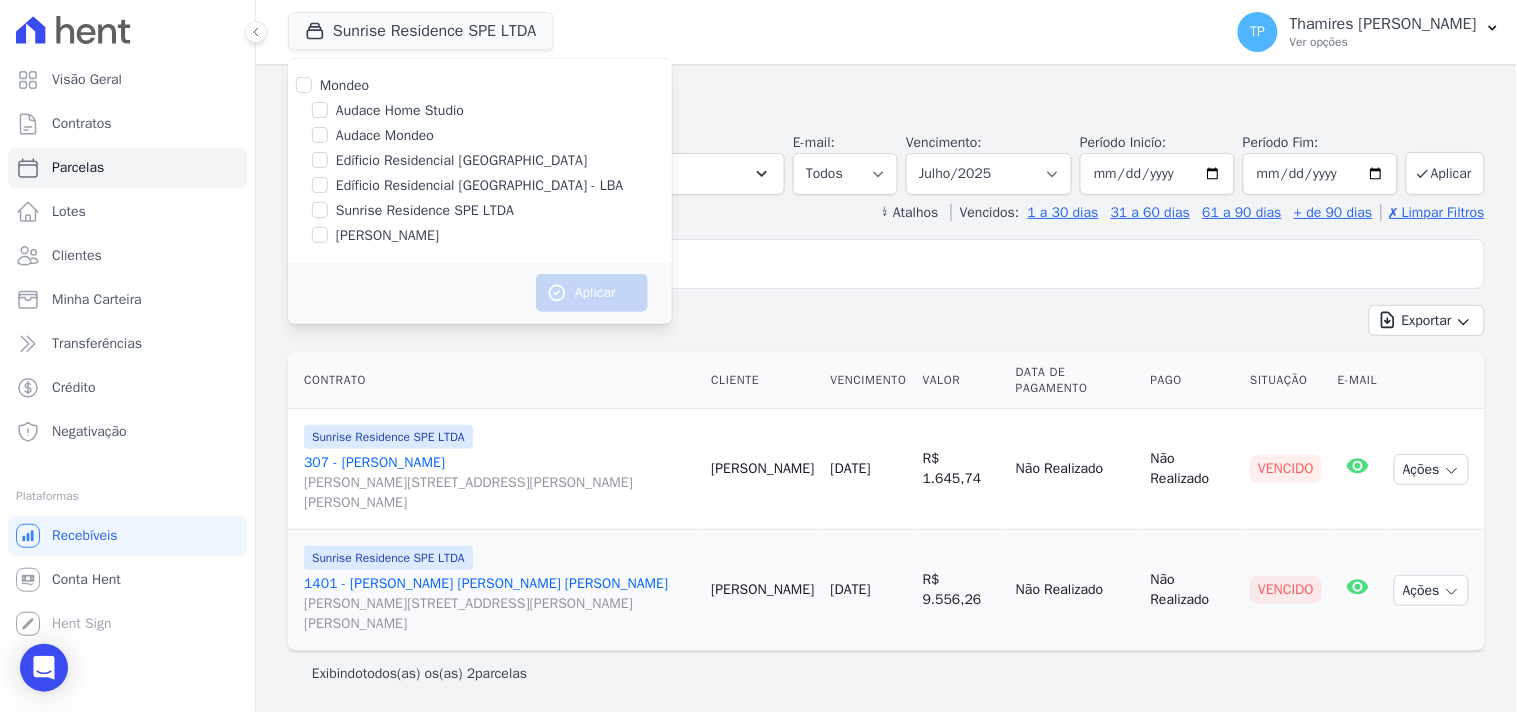 click on "Mondeo
Audace Home Studio
Audace Mondeo
Edíficio Residencial [GEOGRAPHIC_DATA]
Edíficio Residencial [GEOGRAPHIC_DATA] - [GEOGRAPHIC_DATA]
Sunrise Residence SPE LTDA" at bounding box center (480, 160) 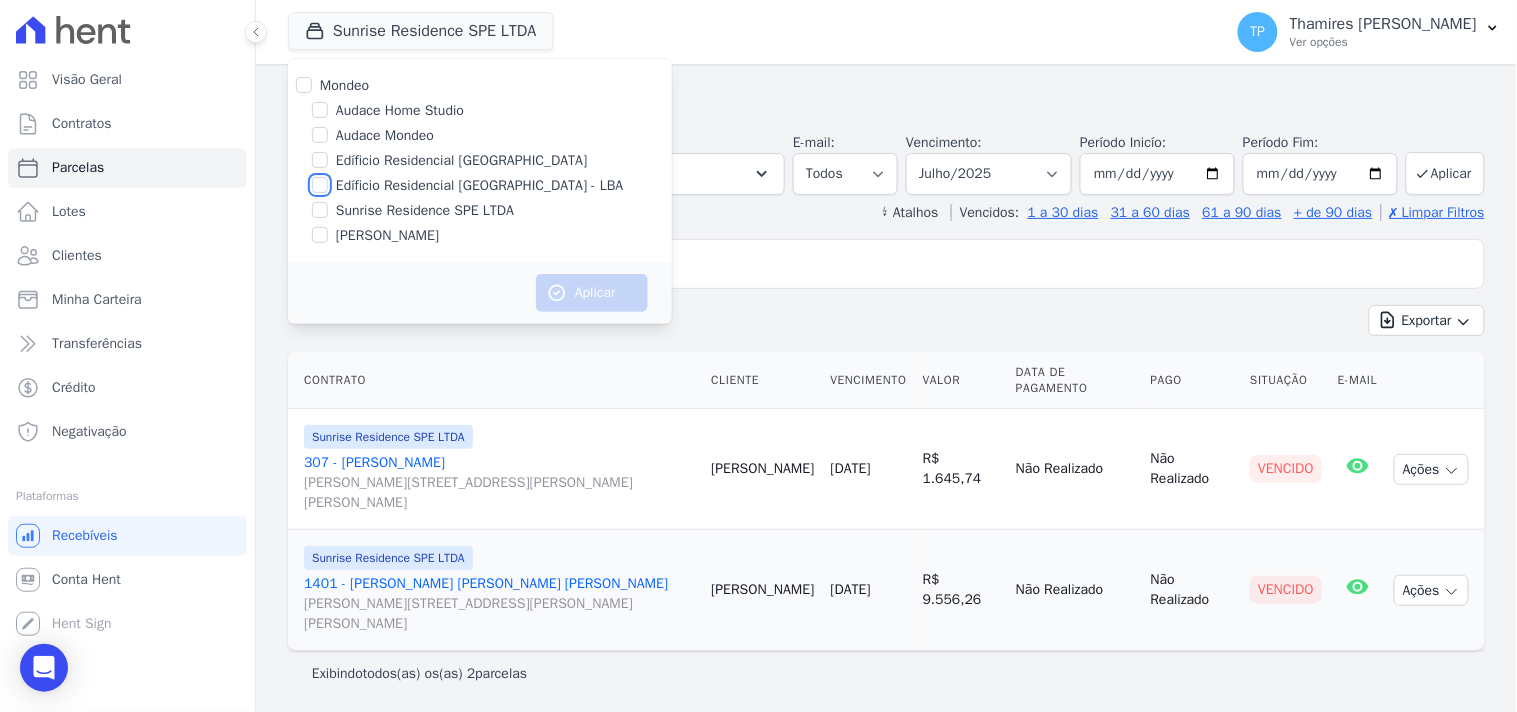 click on "Edíficio Residencial [GEOGRAPHIC_DATA] - LBA" at bounding box center [320, 185] 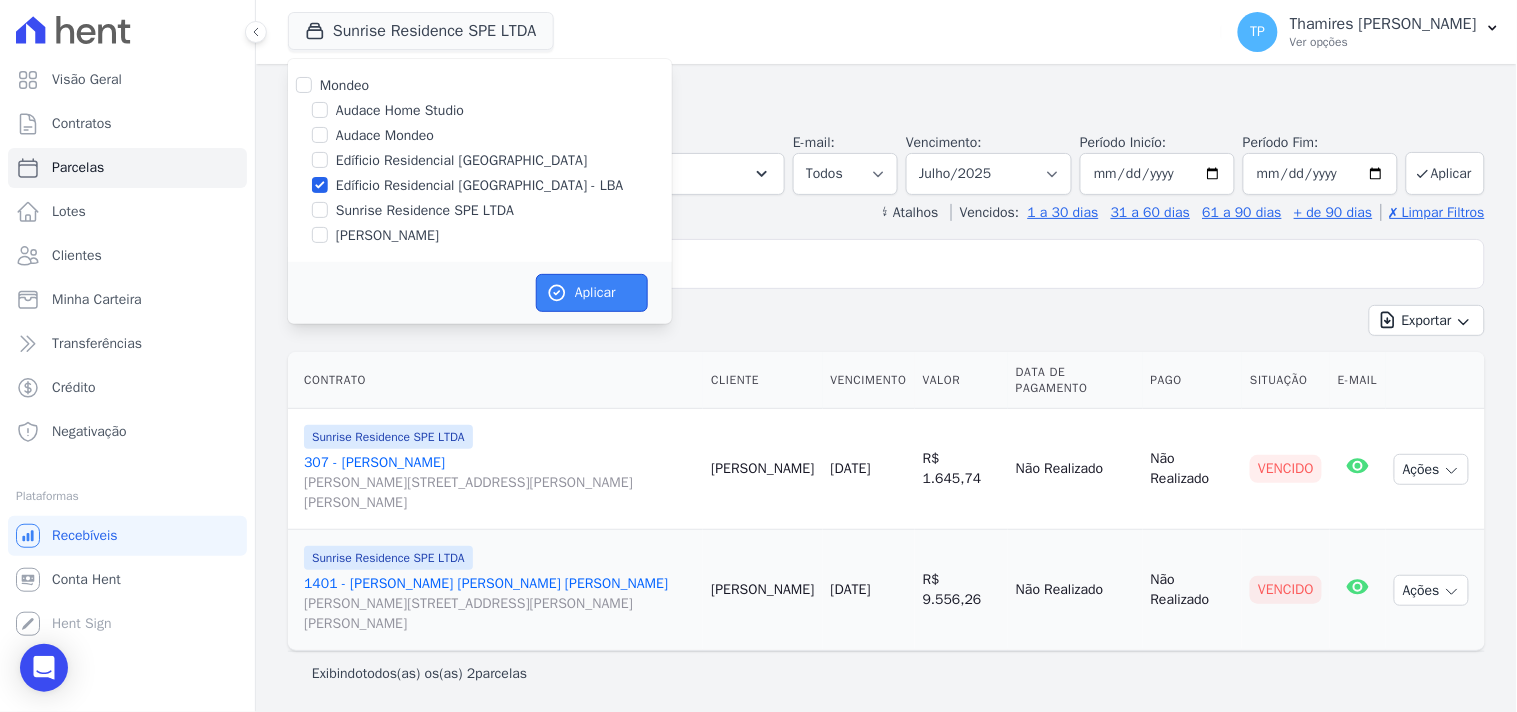click on "Aplicar" at bounding box center [592, 293] 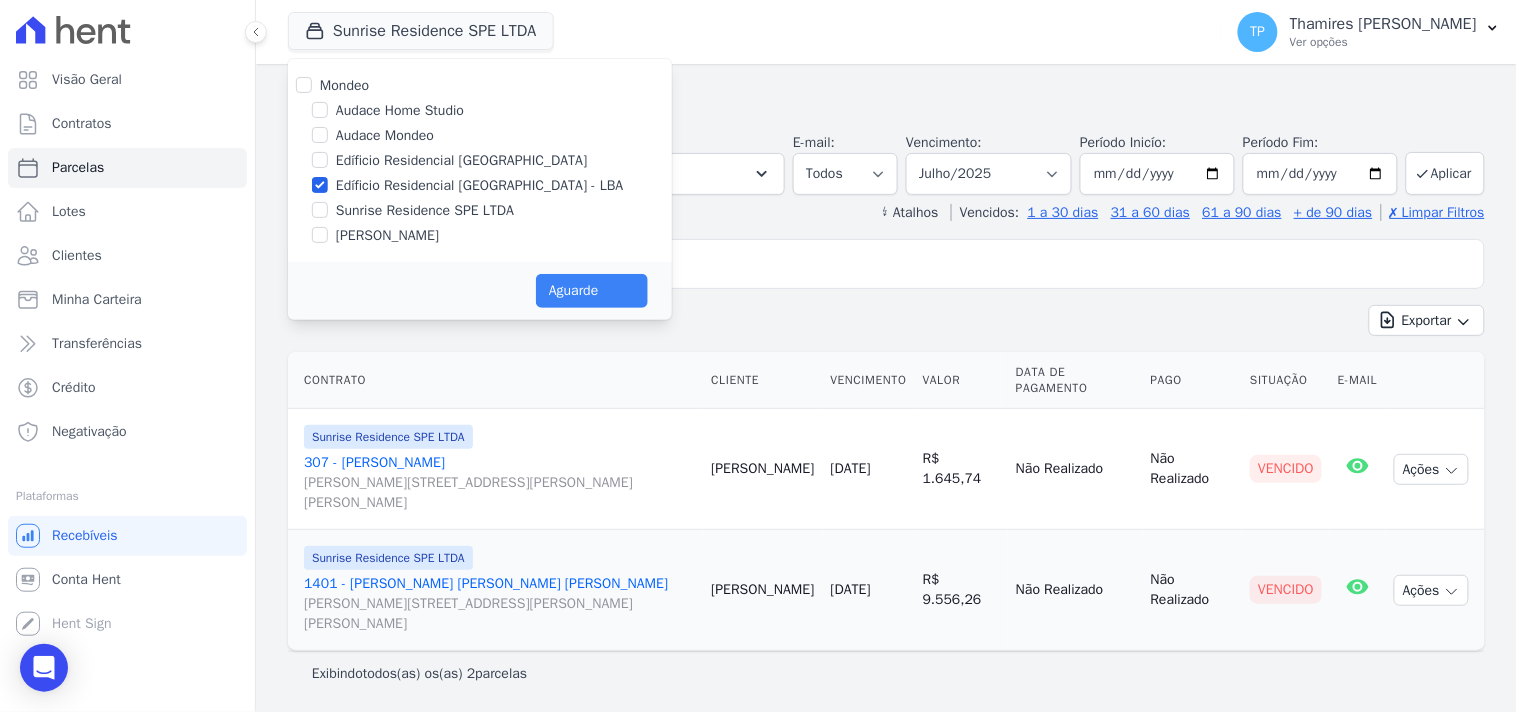 select 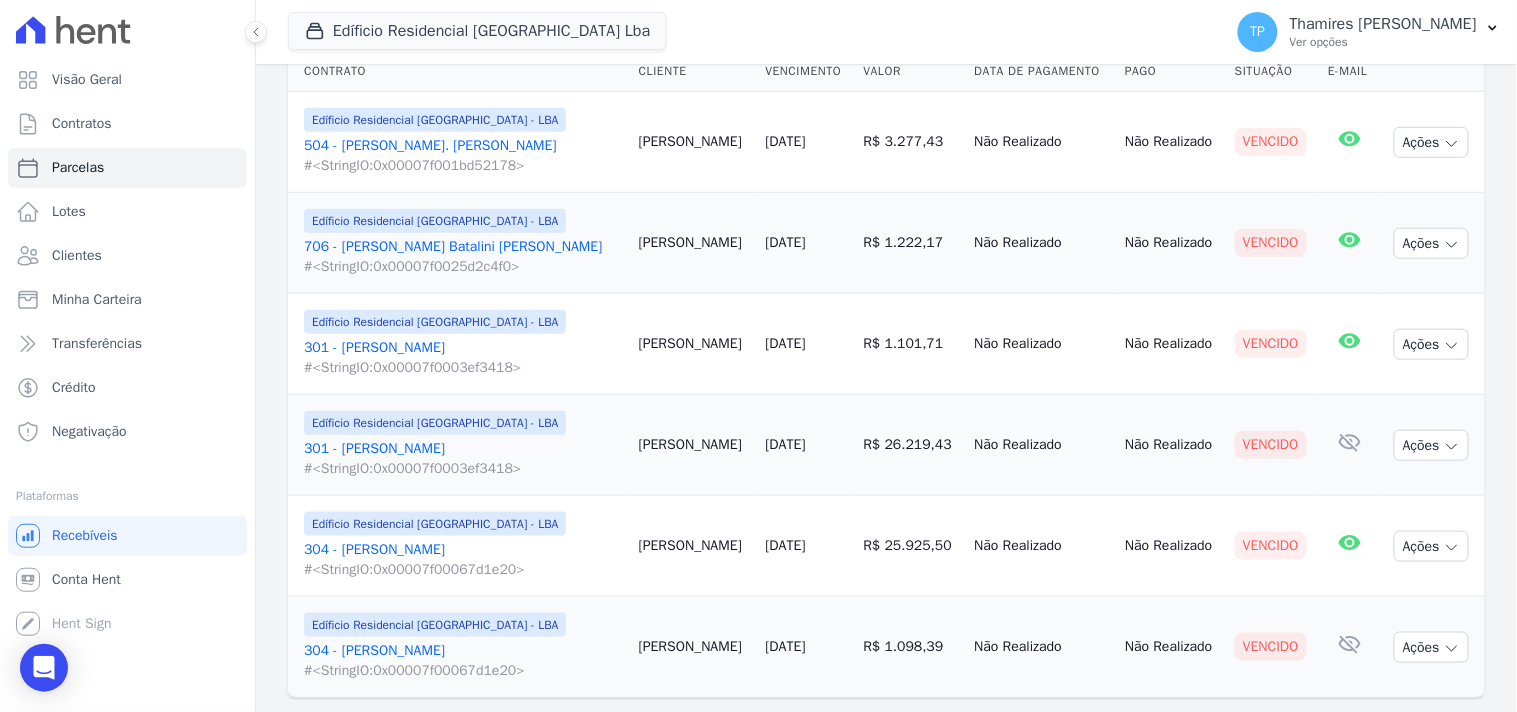 scroll, scrollTop: 381, scrollLeft: 0, axis: vertical 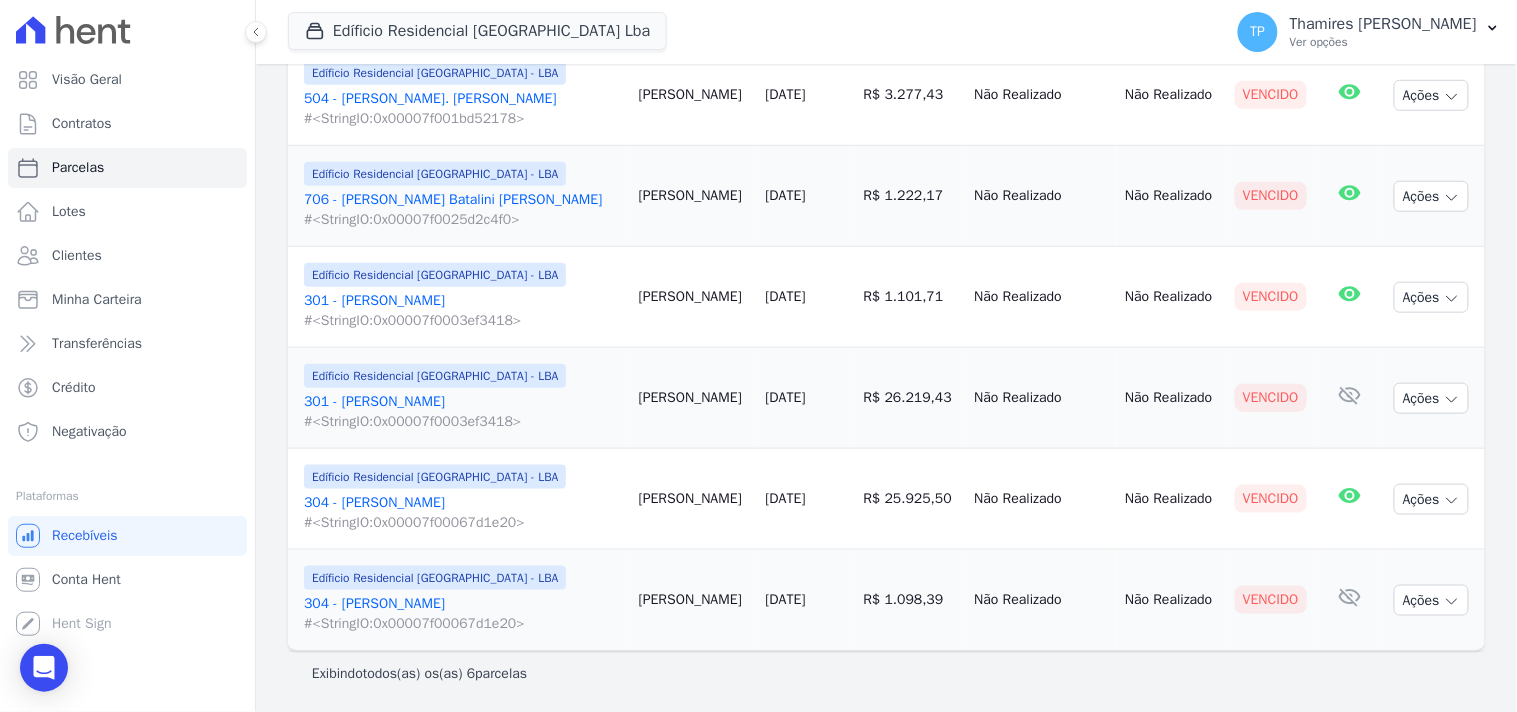 click on "706 - André Luiz Batalini Paulino
#<StringIO:0x00007f0025d2c4f0>" at bounding box center [463, 210] 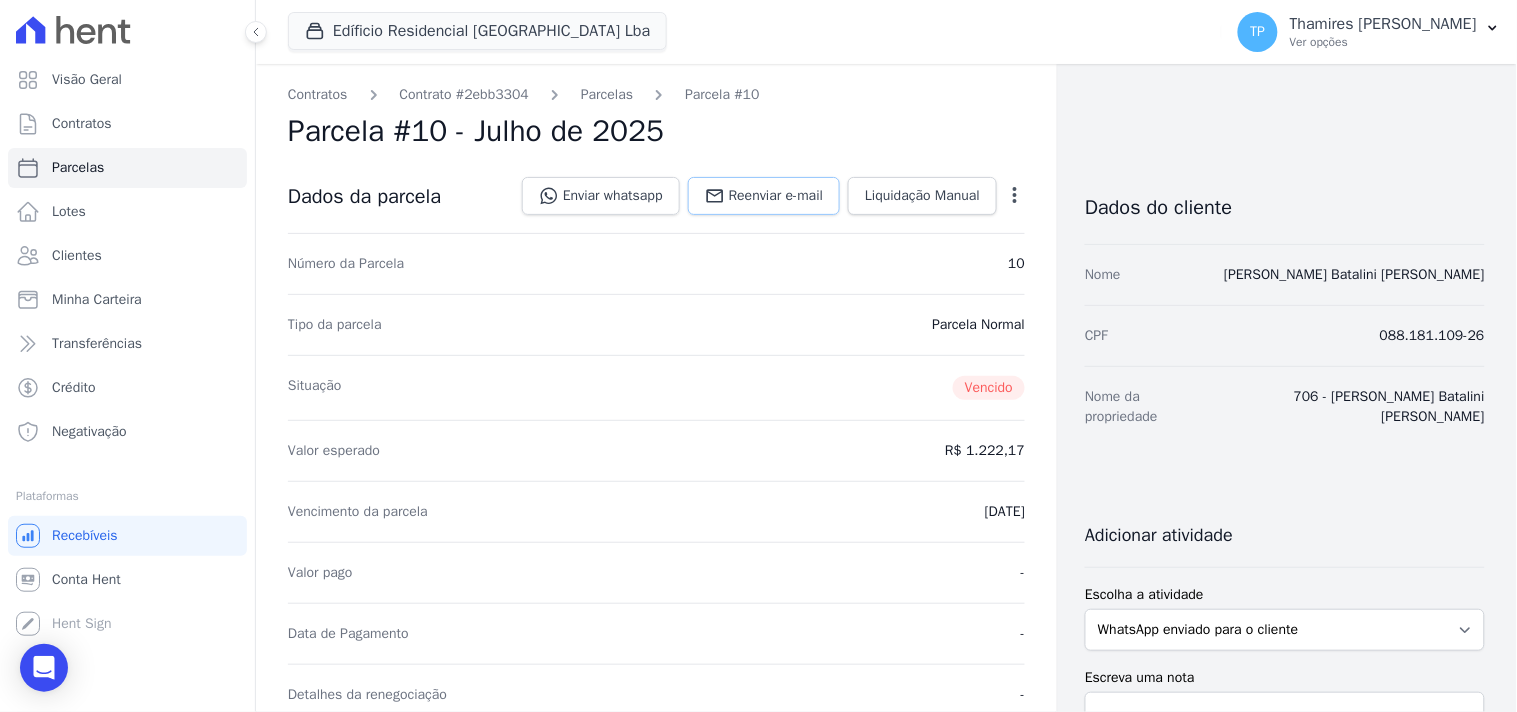 click on "Reenviar e-mail" at bounding box center (776, 196) 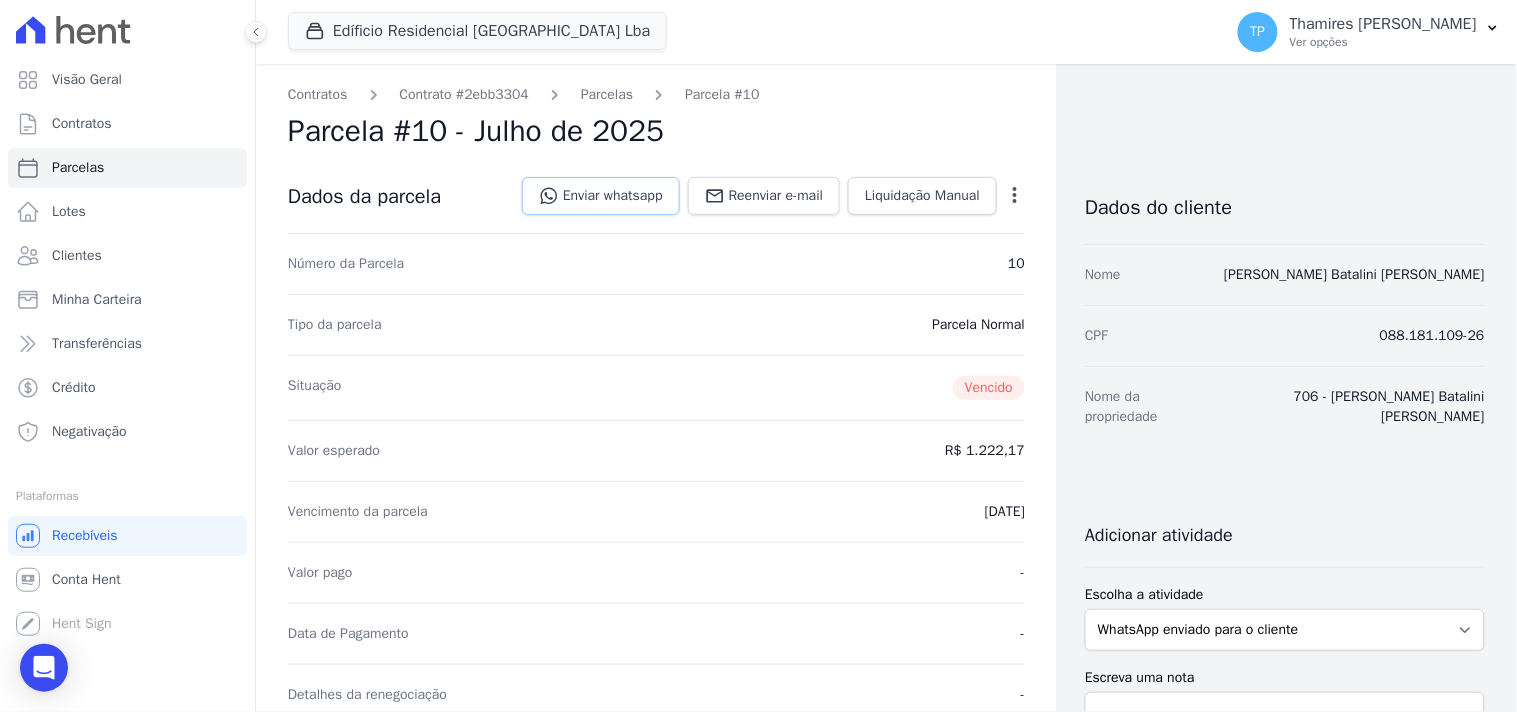 click on "Enviar whatsapp" at bounding box center (601, 196) 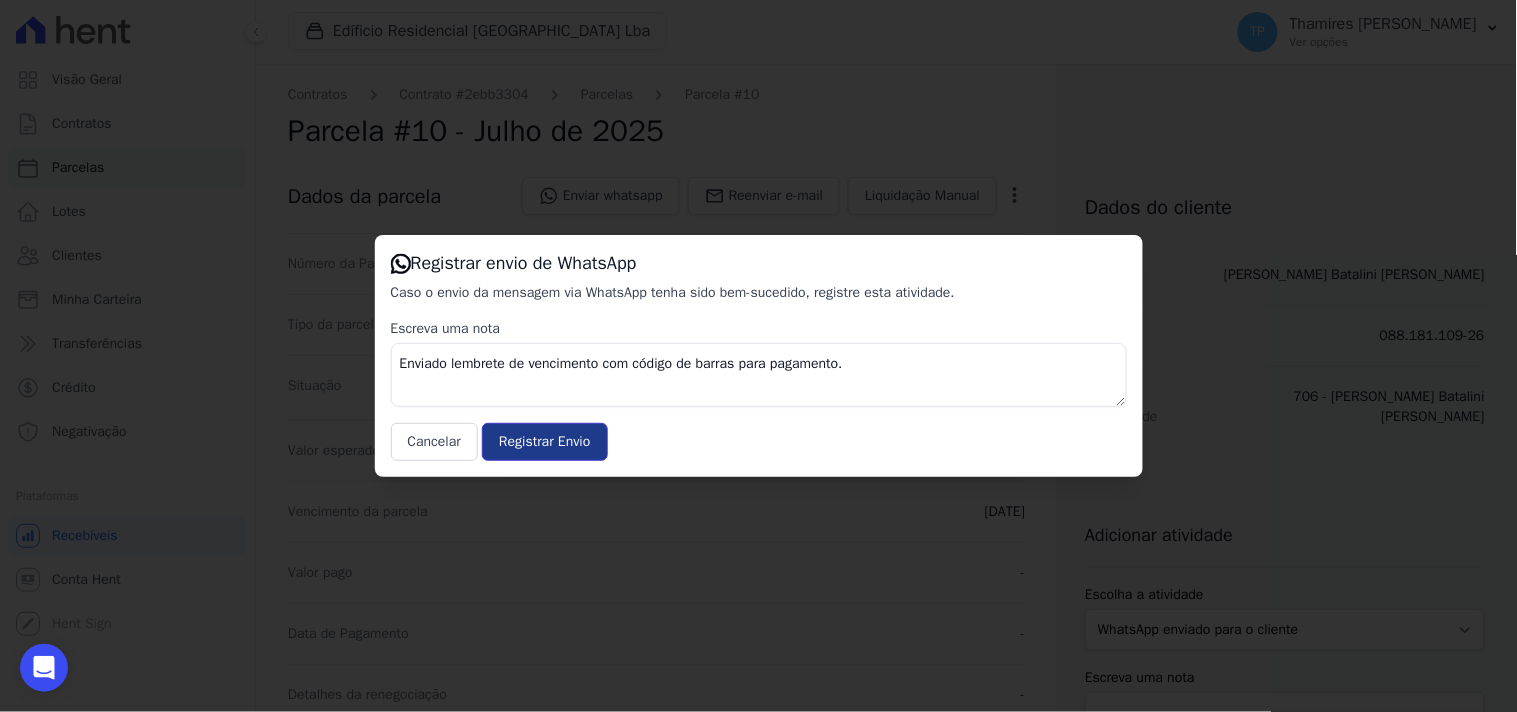 click on "Registrar Envio" at bounding box center [544, 442] 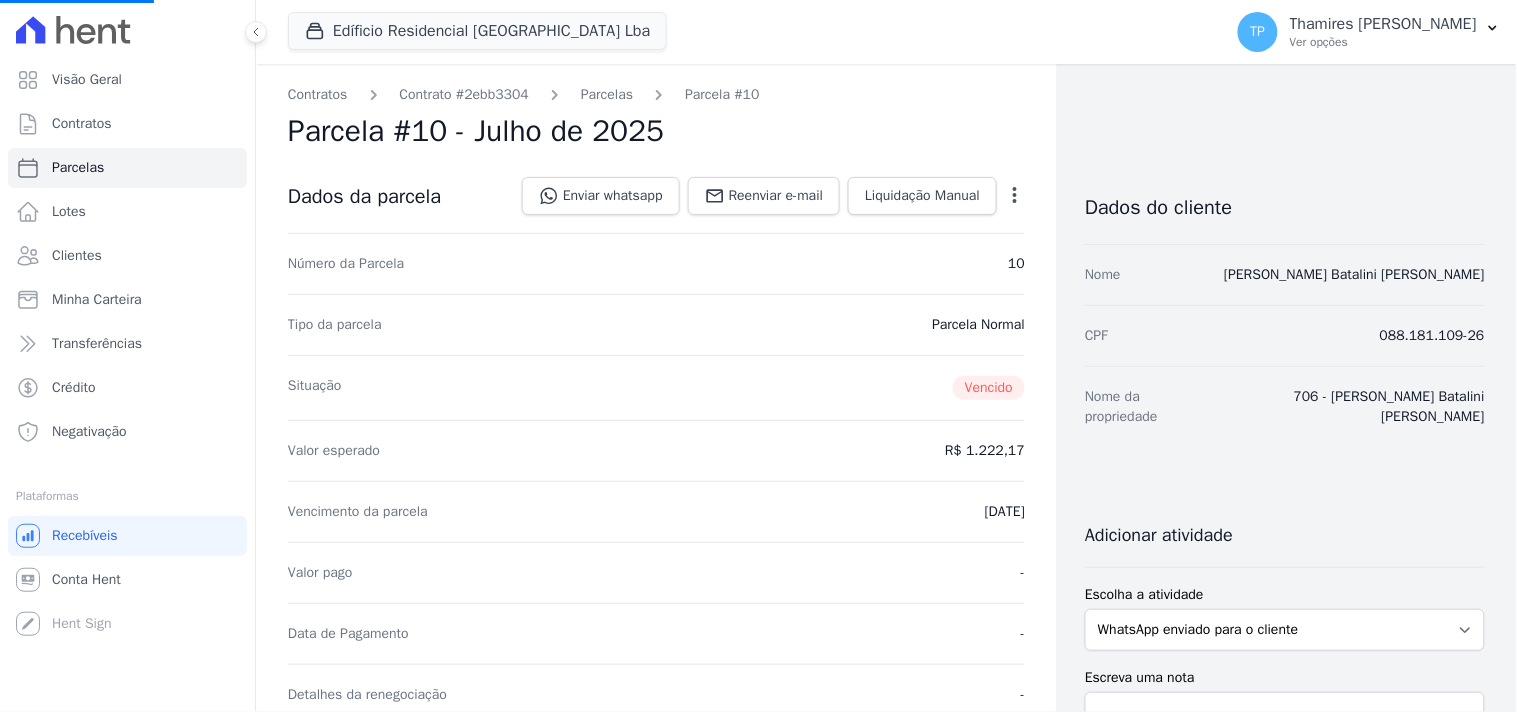 select 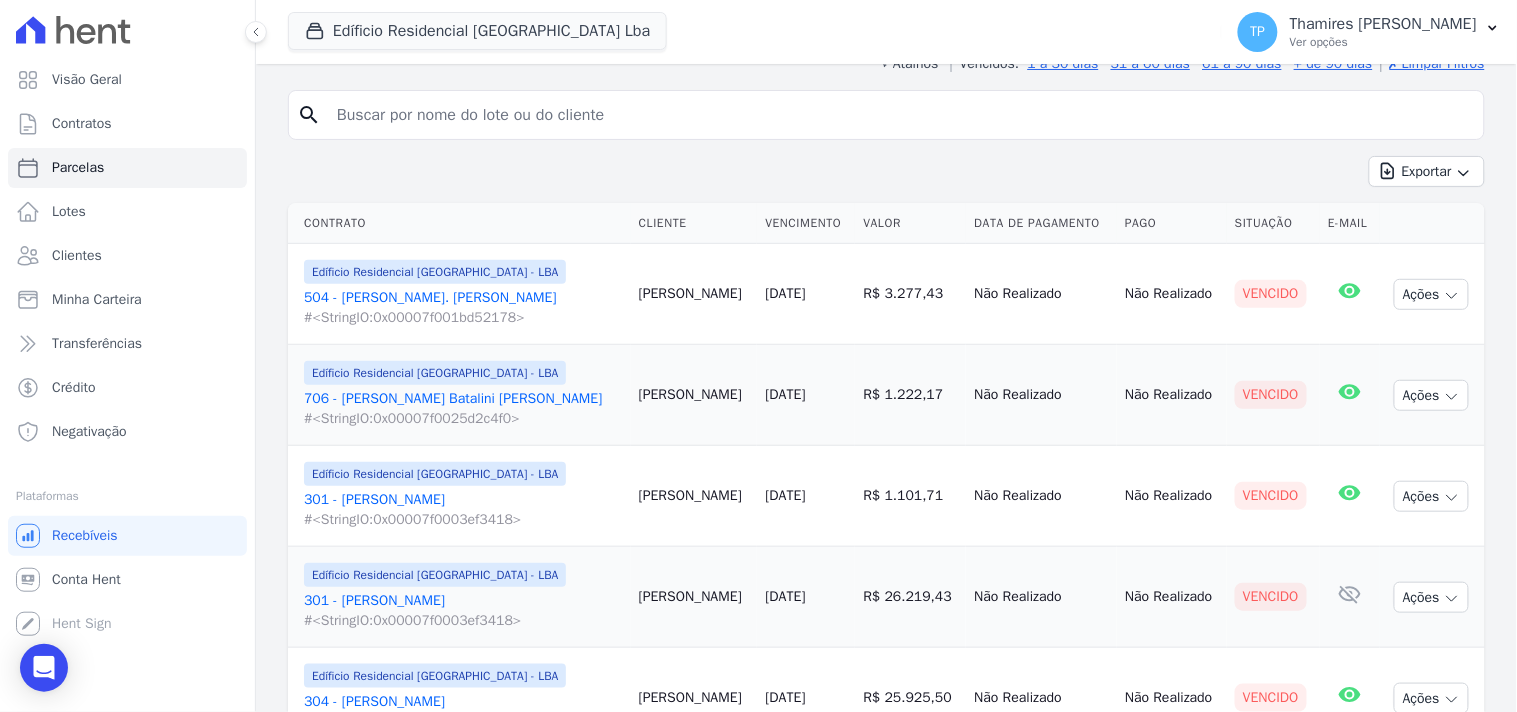 scroll, scrollTop: 0, scrollLeft: 0, axis: both 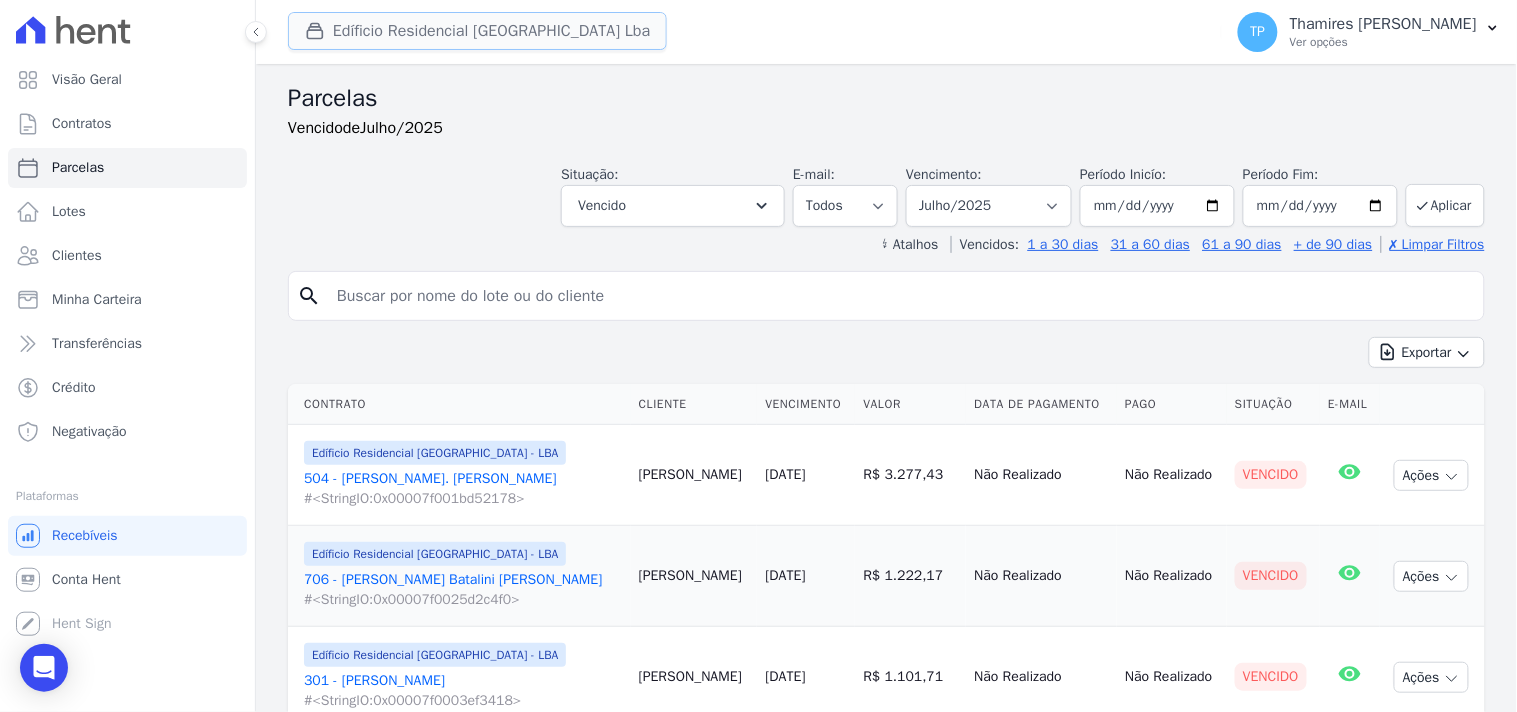 click on "Edíficio Residencial [GEOGRAPHIC_DATA]   Lba" at bounding box center (477, 31) 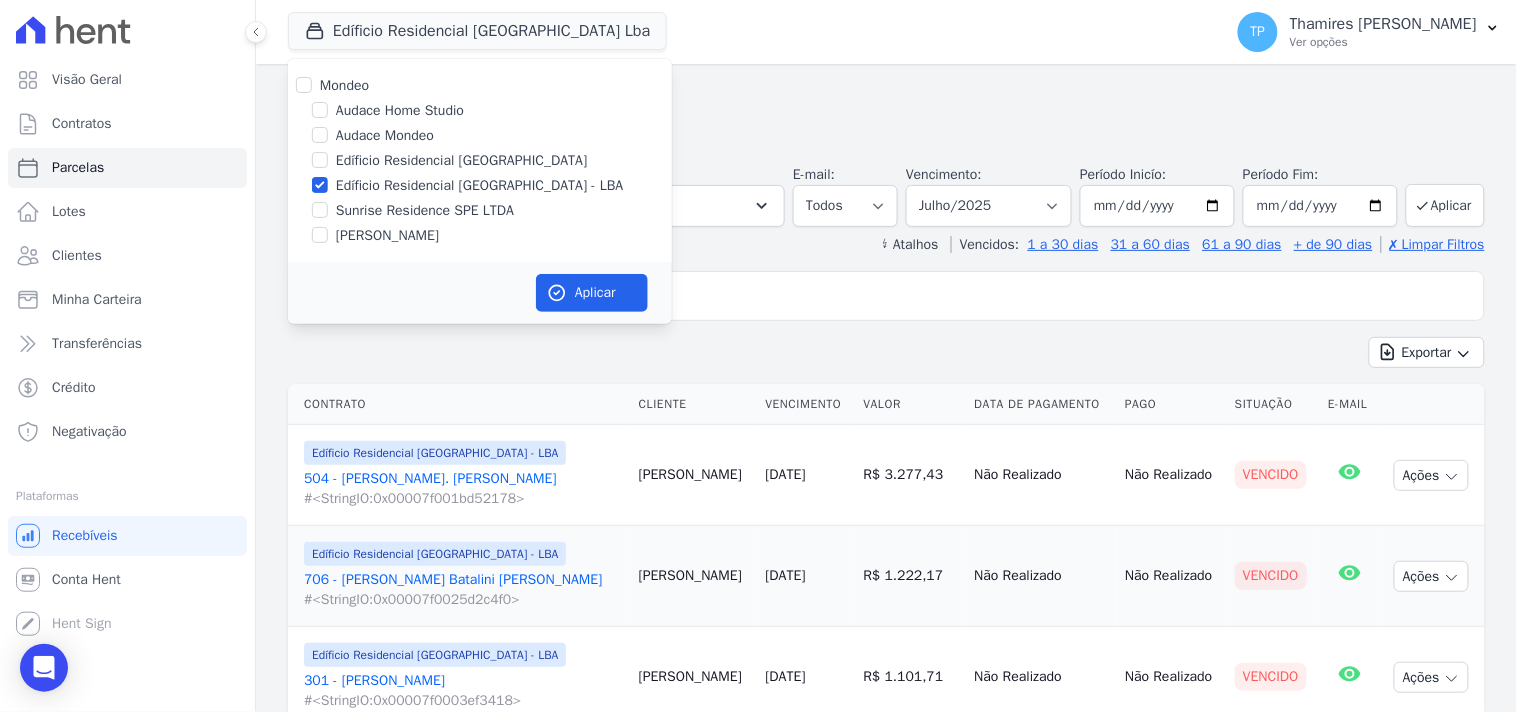 click on "Edíficio Residencial [GEOGRAPHIC_DATA] - LBA" at bounding box center (480, 185) 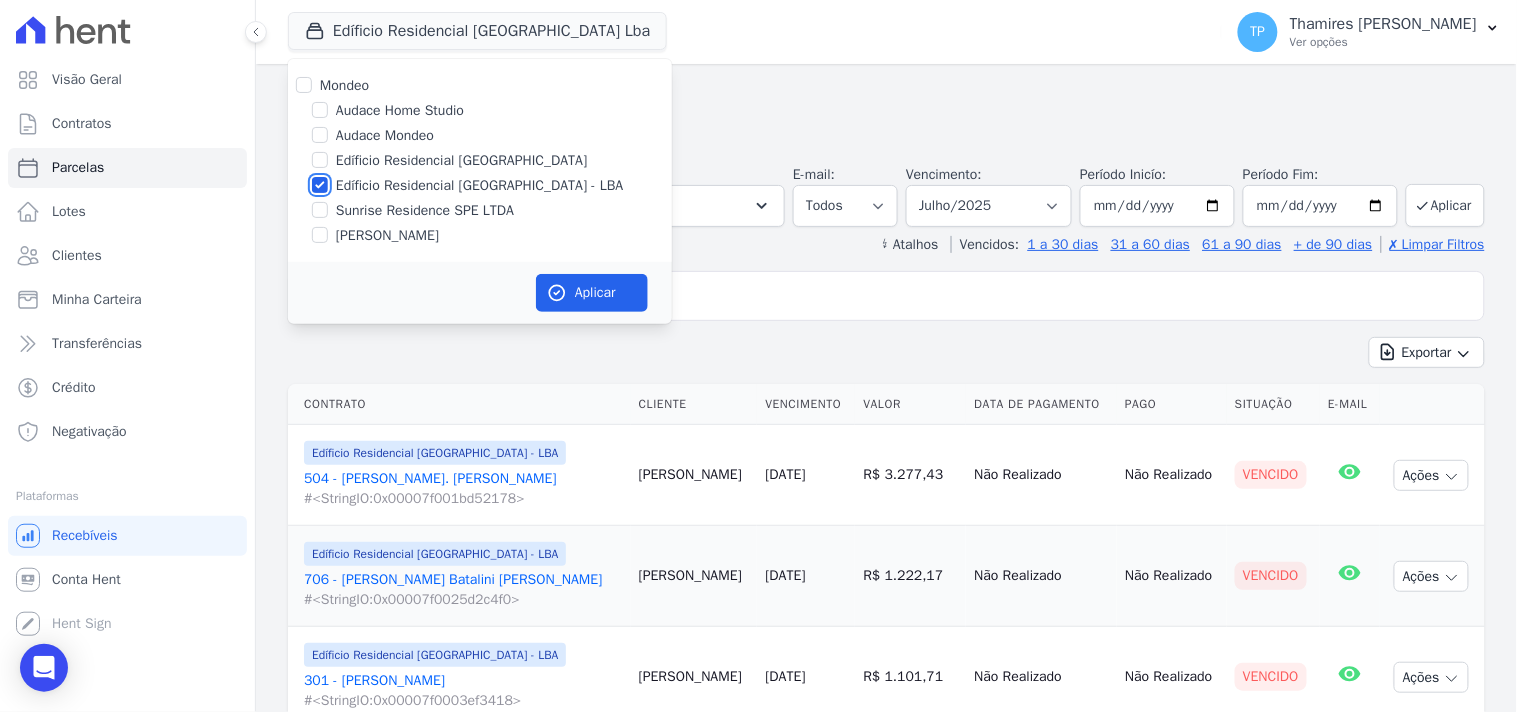 checkbox on "false" 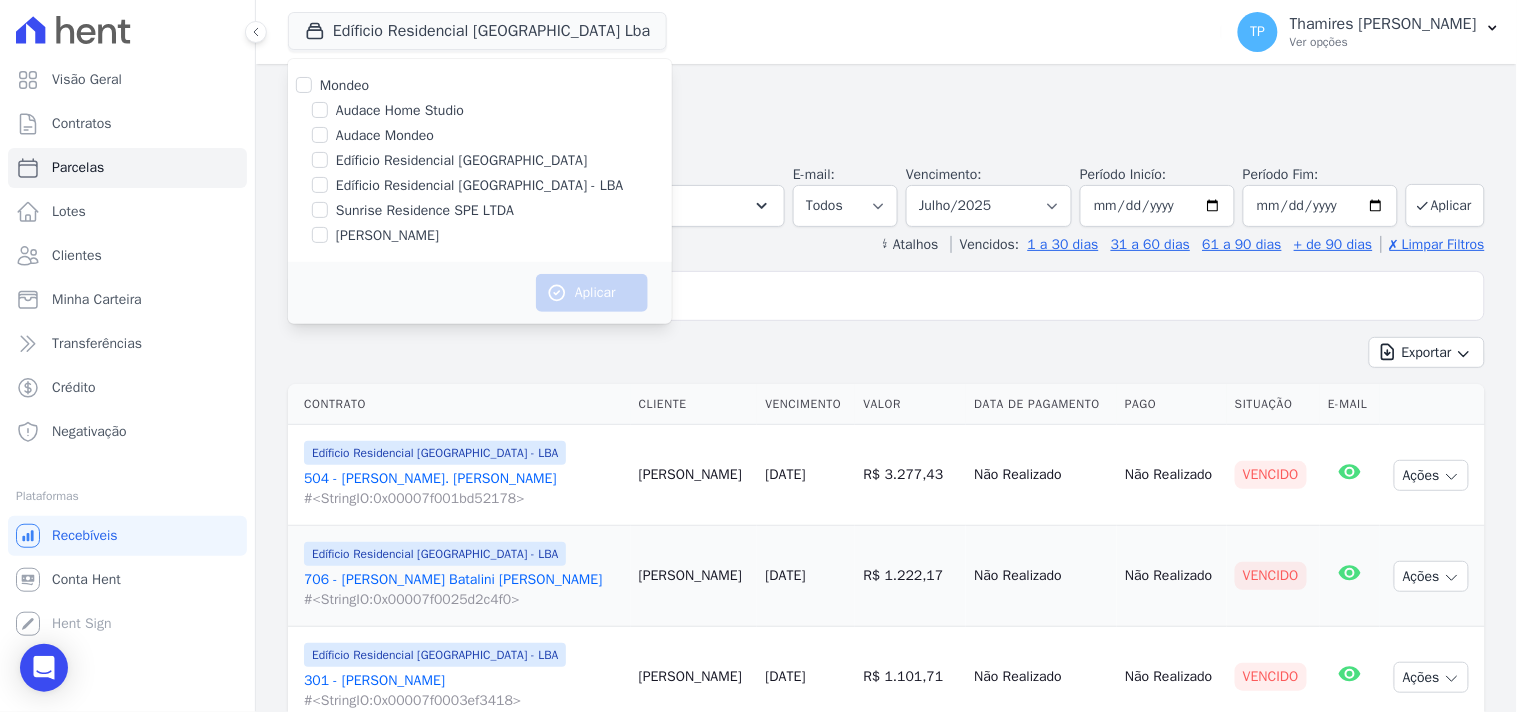 click on "Mondeo
Audace Home Studio
Audace Mondeo
Edíficio Residencial [GEOGRAPHIC_DATA]
Edíficio Residencial [GEOGRAPHIC_DATA] - [GEOGRAPHIC_DATA]
Sunrise Residence SPE LTDA" at bounding box center (480, 160) 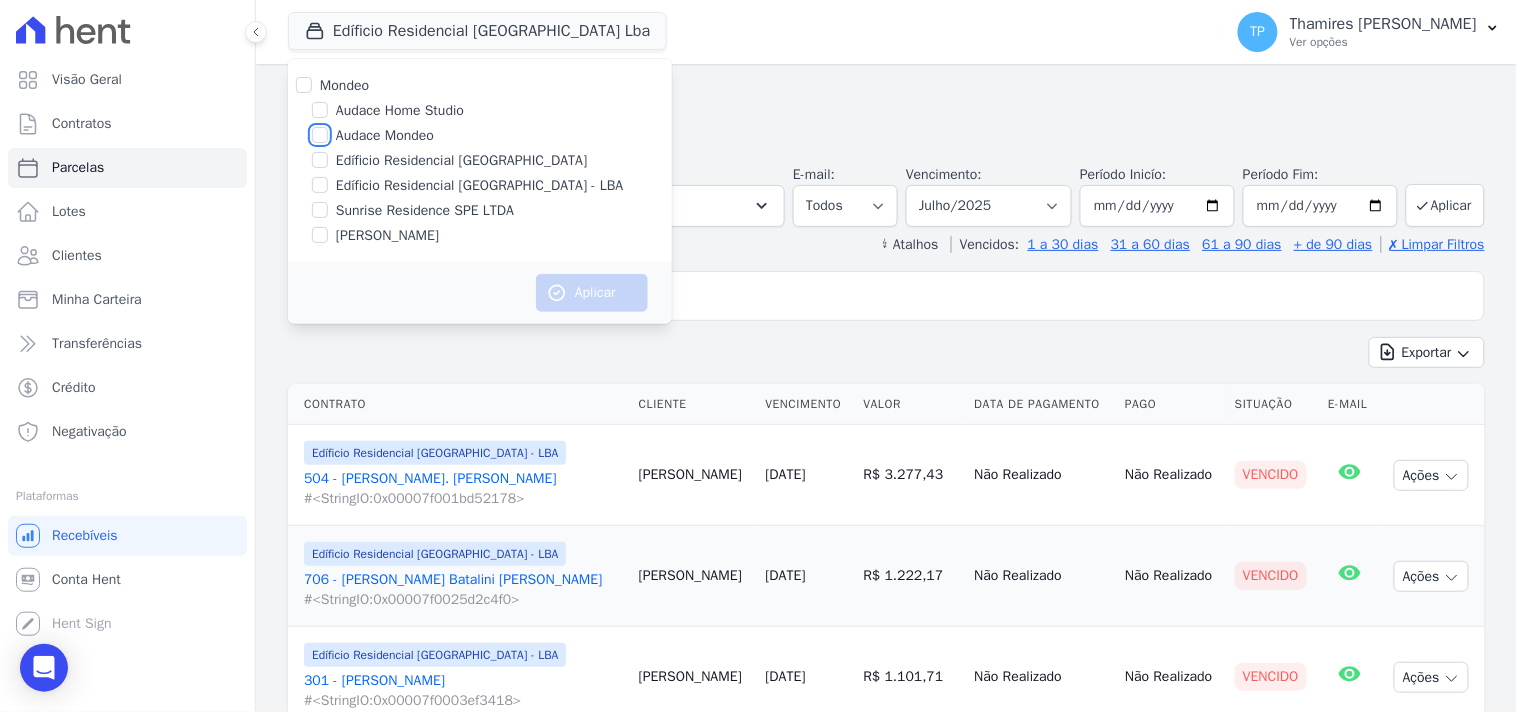 click on "Audace Mondeo" at bounding box center (320, 135) 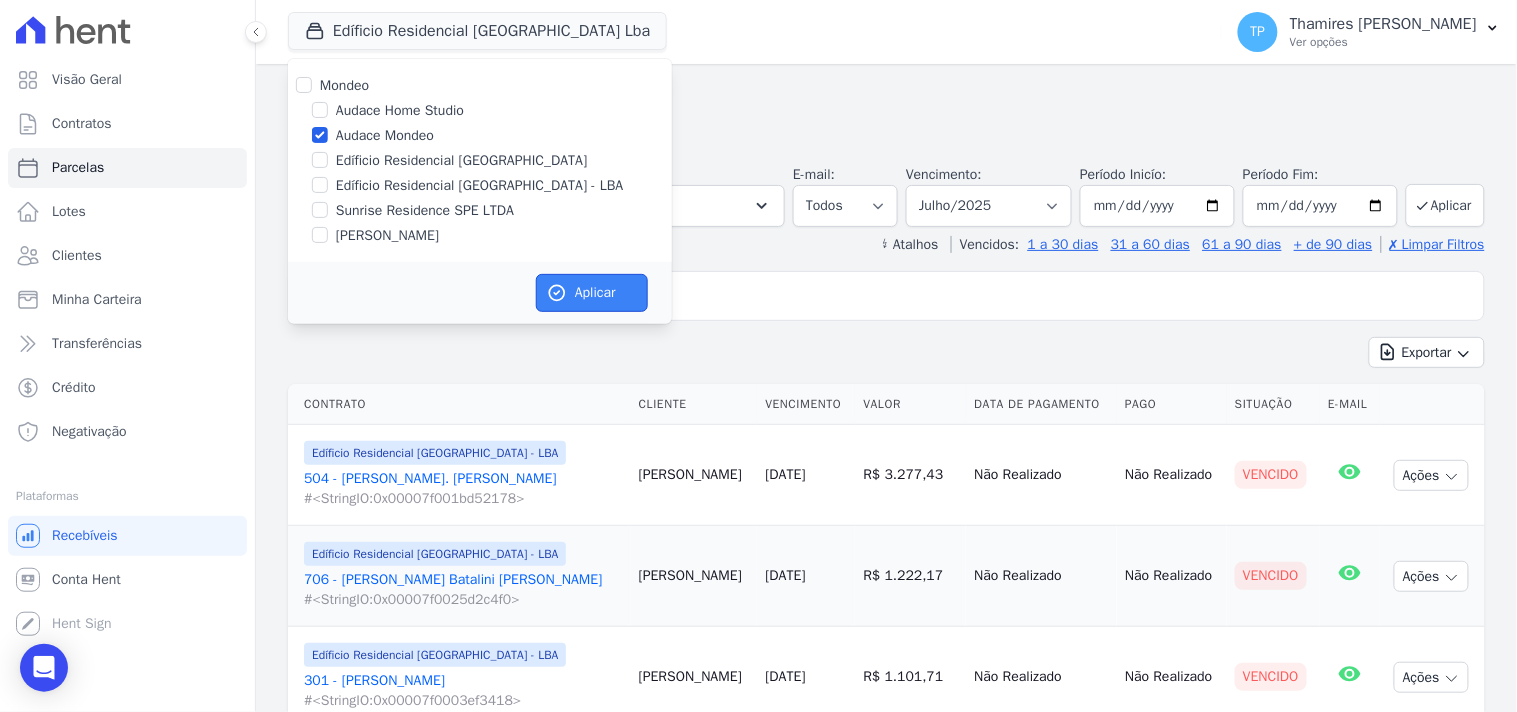 click on "Aplicar" at bounding box center [592, 293] 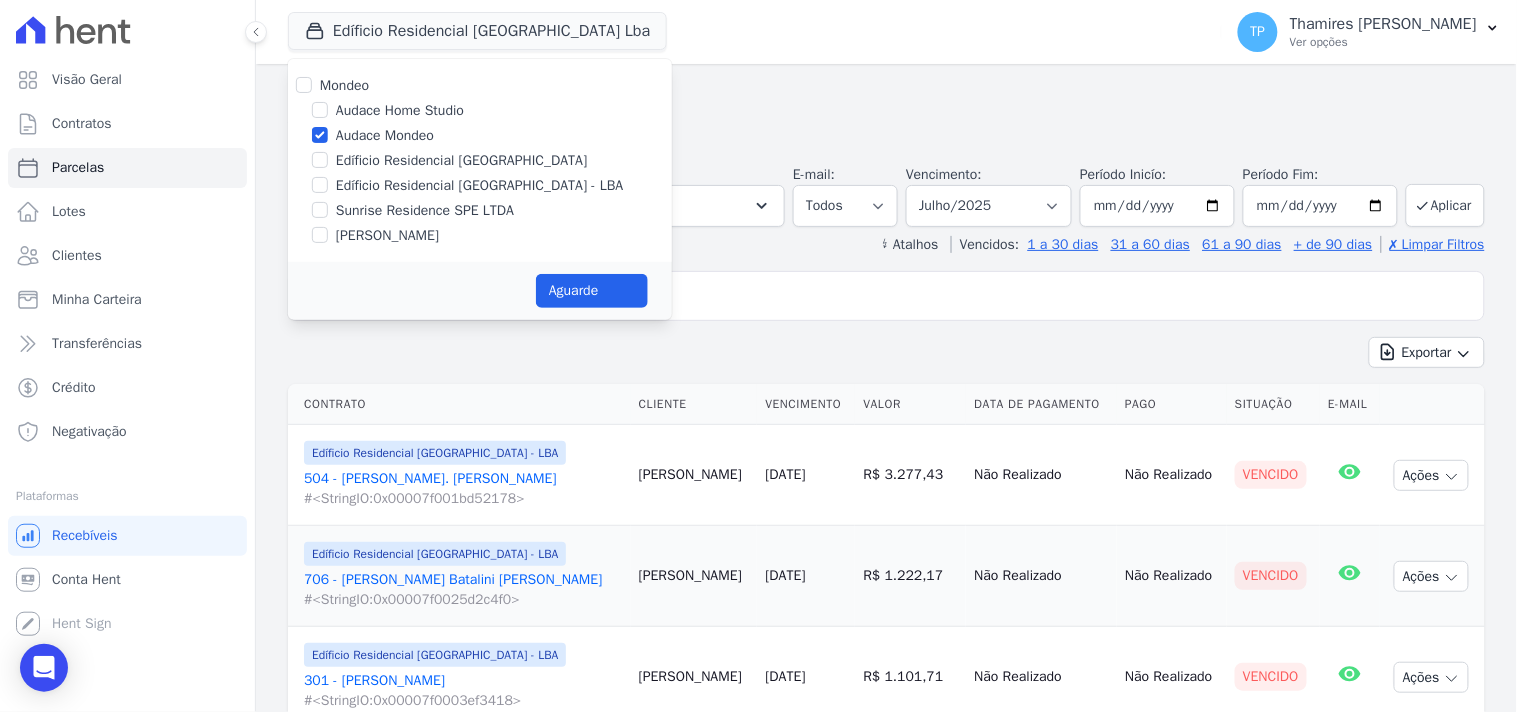 select 